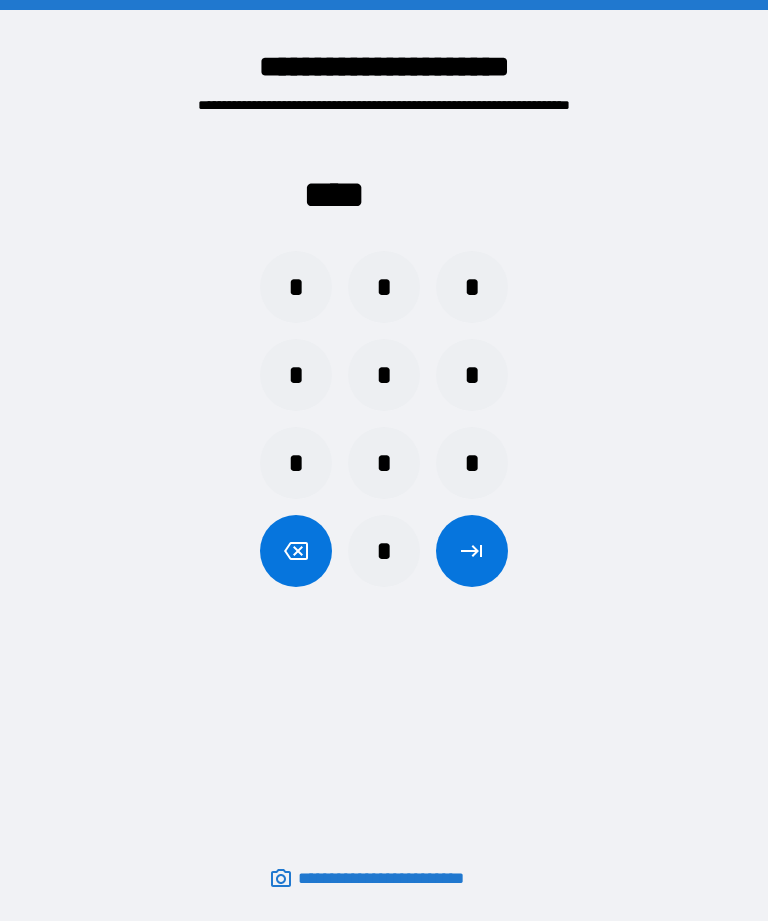 scroll, scrollTop: 64, scrollLeft: 0, axis: vertical 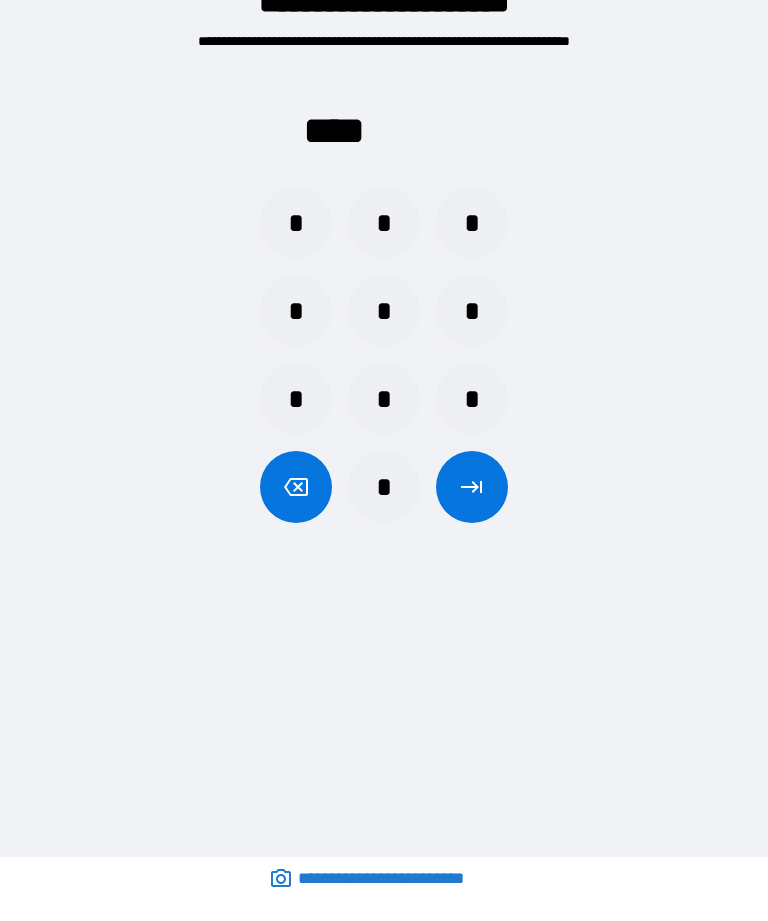 click on "*" at bounding box center (296, 223) 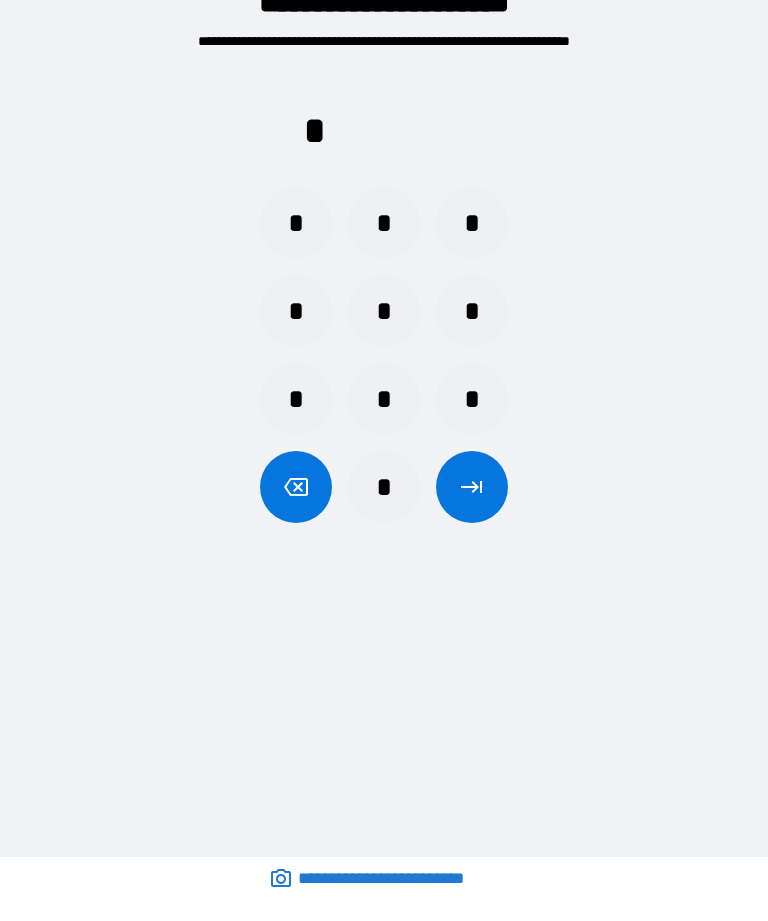 click on "*" at bounding box center [296, 311] 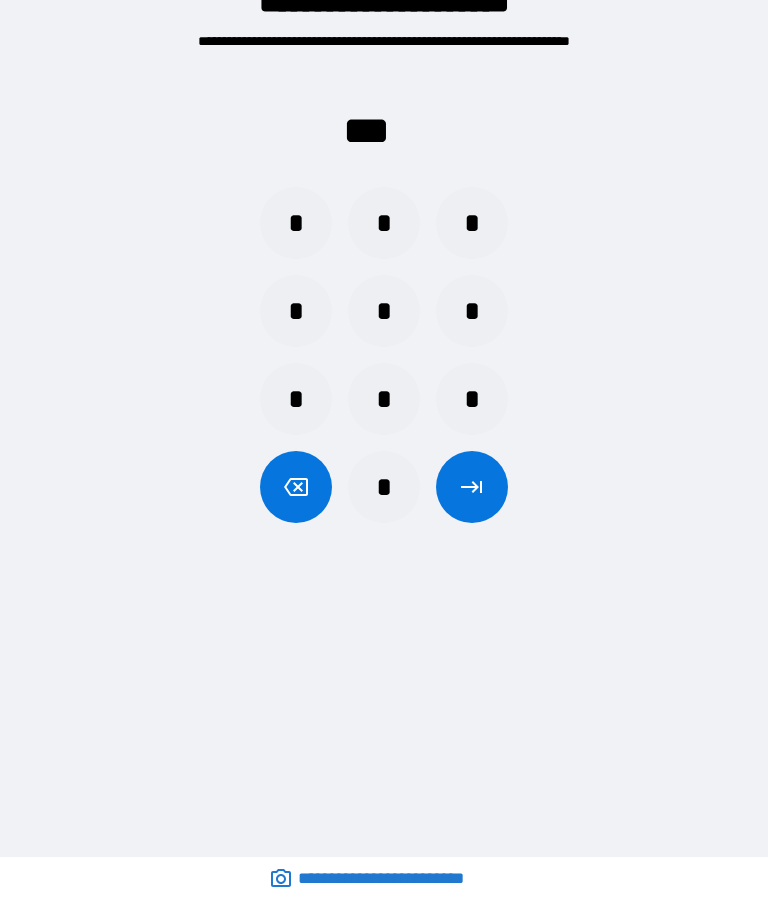 click on "*" at bounding box center [384, 223] 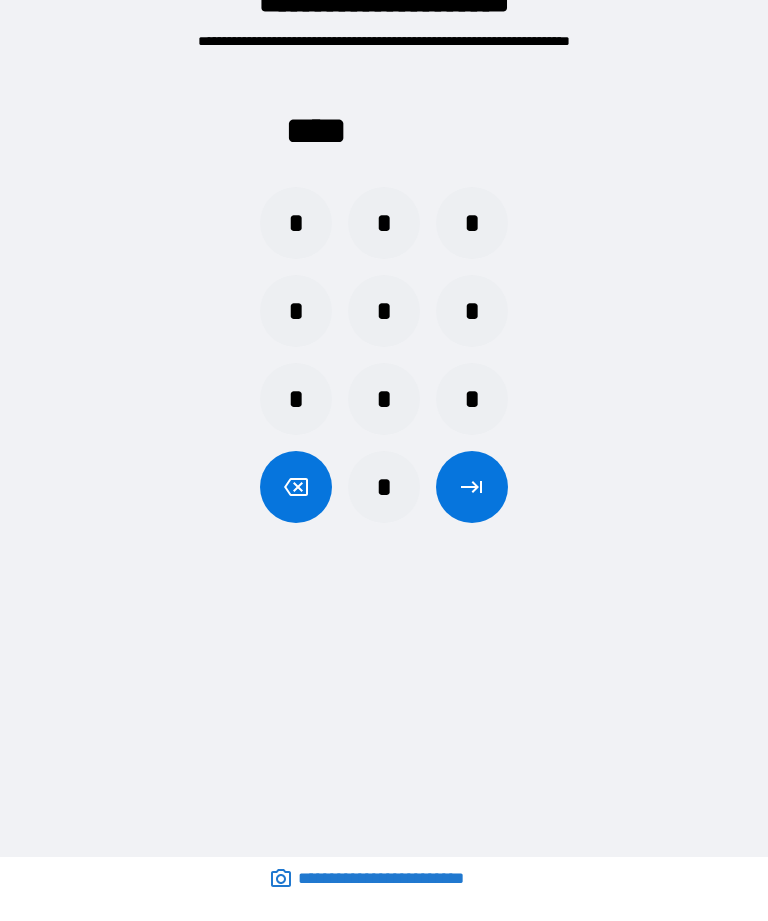click 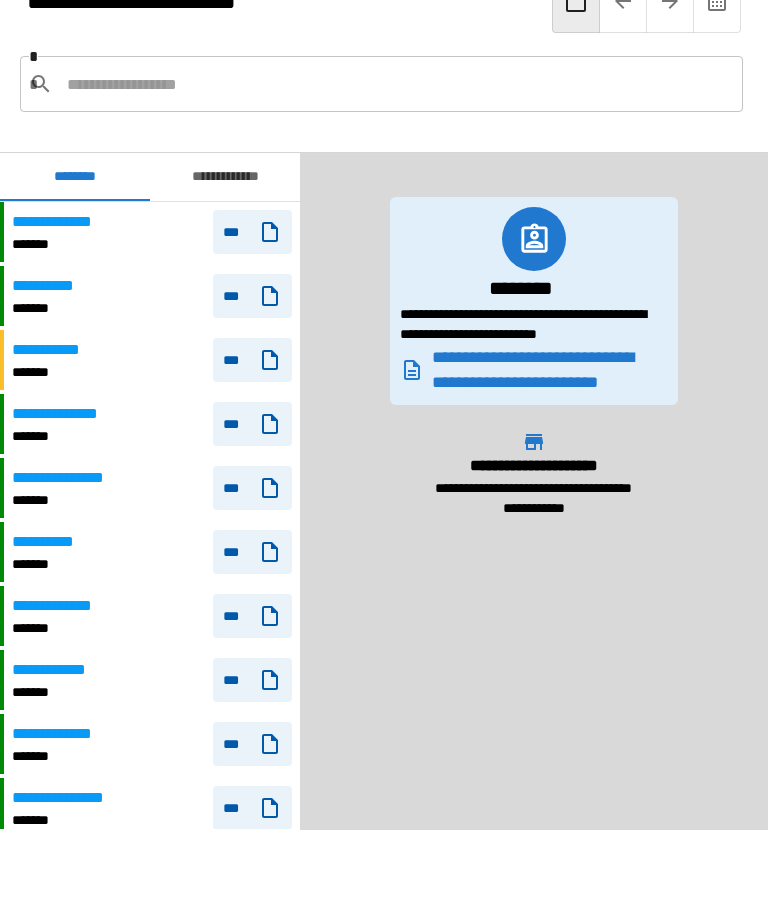 scroll, scrollTop: 1080, scrollLeft: 0, axis: vertical 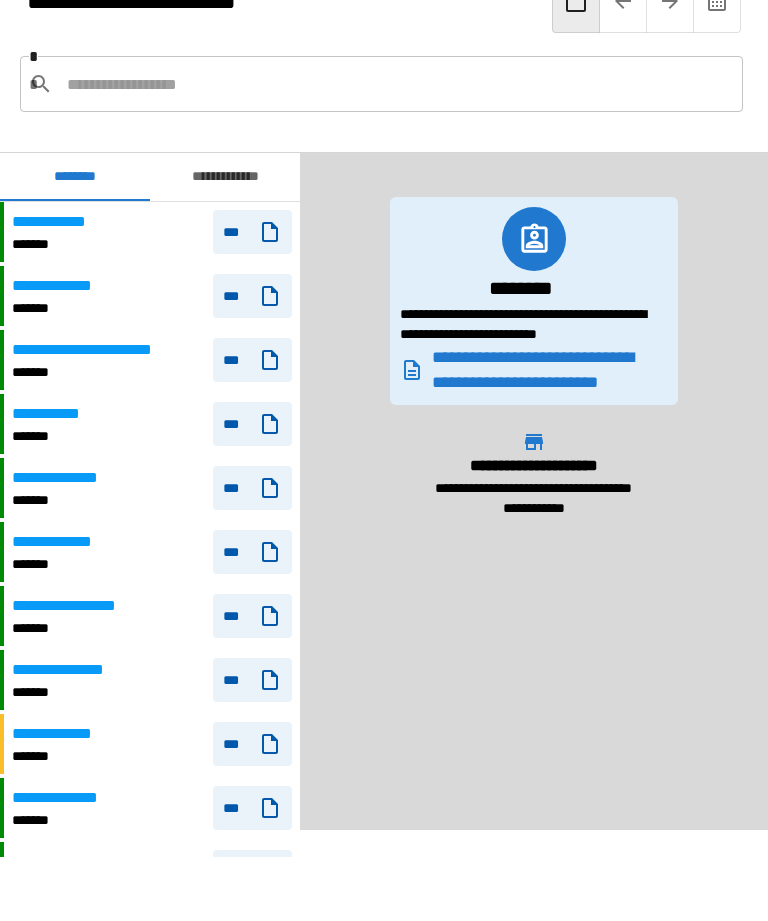 click on "**********" at bounding box center (152, 424) 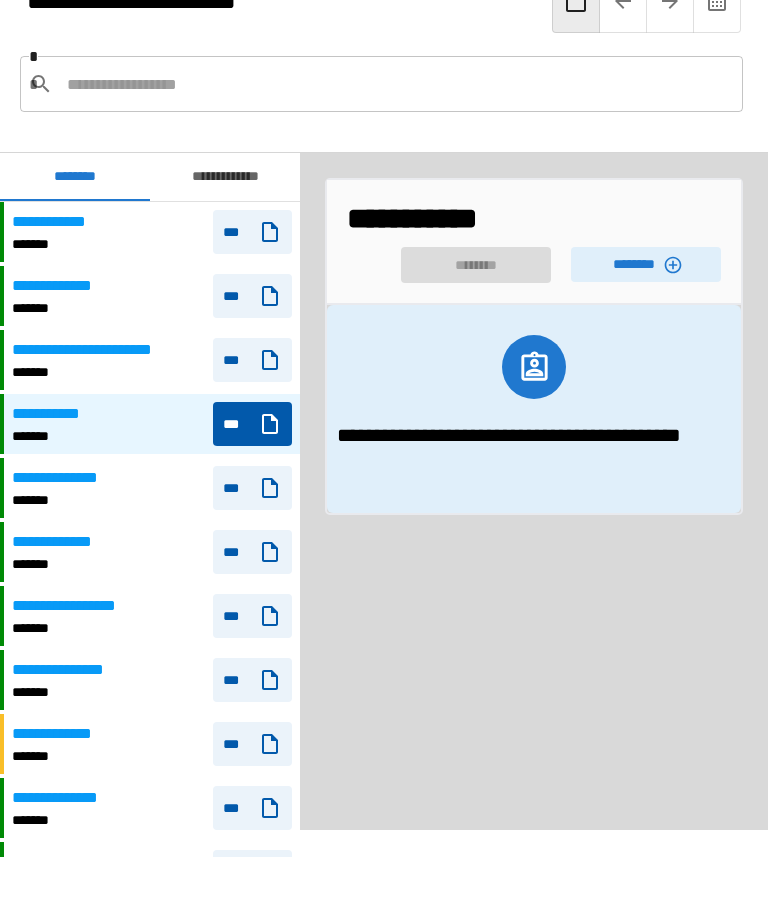 click on "********" at bounding box center (646, 264) 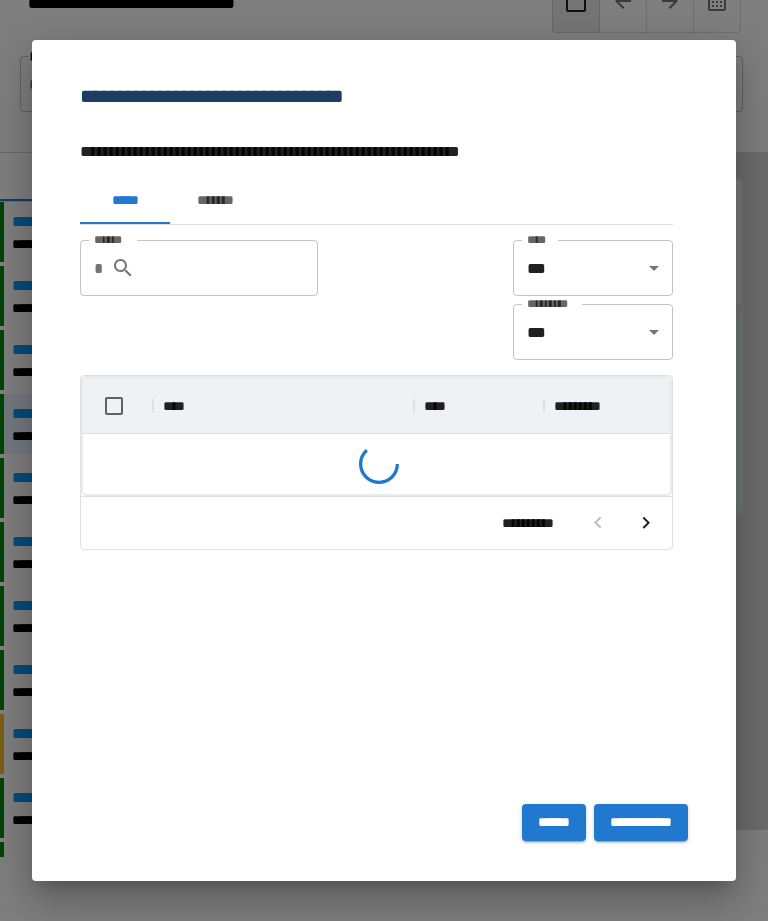scroll, scrollTop: 1, scrollLeft: 1, axis: both 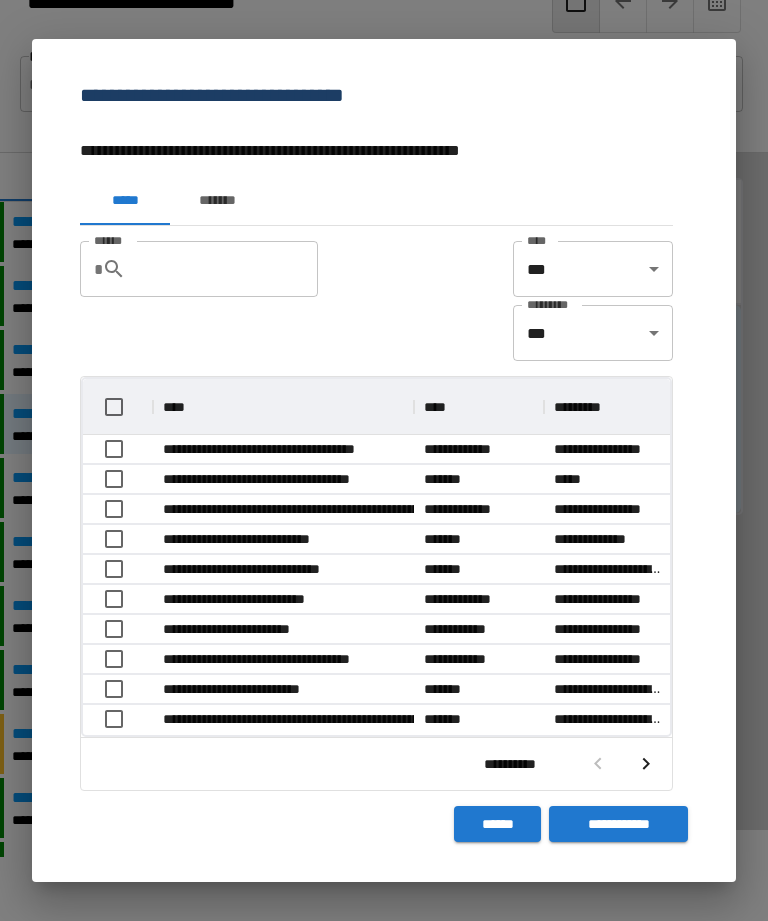 click on "*******" at bounding box center [217, 201] 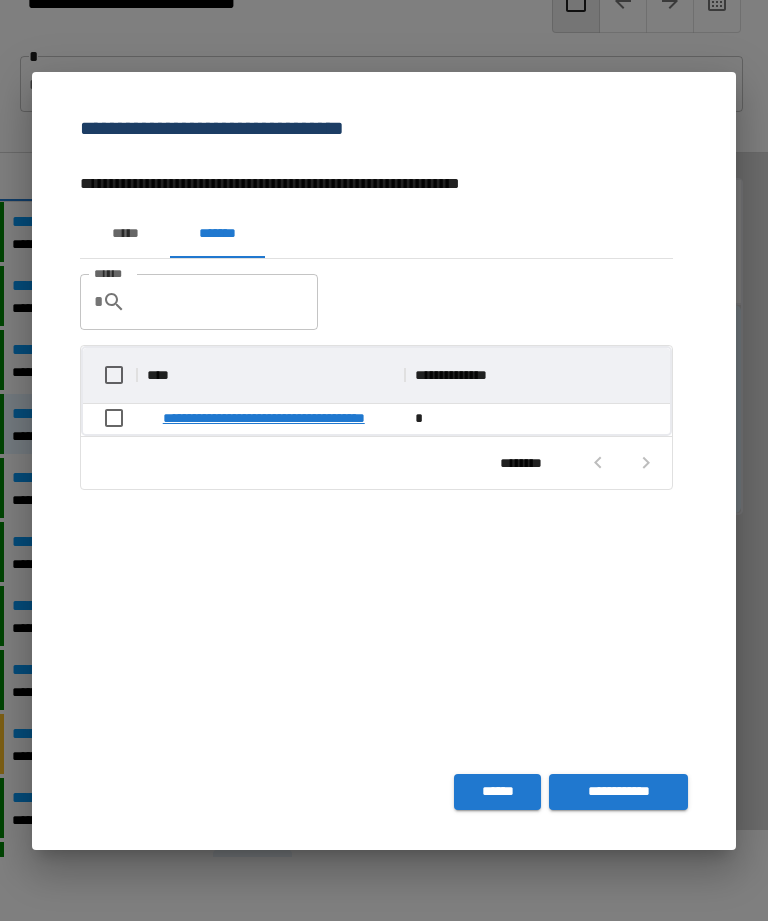 scroll, scrollTop: 86, scrollLeft: 587, axis: both 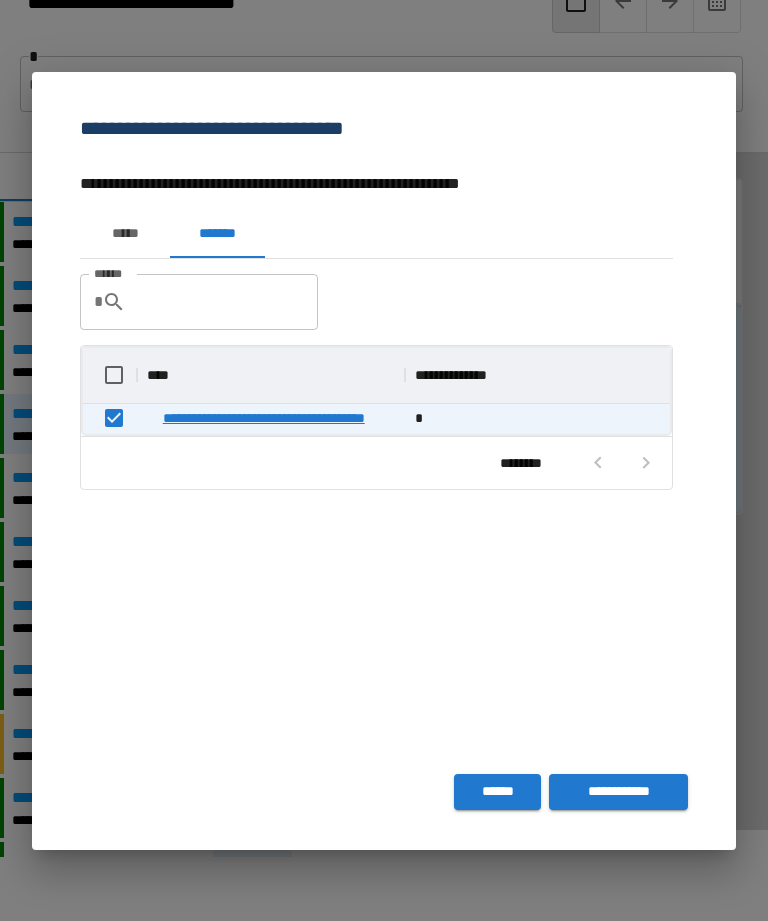 click on "**********" at bounding box center [618, 792] 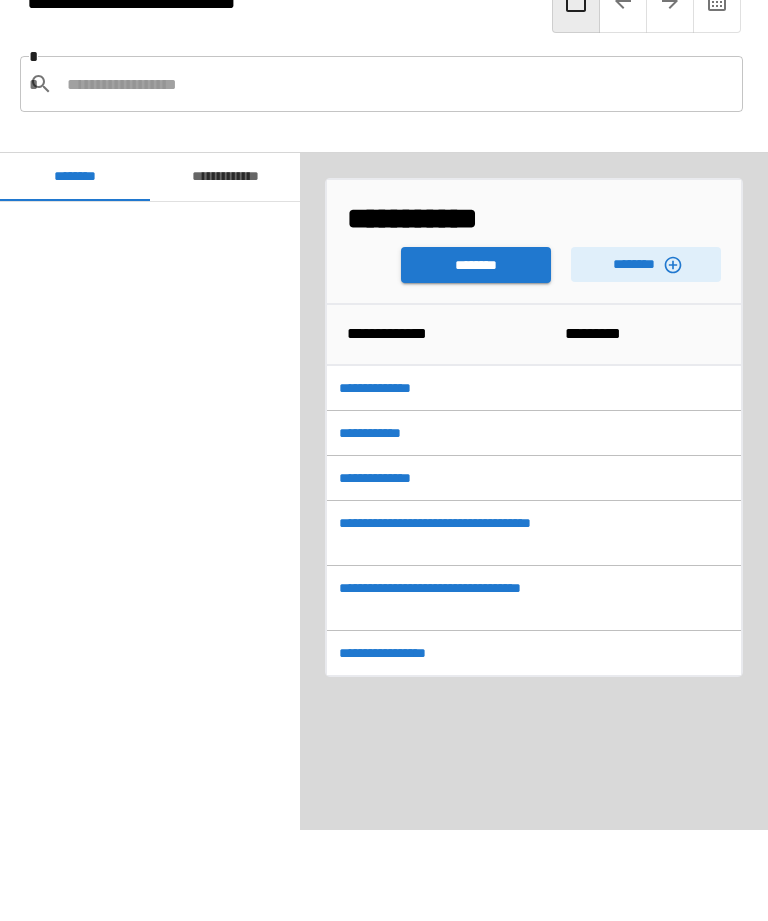 scroll, scrollTop: 1080, scrollLeft: 0, axis: vertical 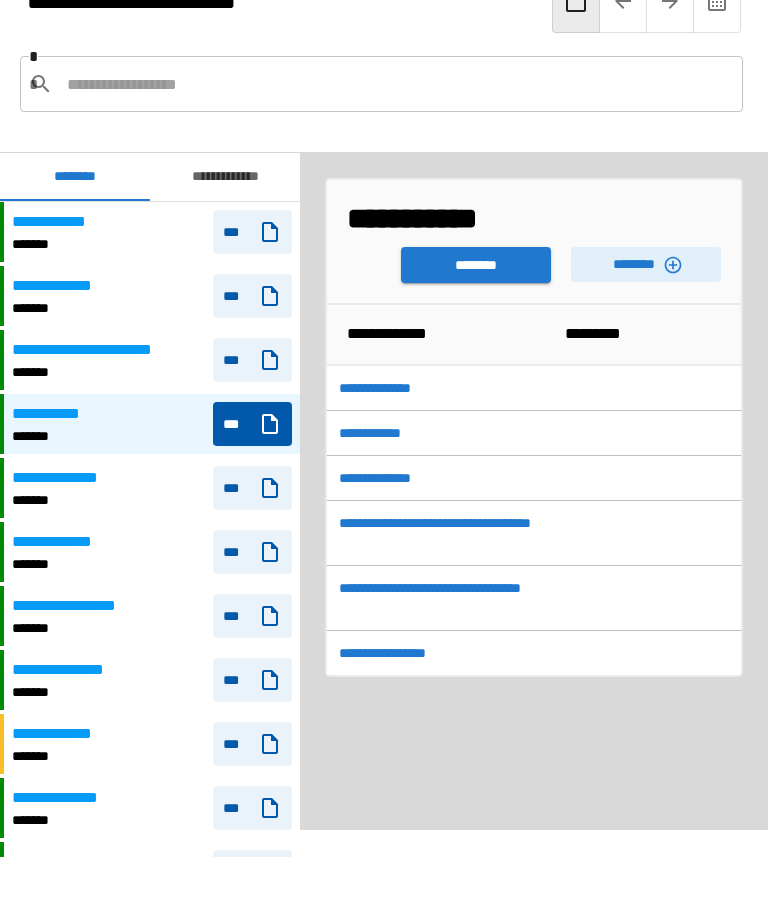 click at bounding box center (397, 84) 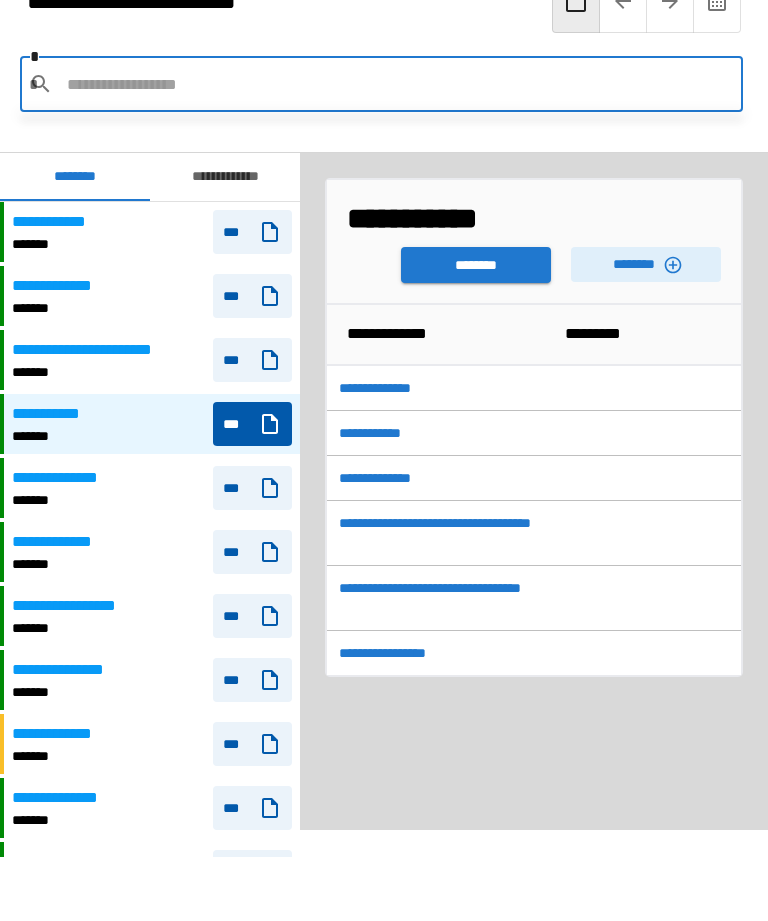 click on "**********" at bounding box center [534, 388] 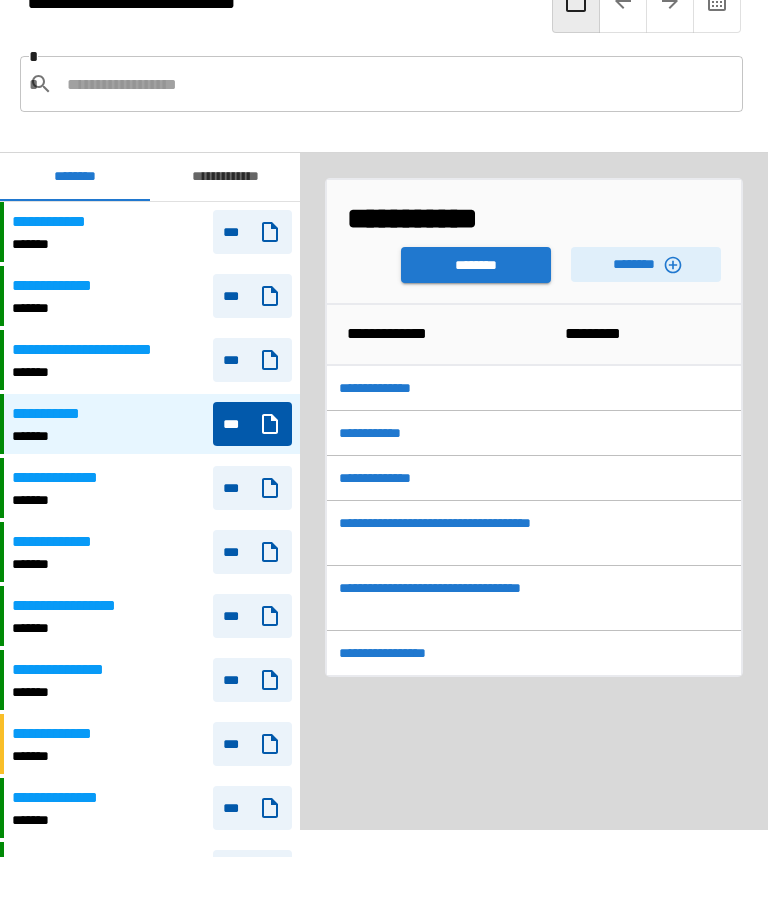 click on "**********" at bounding box center [534, 433] 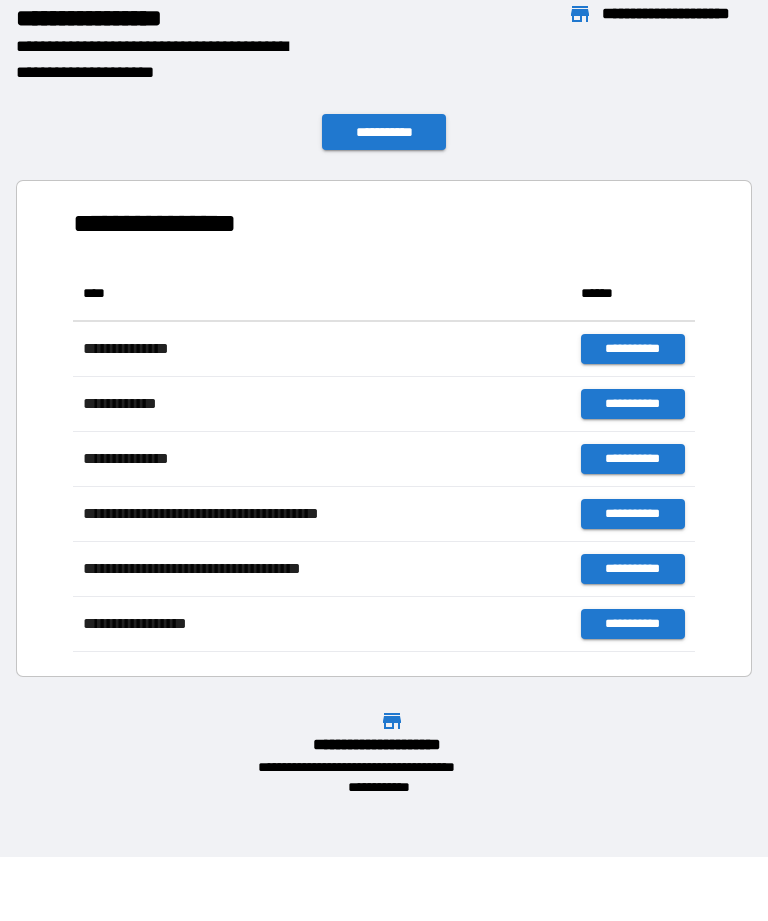 scroll, scrollTop: 386, scrollLeft: 622, axis: both 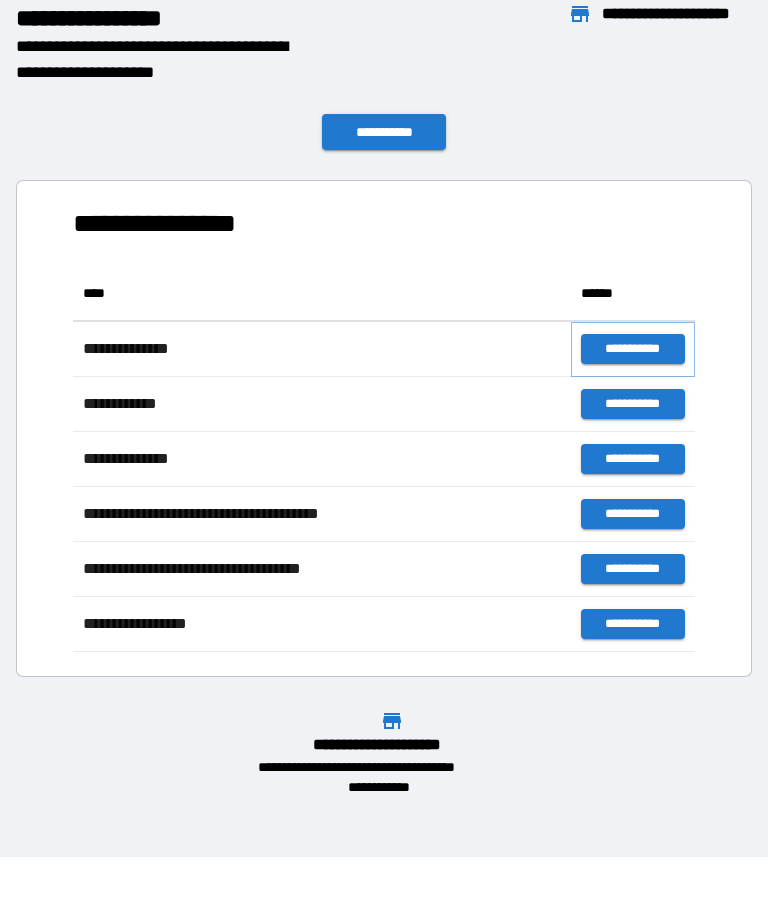 click on "**********" at bounding box center [633, 349] 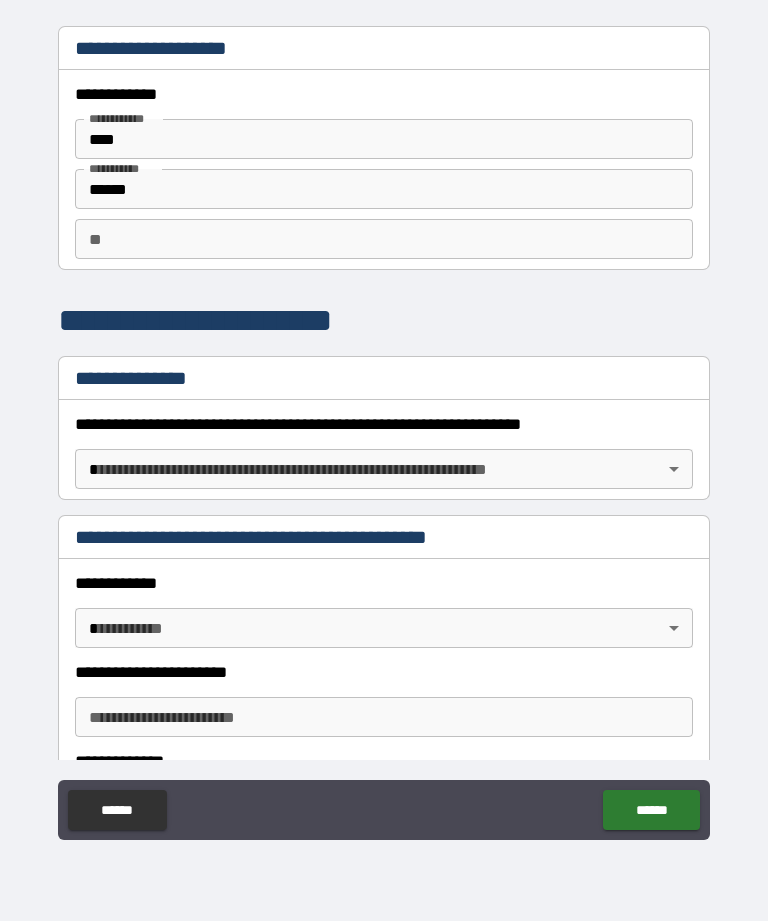 click on "**********" at bounding box center [384, 428] 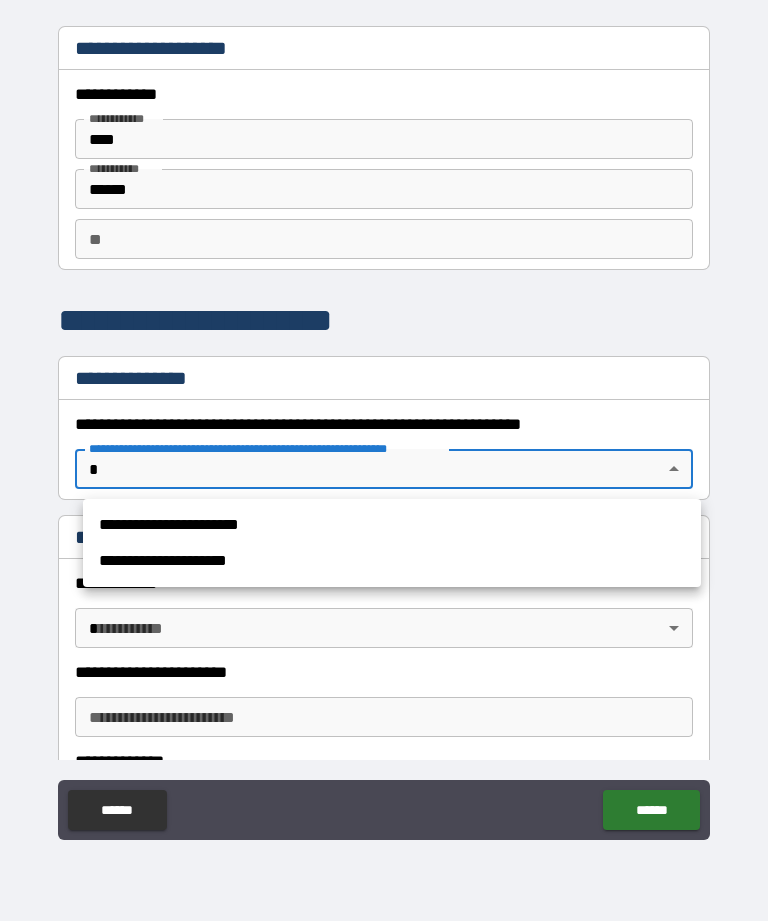 click on "**********" at bounding box center (392, 525) 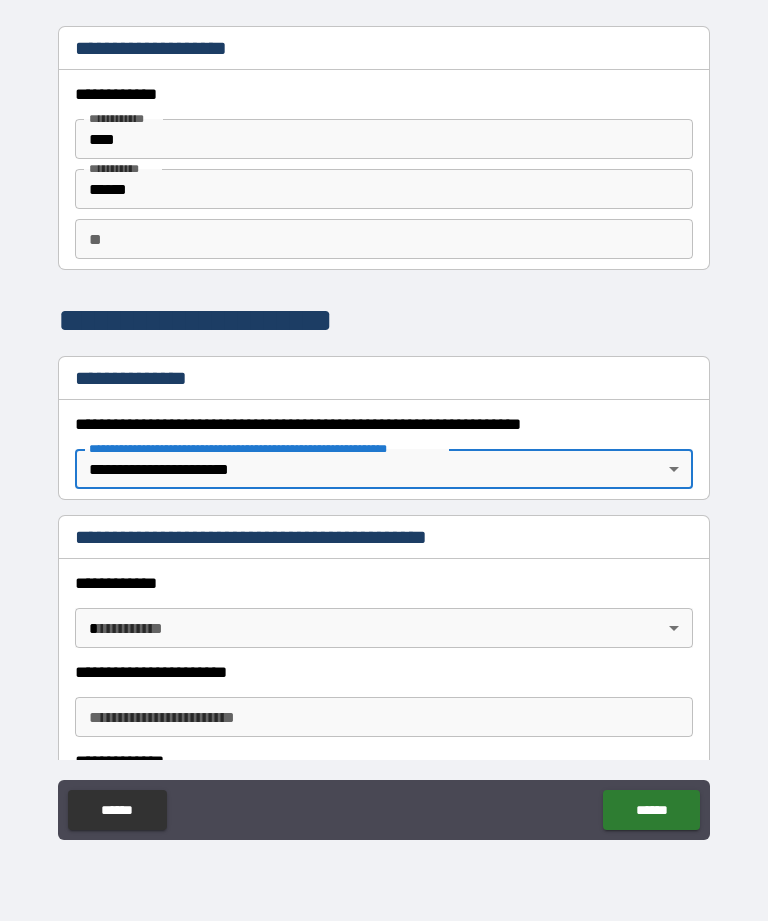 type on "*" 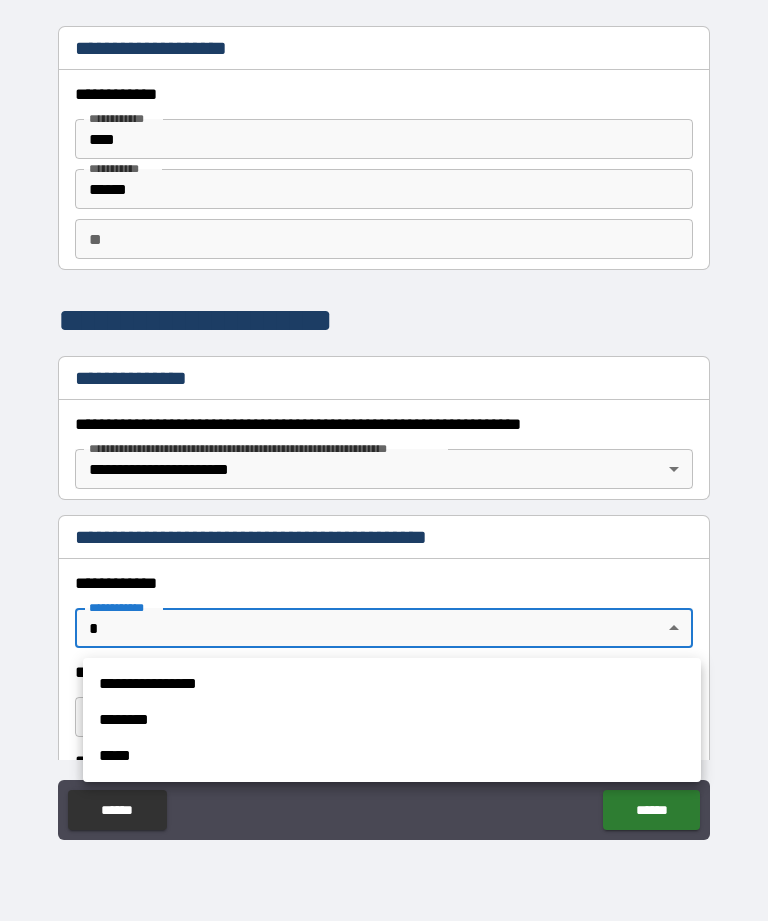 click on "**********" at bounding box center (392, 684) 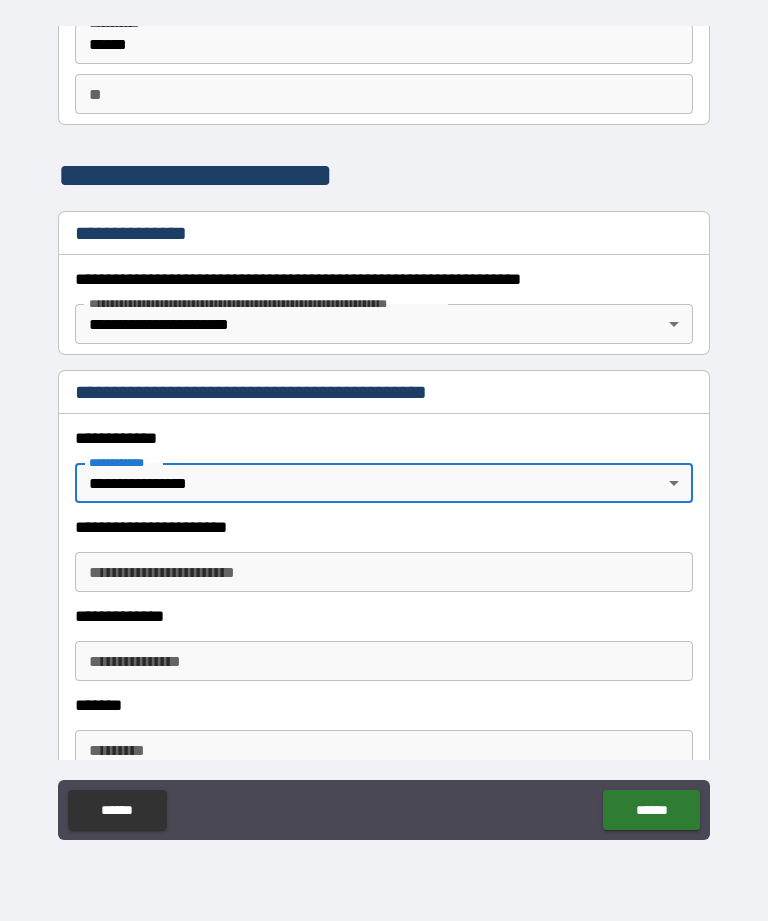 scroll, scrollTop: 174, scrollLeft: 0, axis: vertical 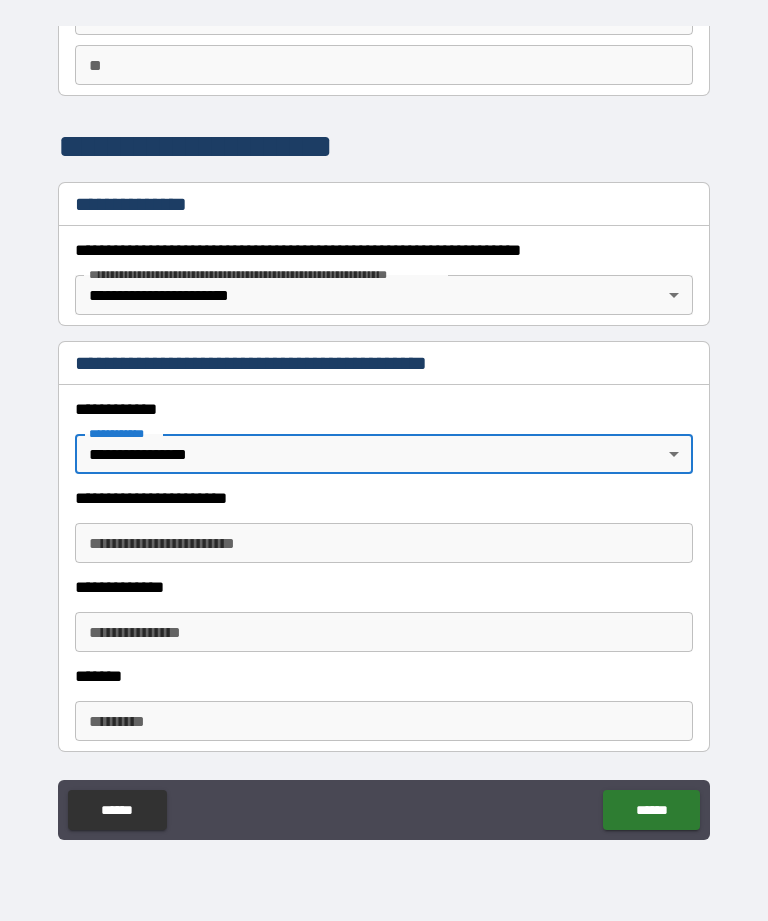 click on "**********" at bounding box center [384, 543] 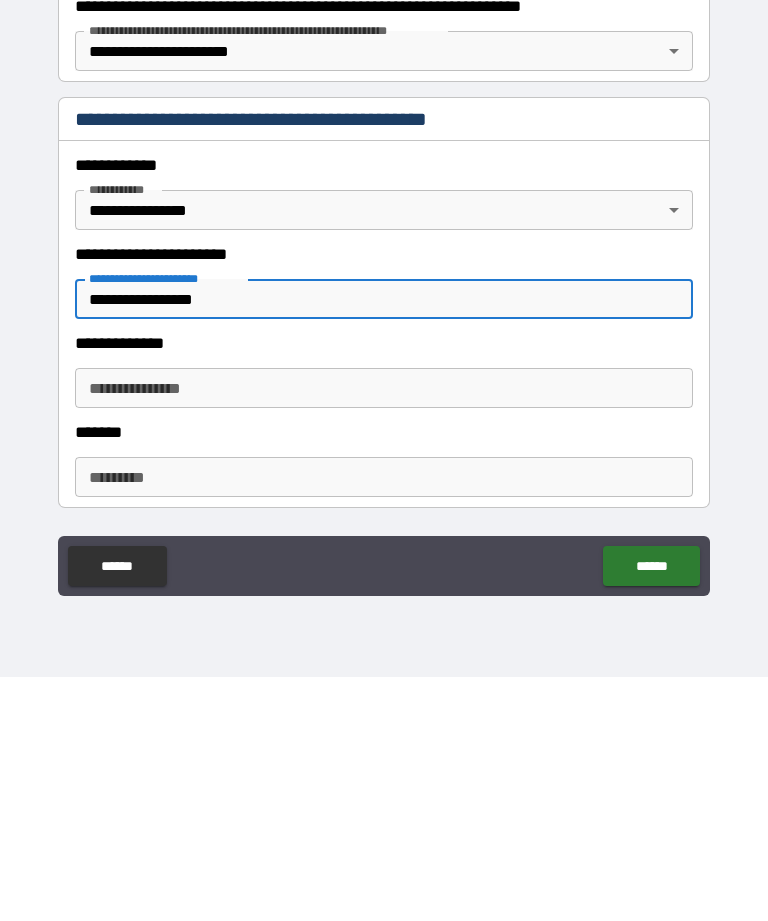 type on "**********" 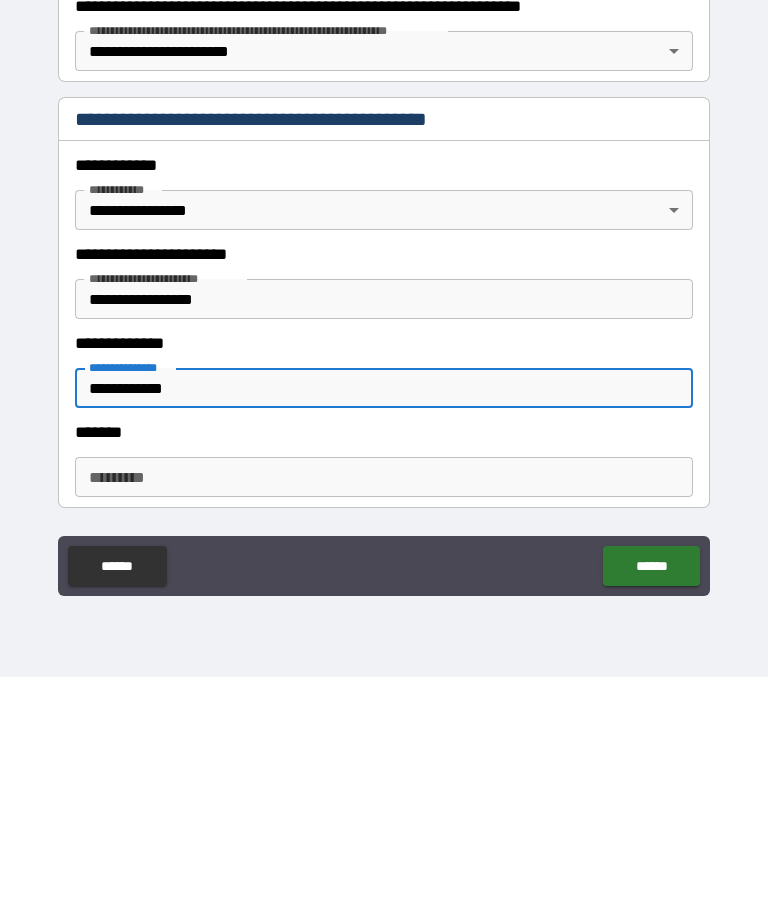 type on "**********" 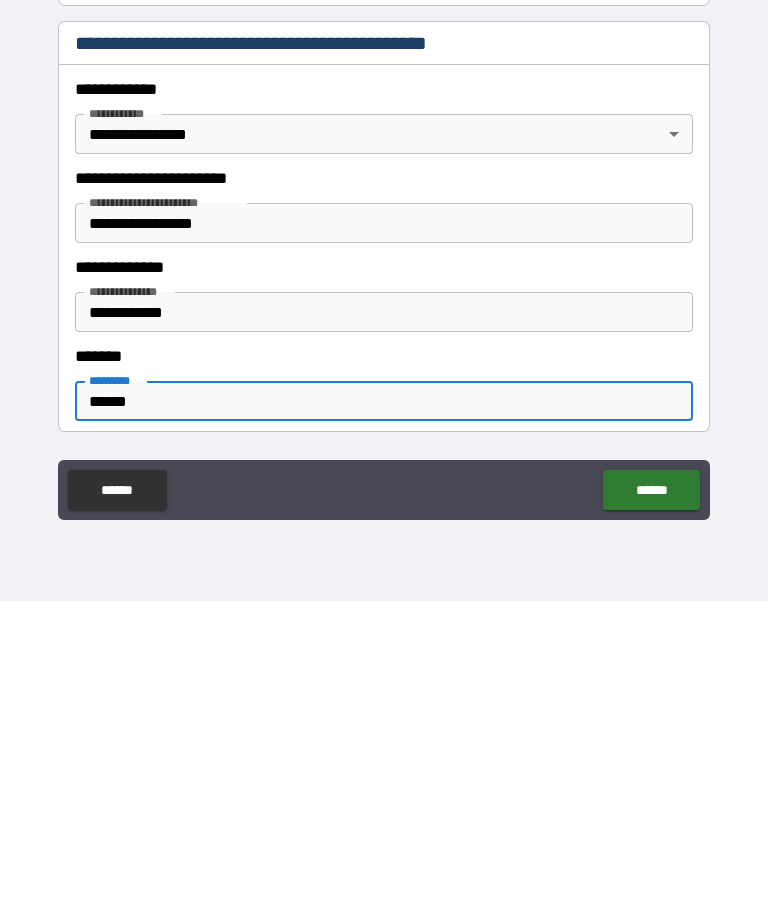 type on "******" 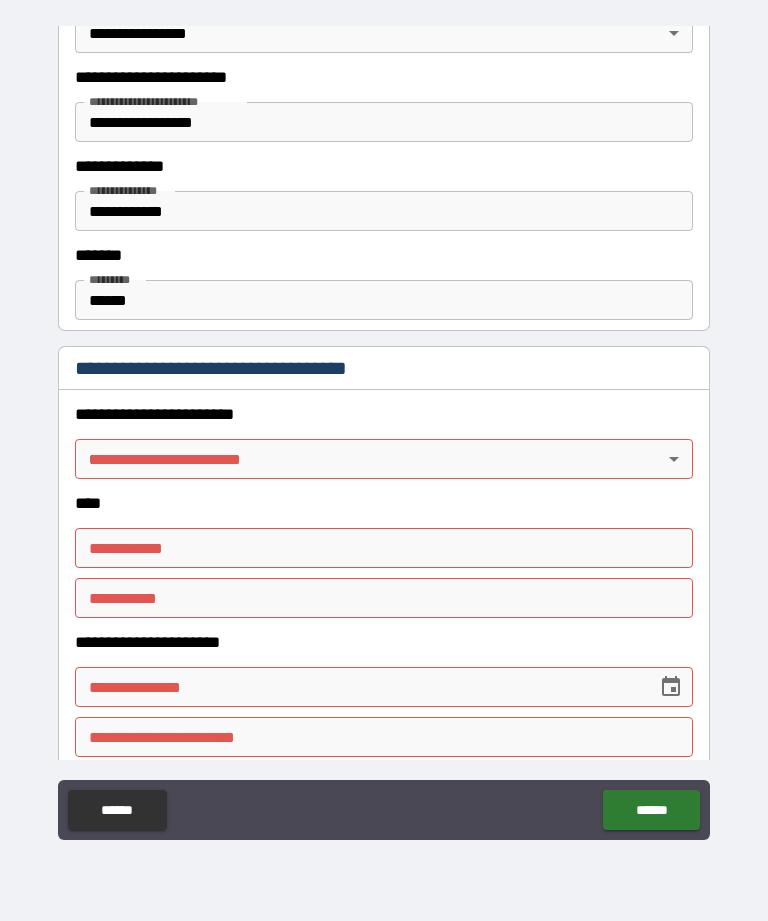 scroll, scrollTop: 596, scrollLeft: 0, axis: vertical 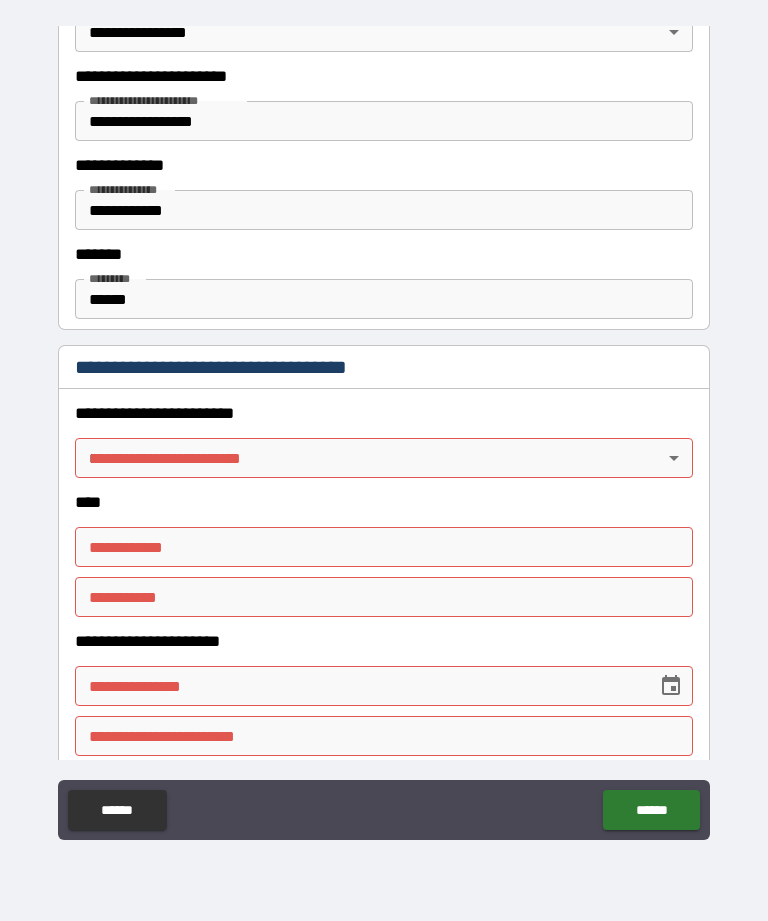 click on "**********" at bounding box center (384, 428) 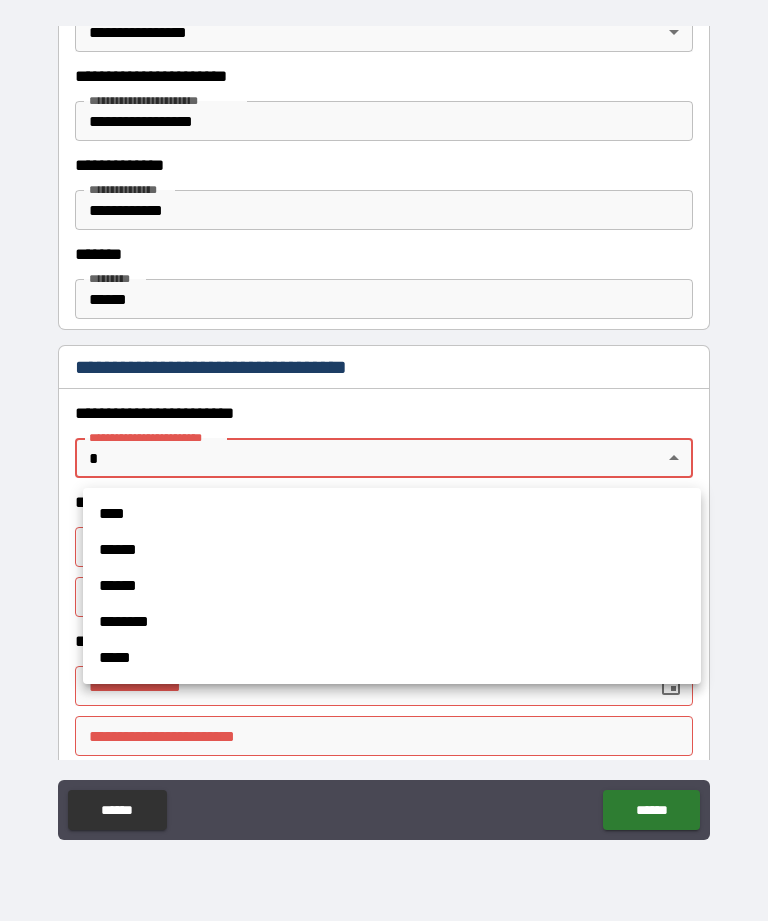 click on "********" at bounding box center (392, 622) 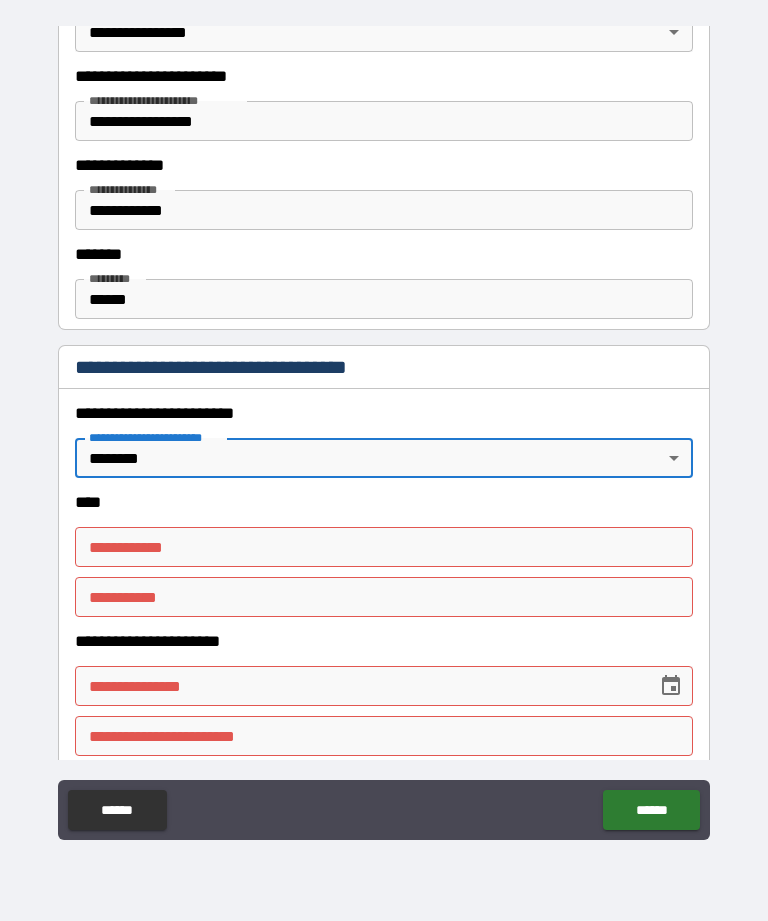 click on "**********" at bounding box center [384, 547] 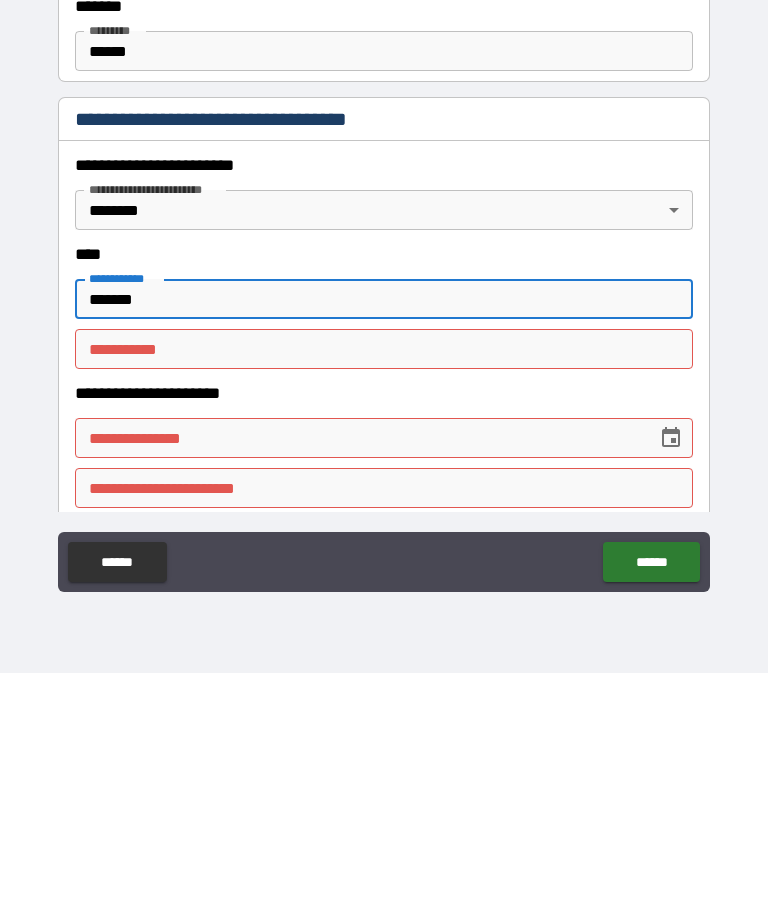 type on "*******" 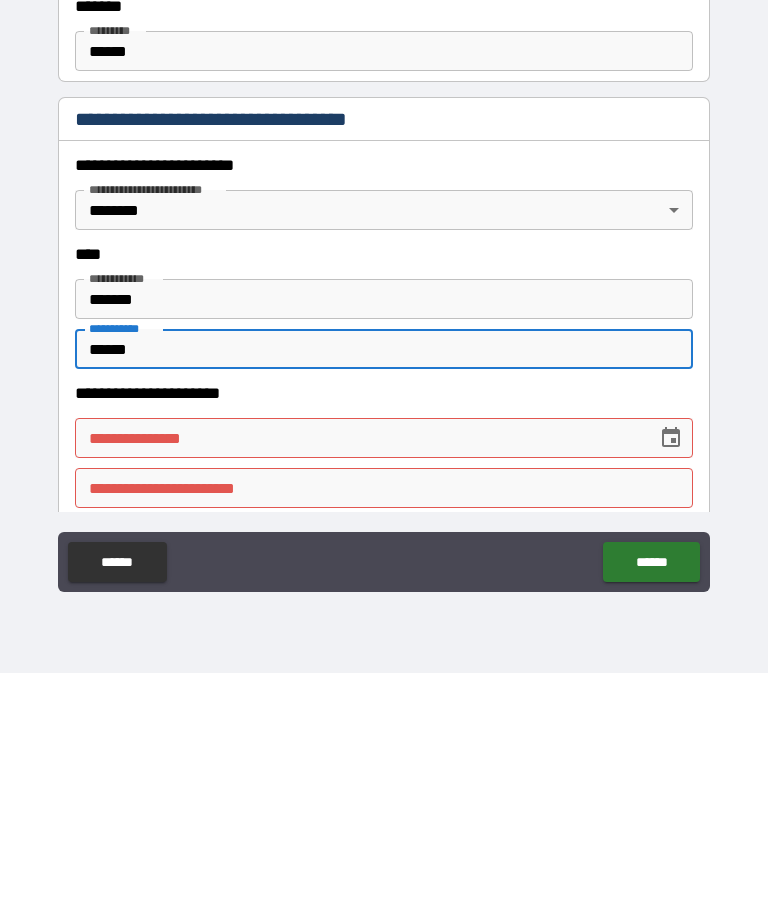 type on "******" 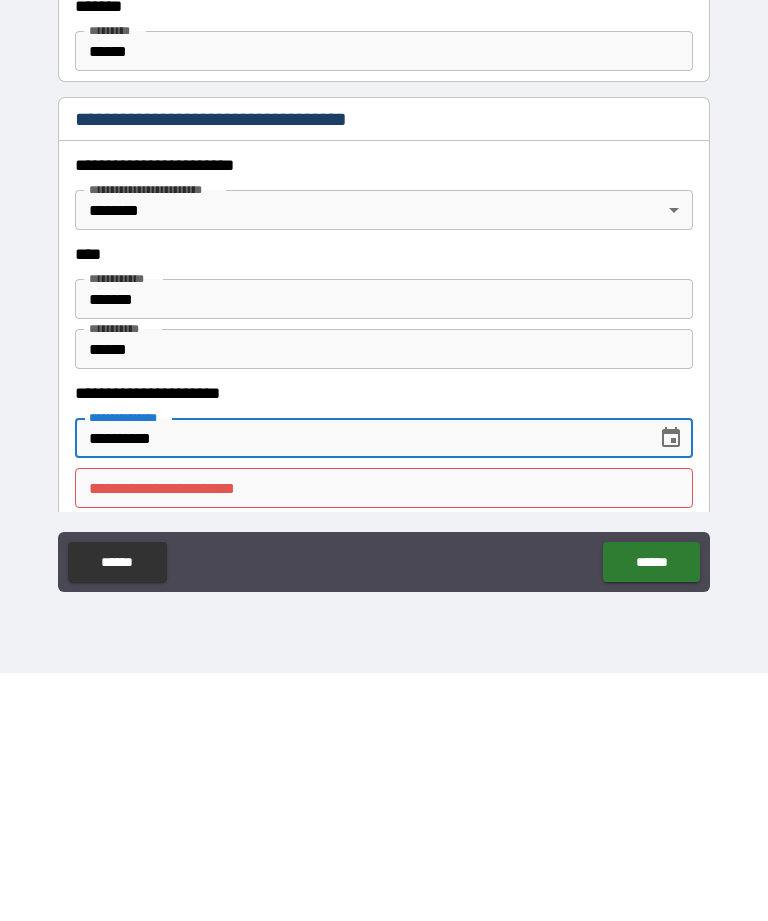 type on "**********" 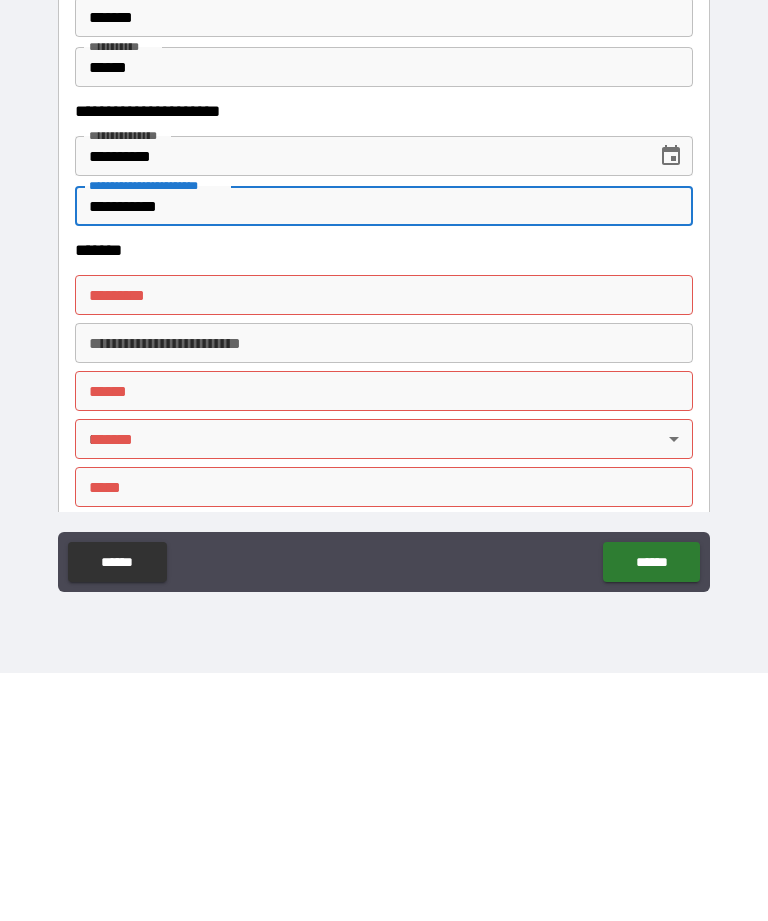 scroll, scrollTop: 881, scrollLeft: 0, axis: vertical 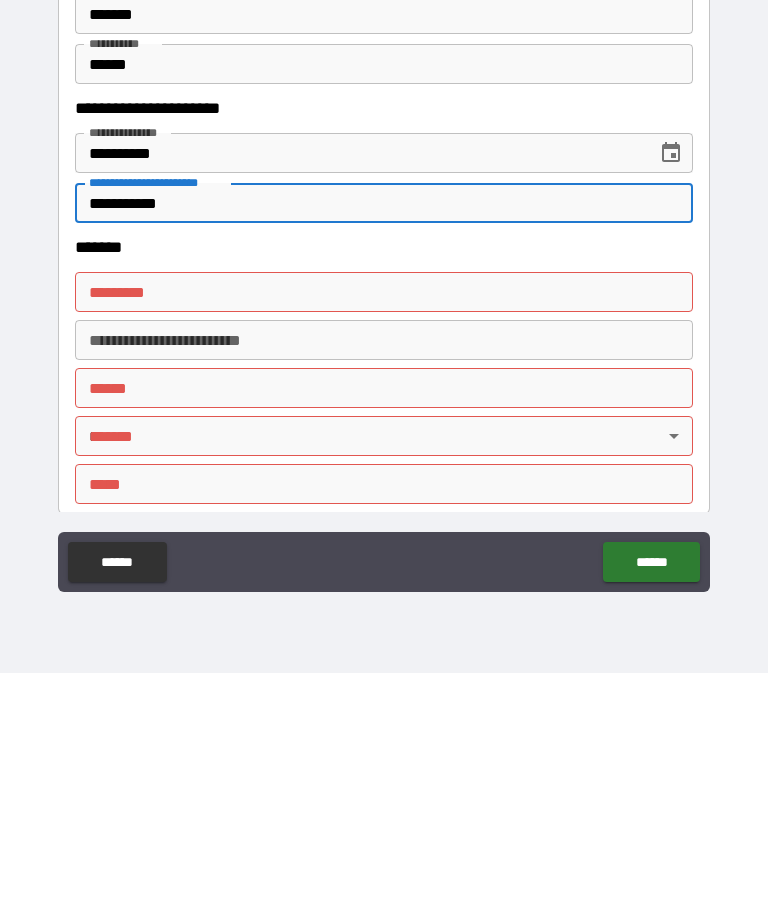 type on "**********" 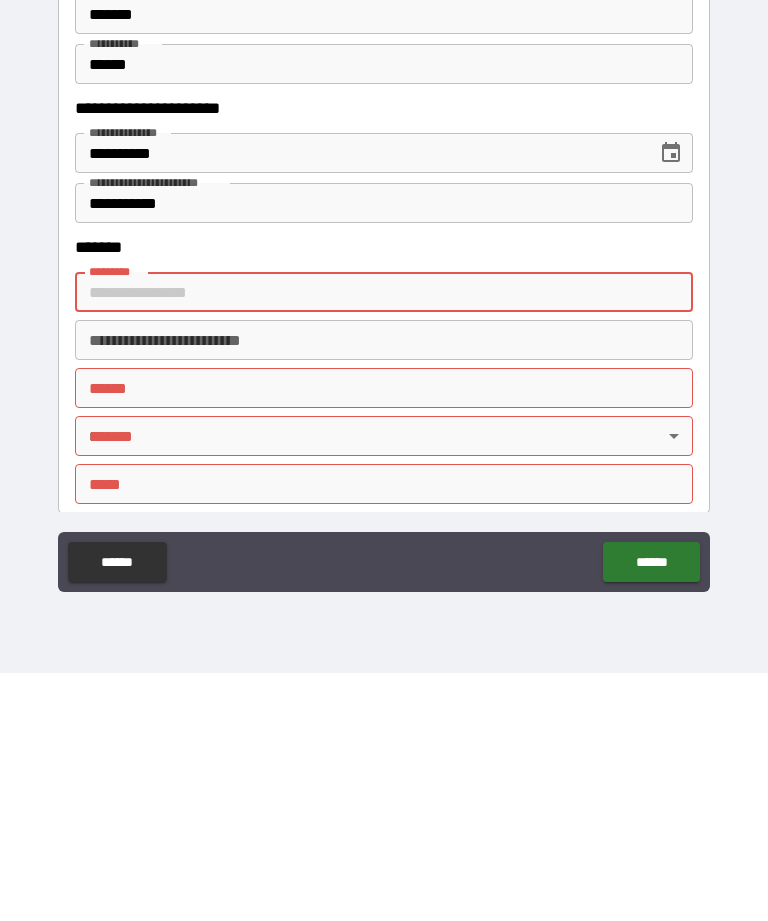 type on "*" 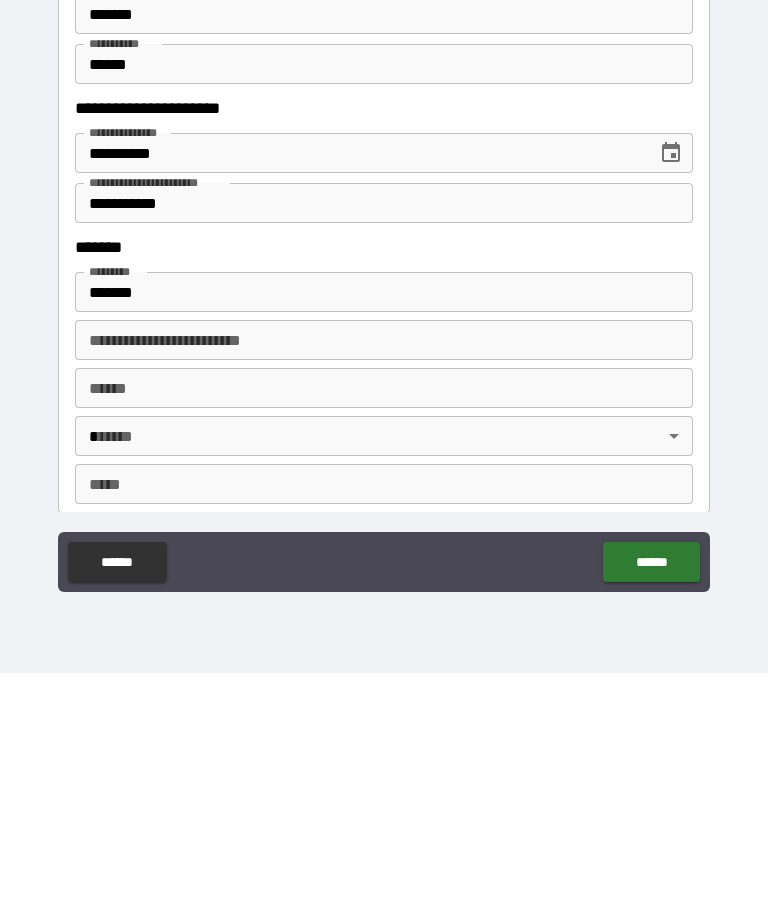 type on "**********" 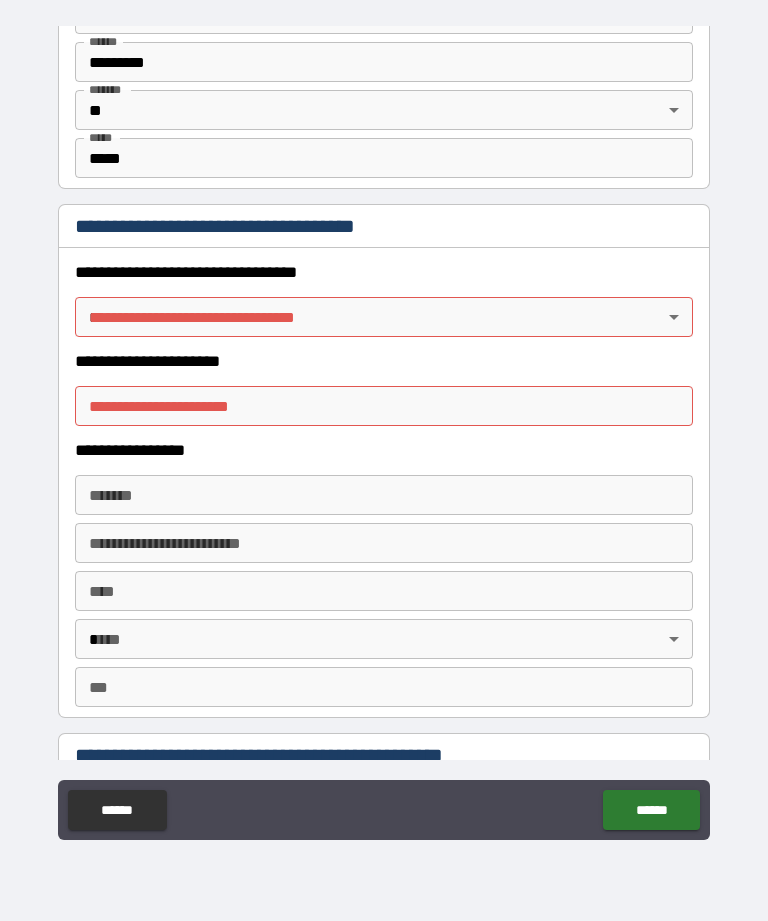 scroll, scrollTop: 1455, scrollLeft: 0, axis: vertical 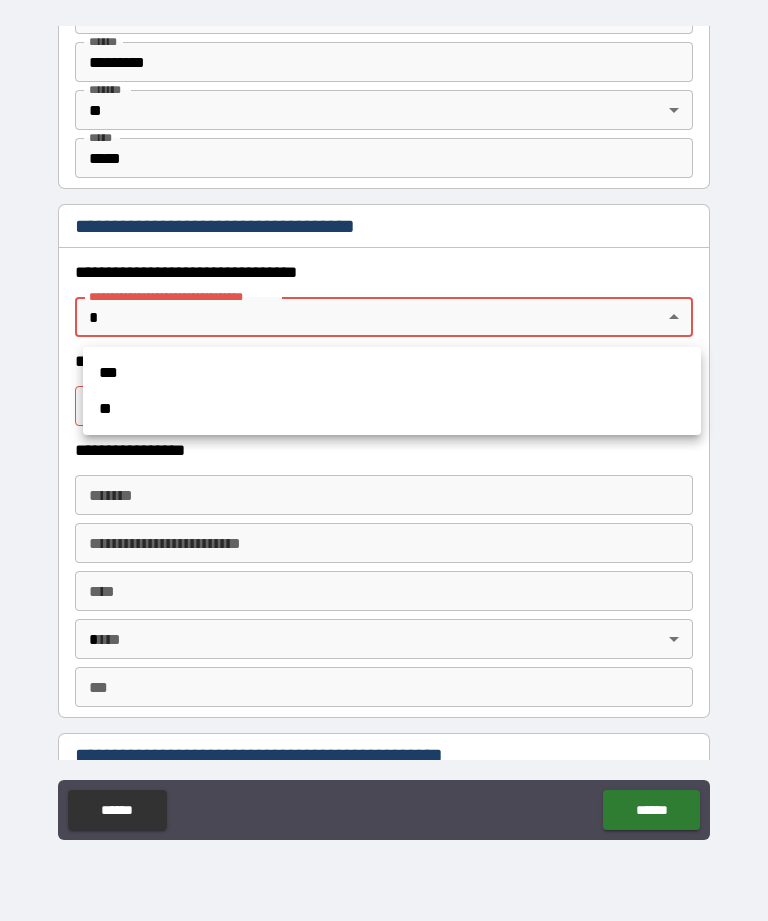 click on "***" at bounding box center [392, 373] 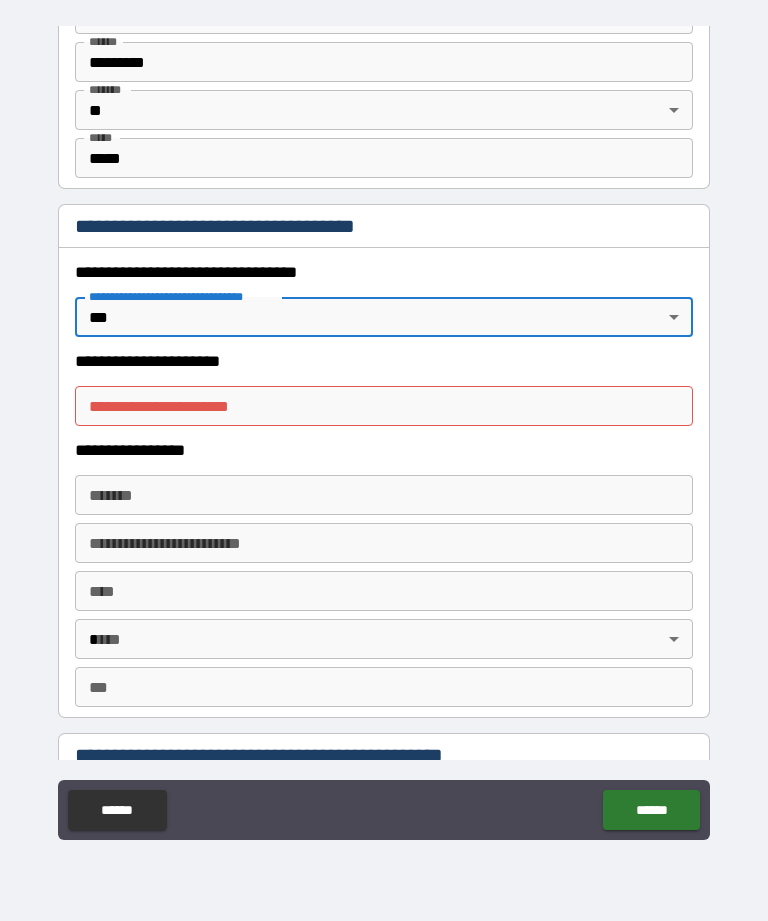 type on "*" 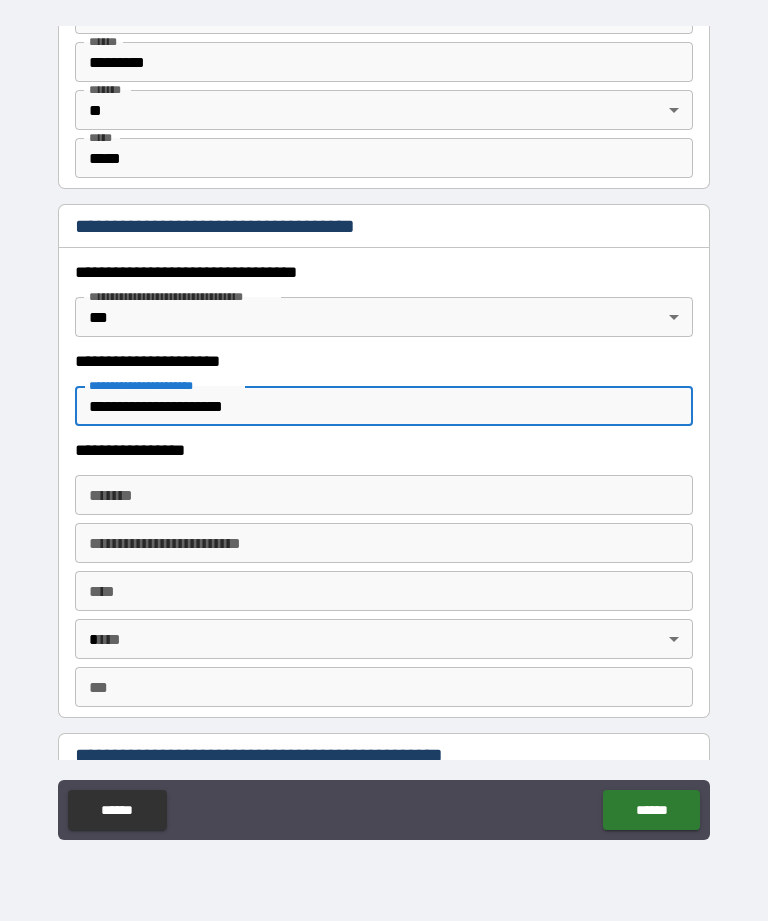type on "**********" 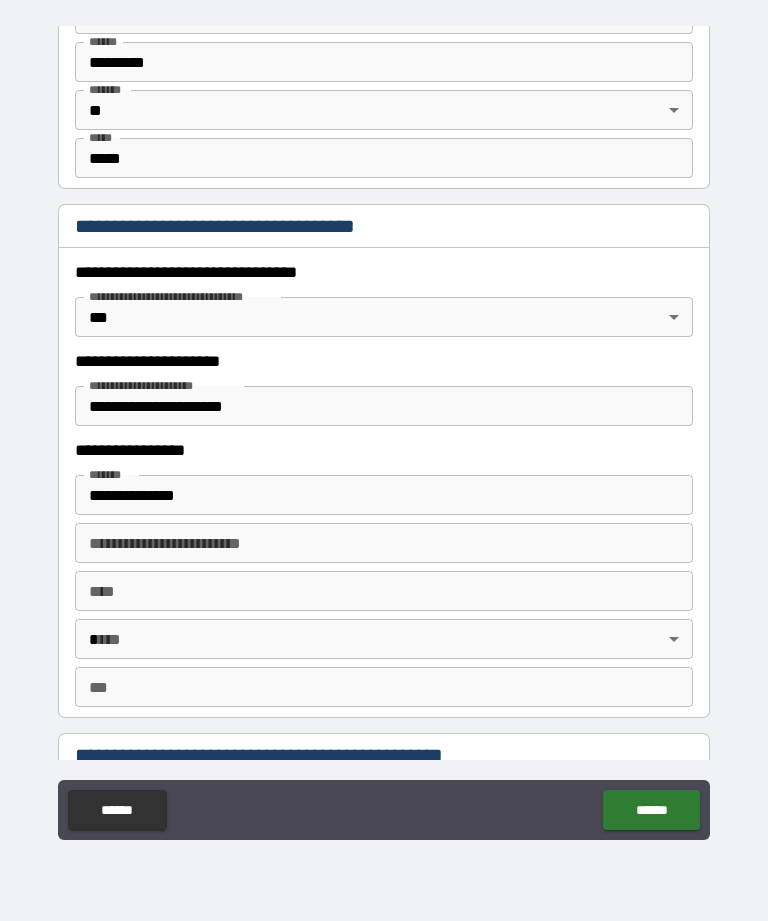 type on "**********" 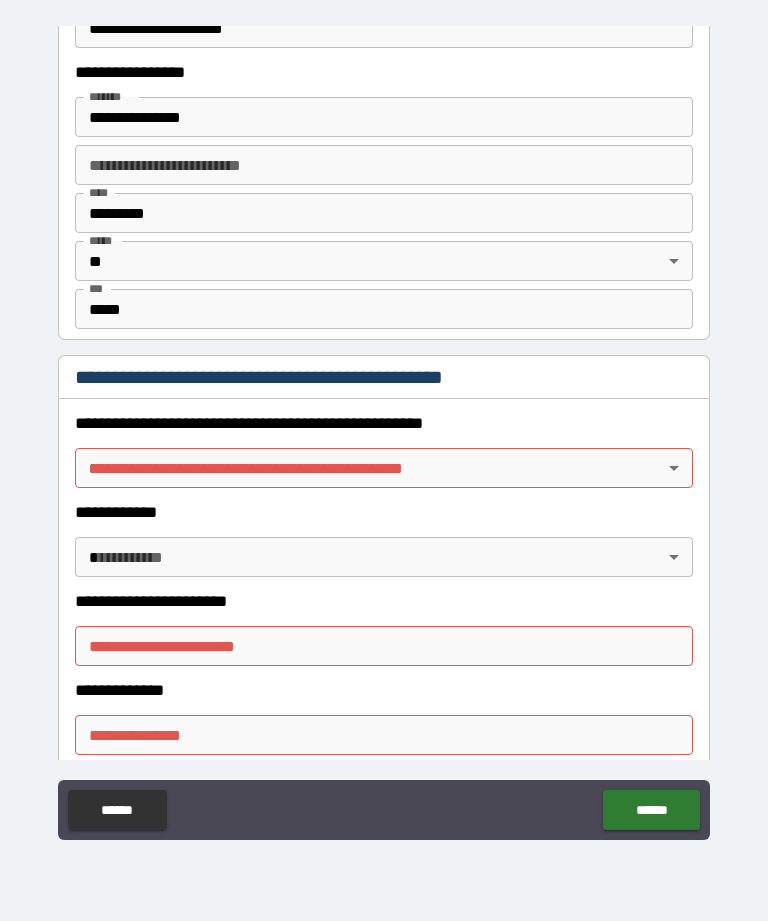 scroll, scrollTop: 1838, scrollLeft: 0, axis: vertical 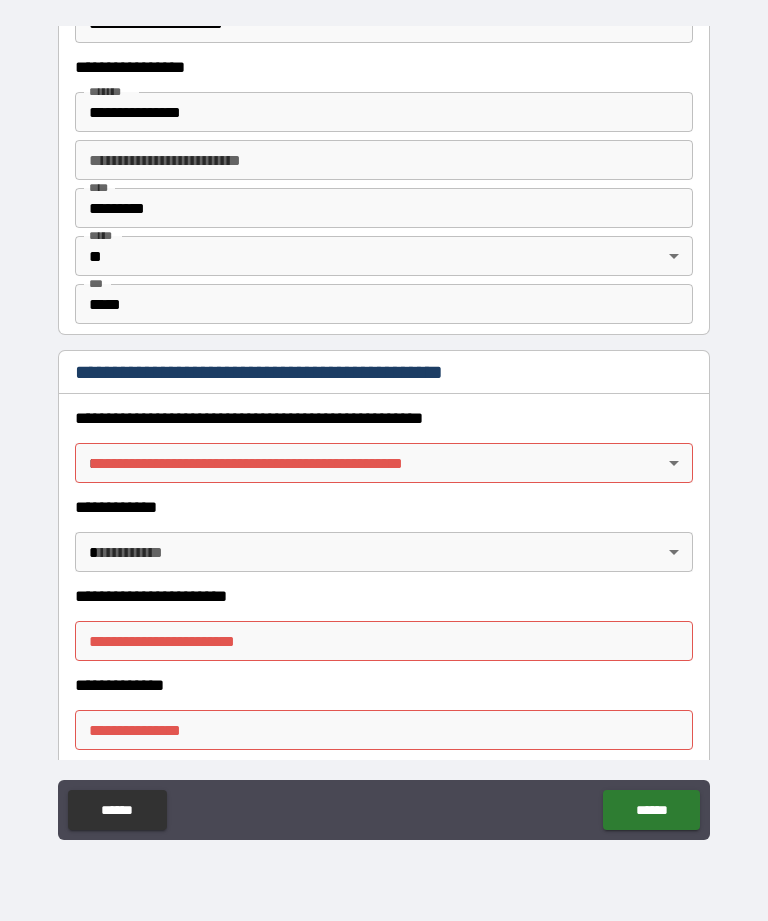 click on "**********" at bounding box center [384, 428] 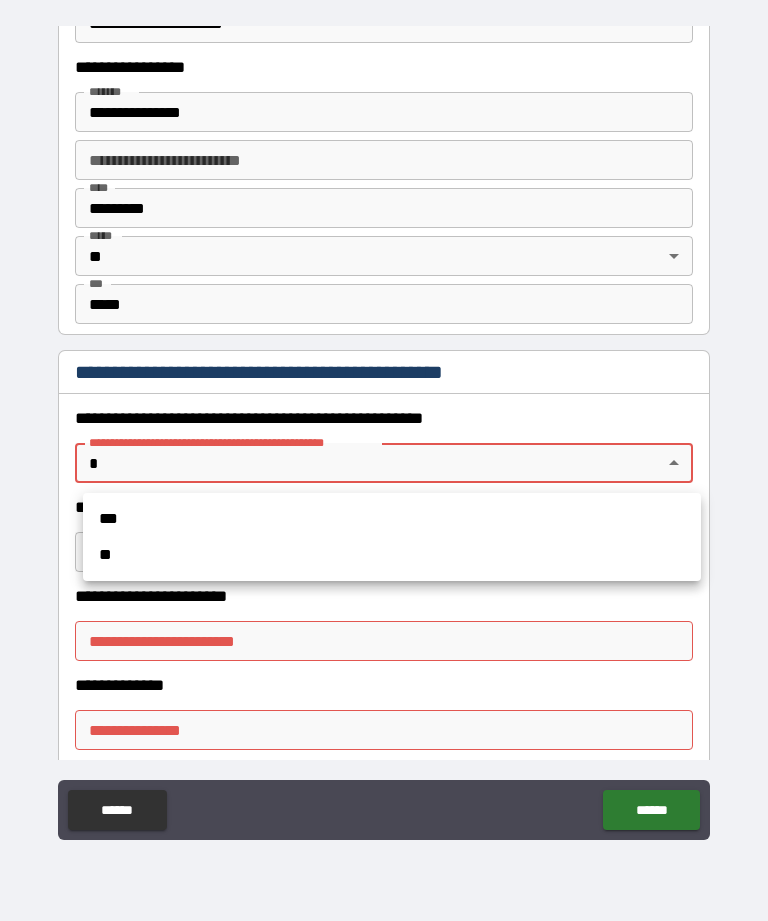 click on "***" at bounding box center (392, 519) 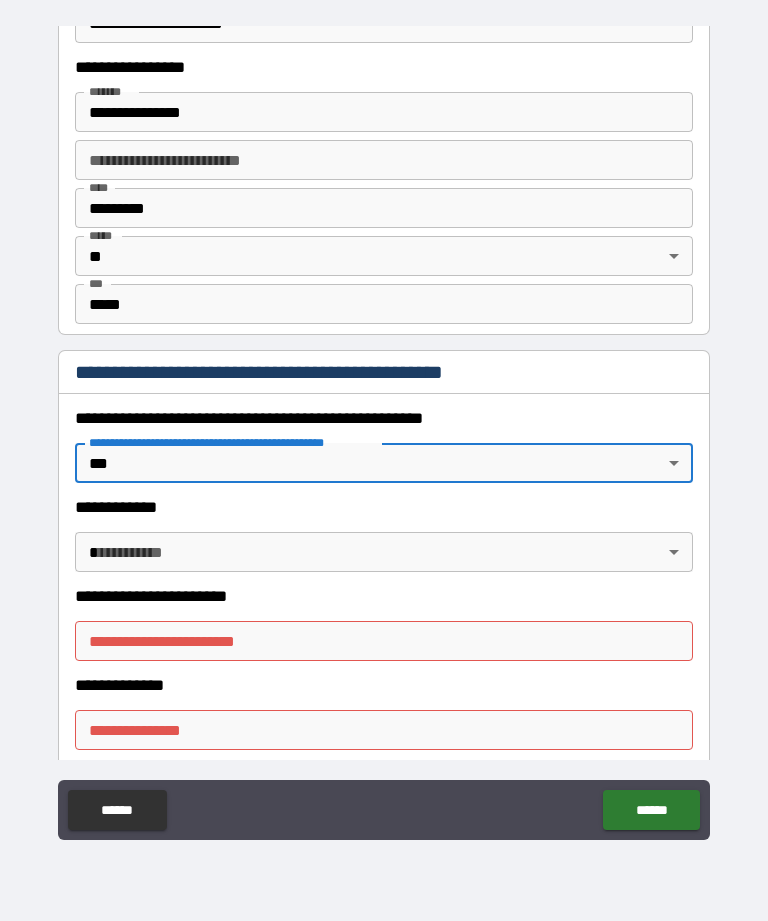 type on "*" 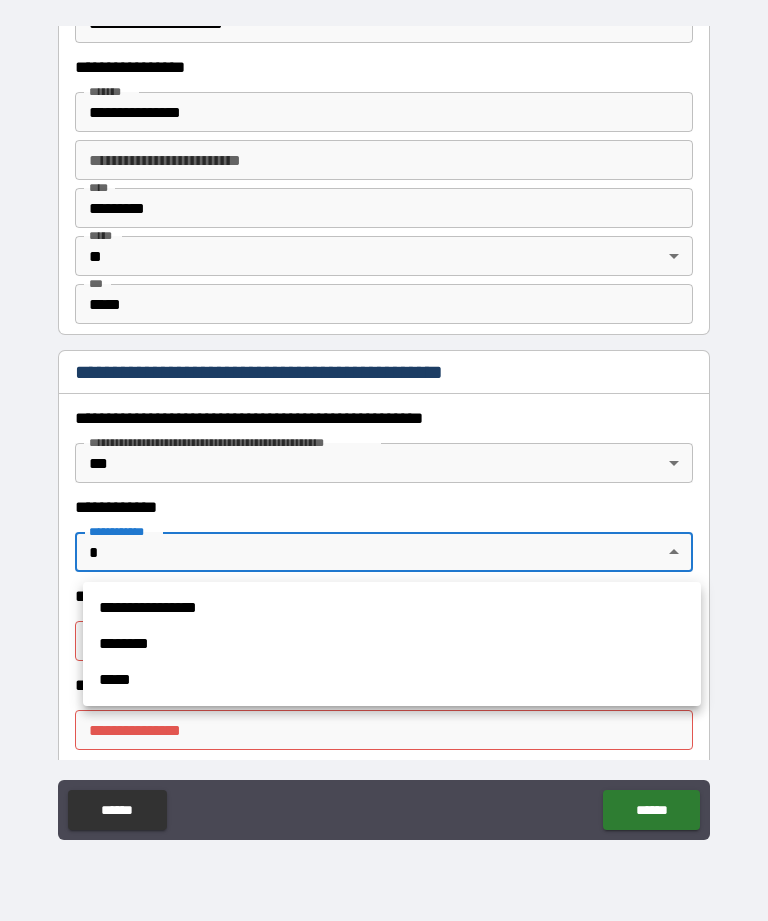 click on "*****" at bounding box center (392, 680) 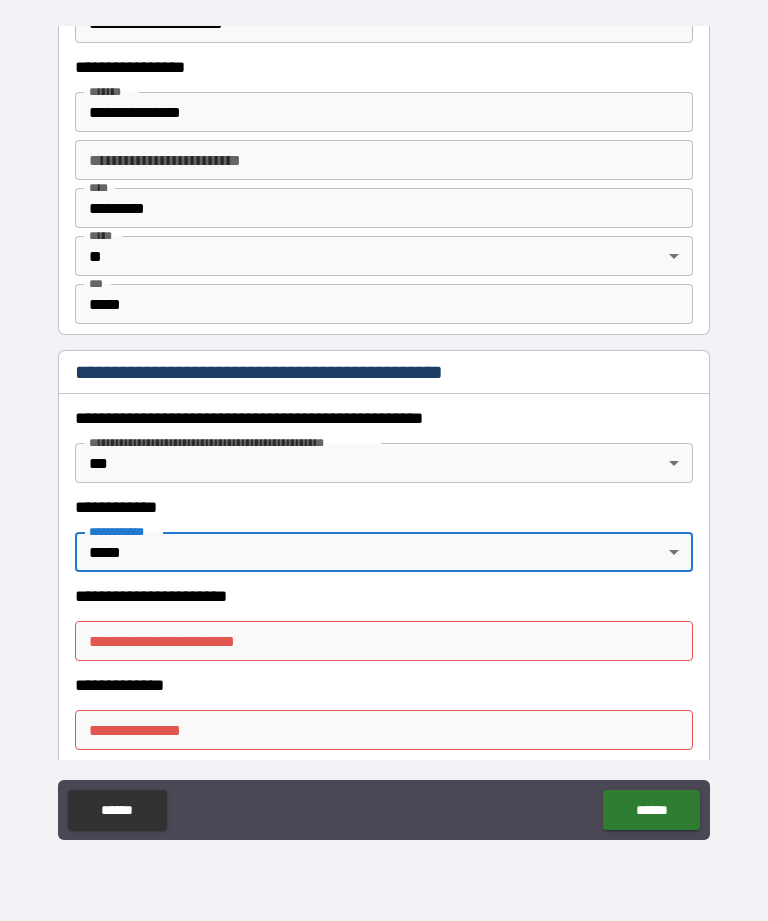 click on "**********" at bounding box center [384, 641] 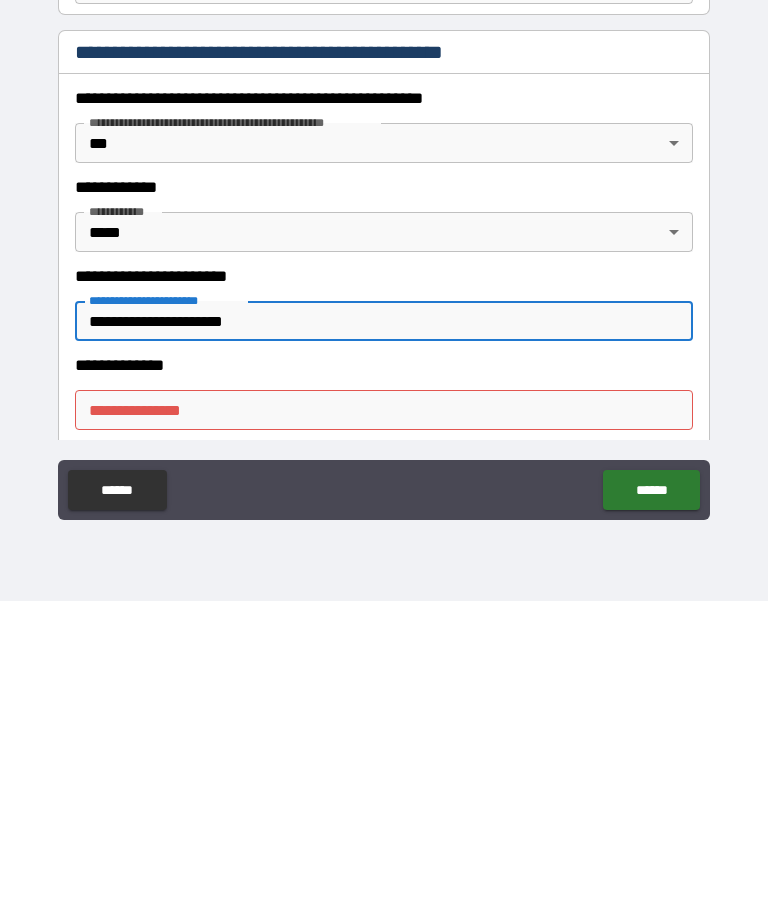 type on "**********" 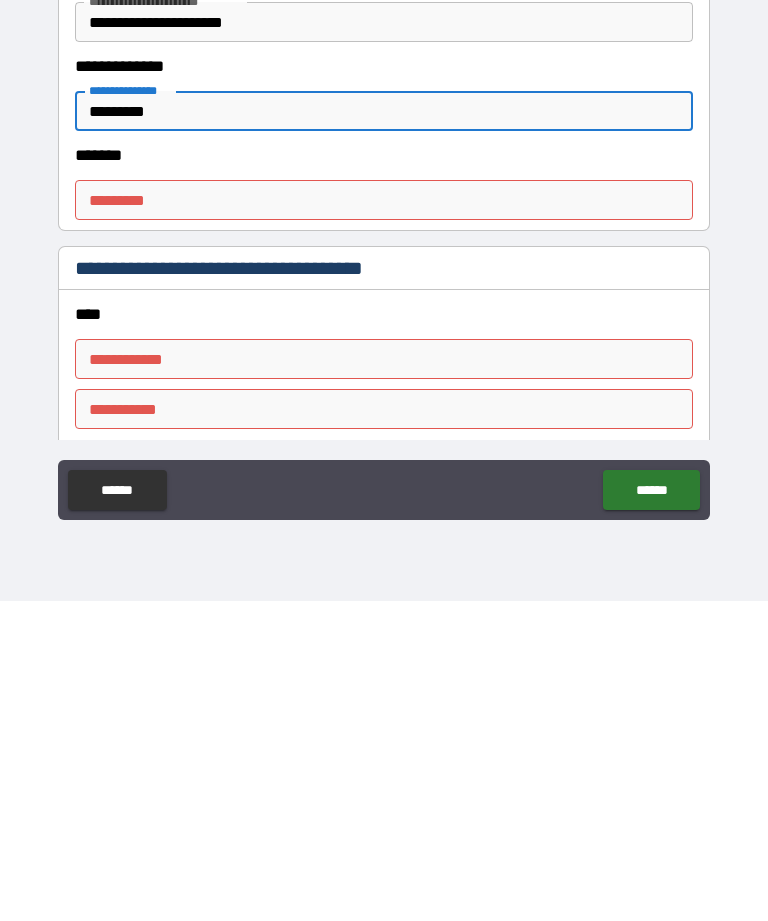 scroll, scrollTop: 2143, scrollLeft: 0, axis: vertical 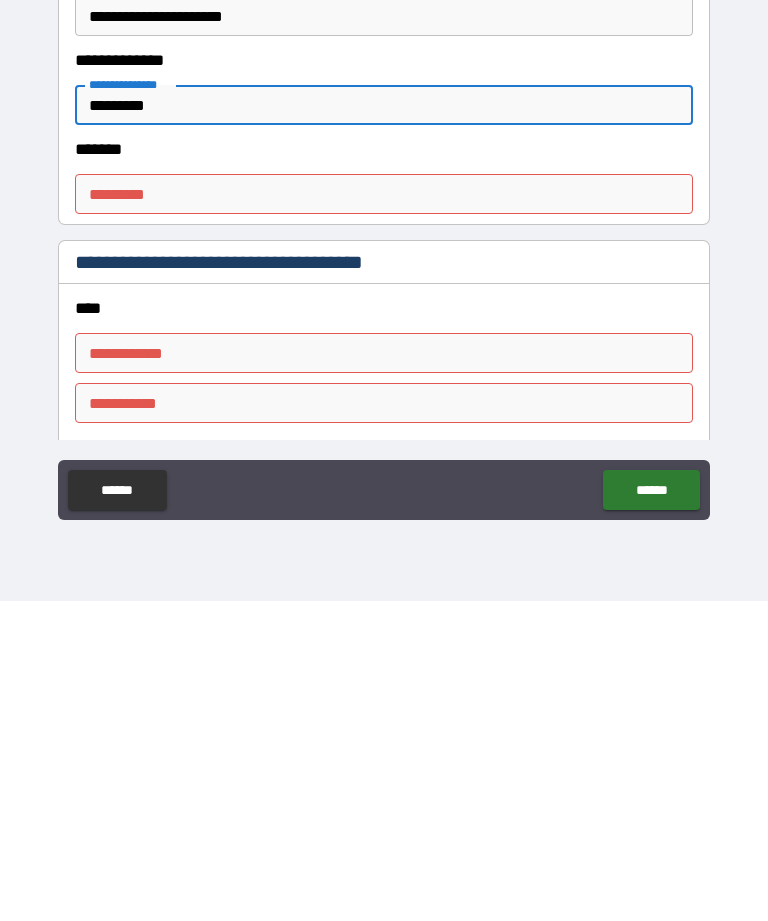 type on "*********" 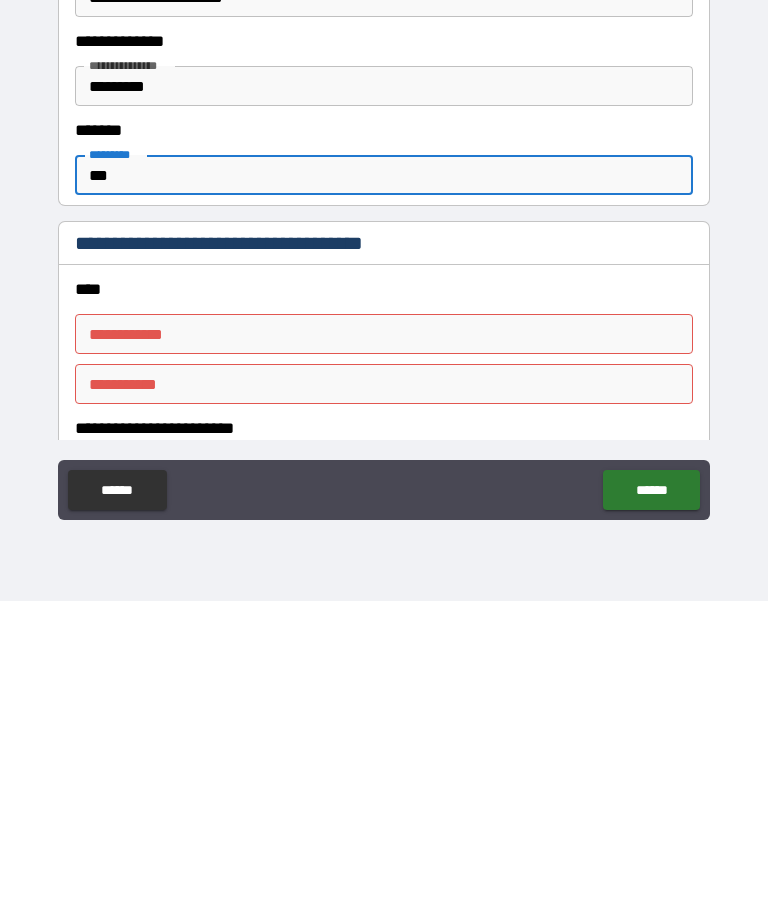 scroll, scrollTop: 2164, scrollLeft: 0, axis: vertical 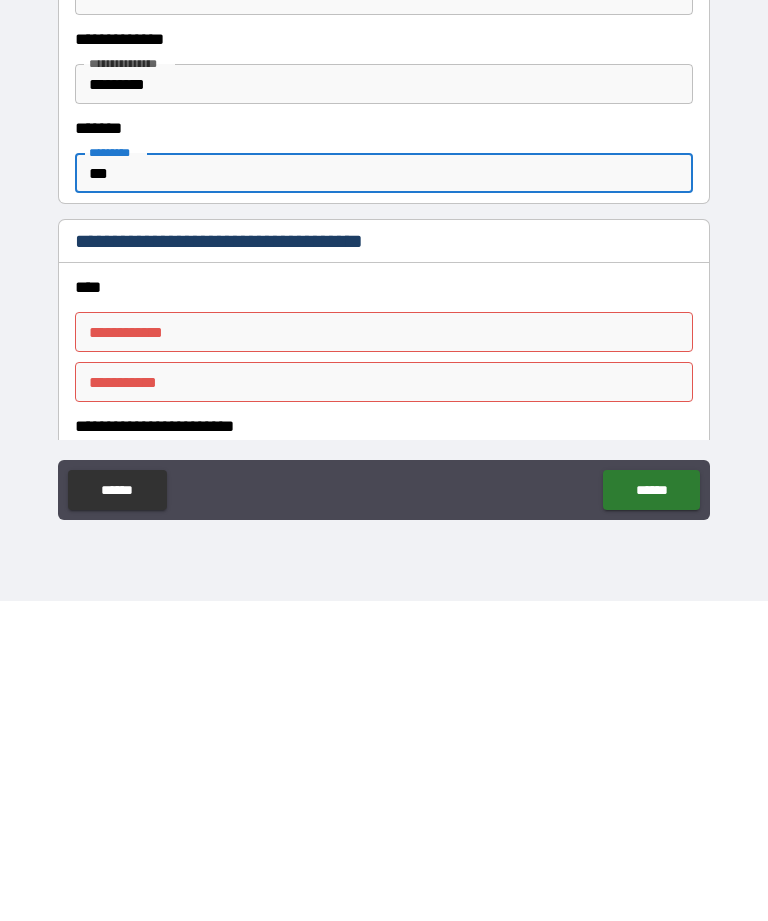 type on "***" 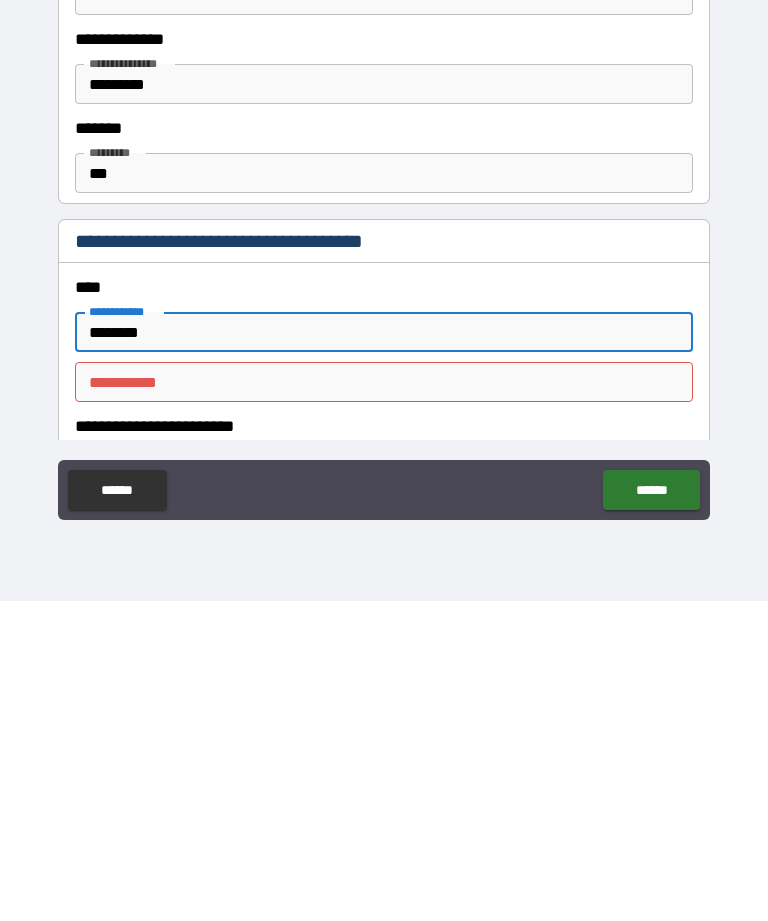 type on "*******" 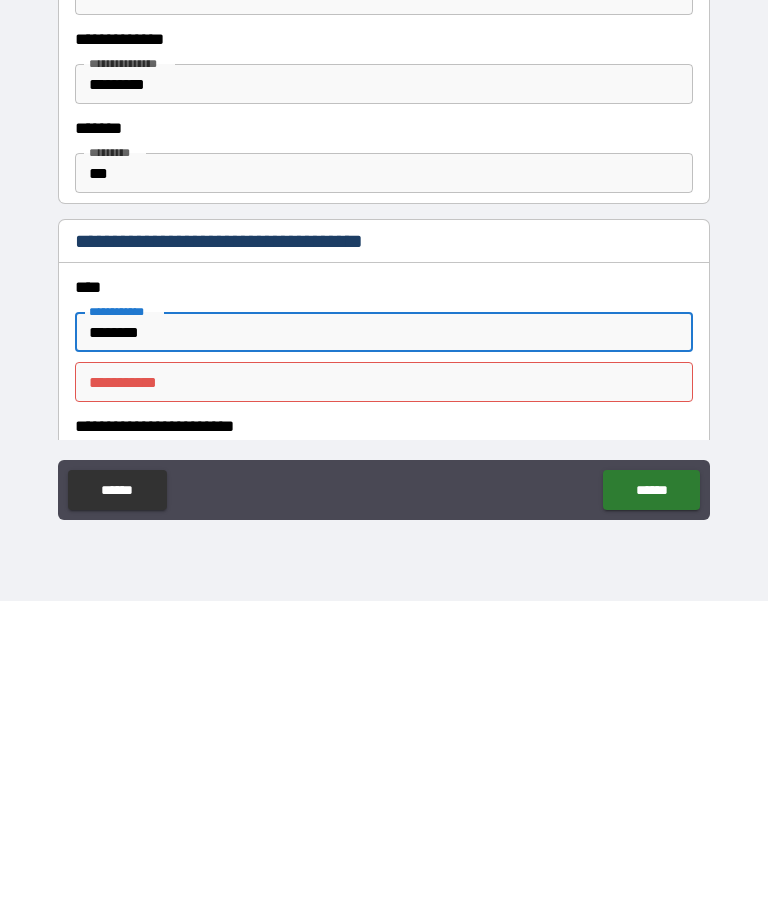 click on "*********   *" at bounding box center (384, 702) 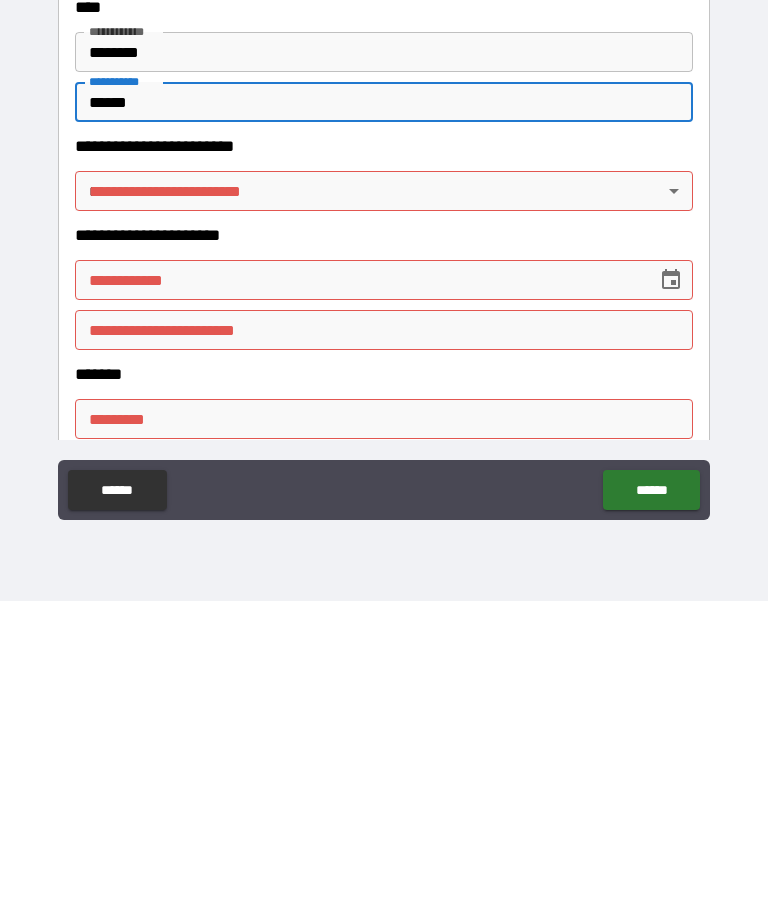 scroll, scrollTop: 2445, scrollLeft: 0, axis: vertical 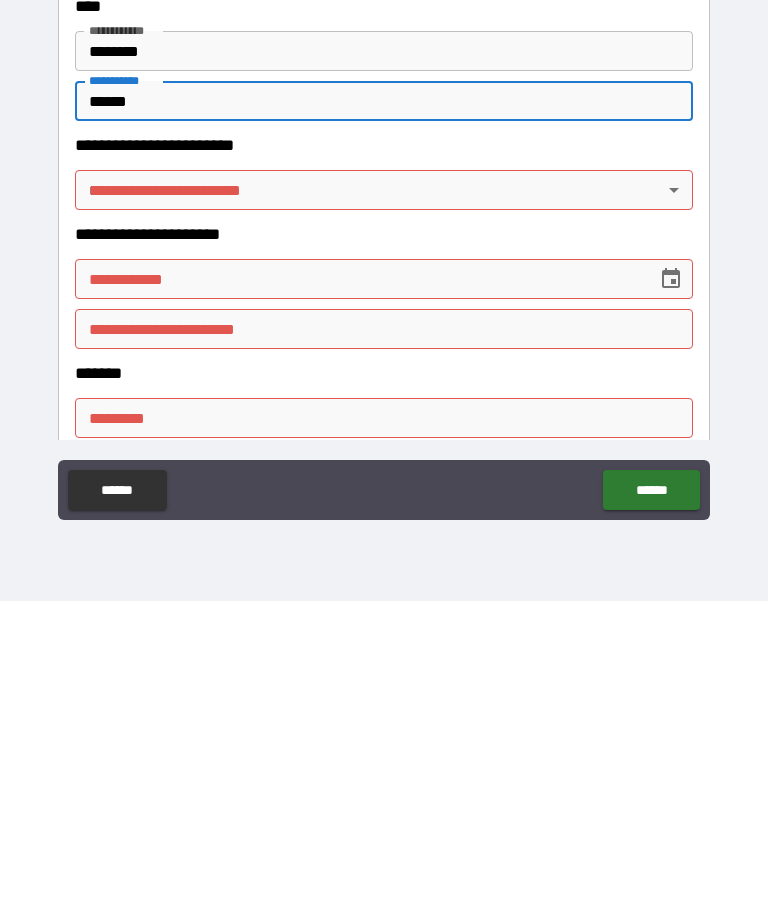 type on "******" 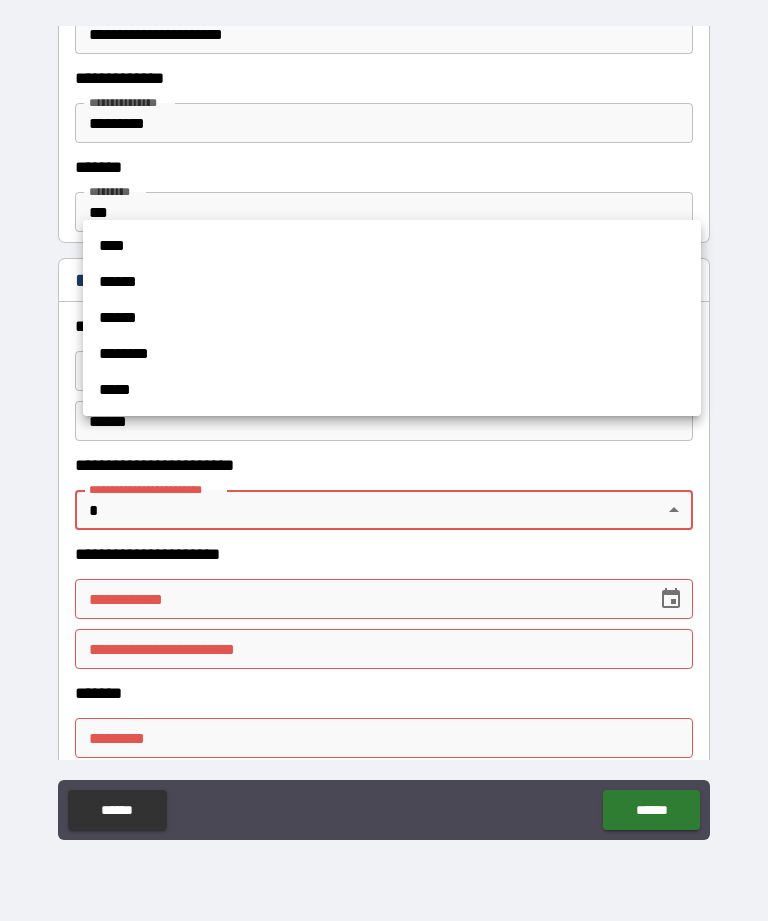 click on "******" at bounding box center [392, 318] 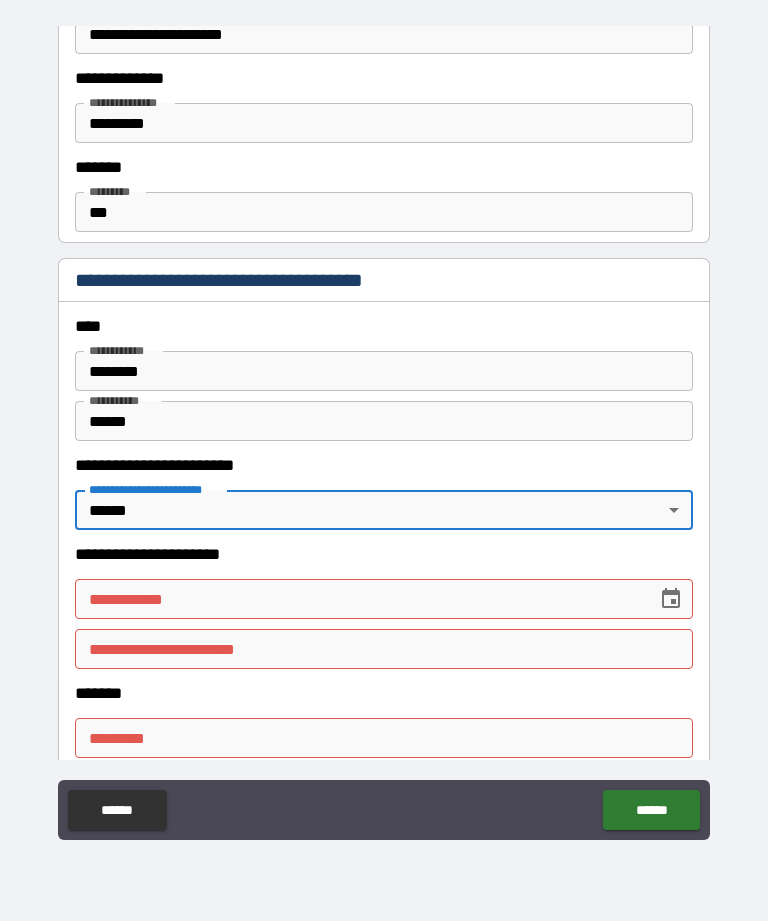 click on "**********" at bounding box center (359, 599) 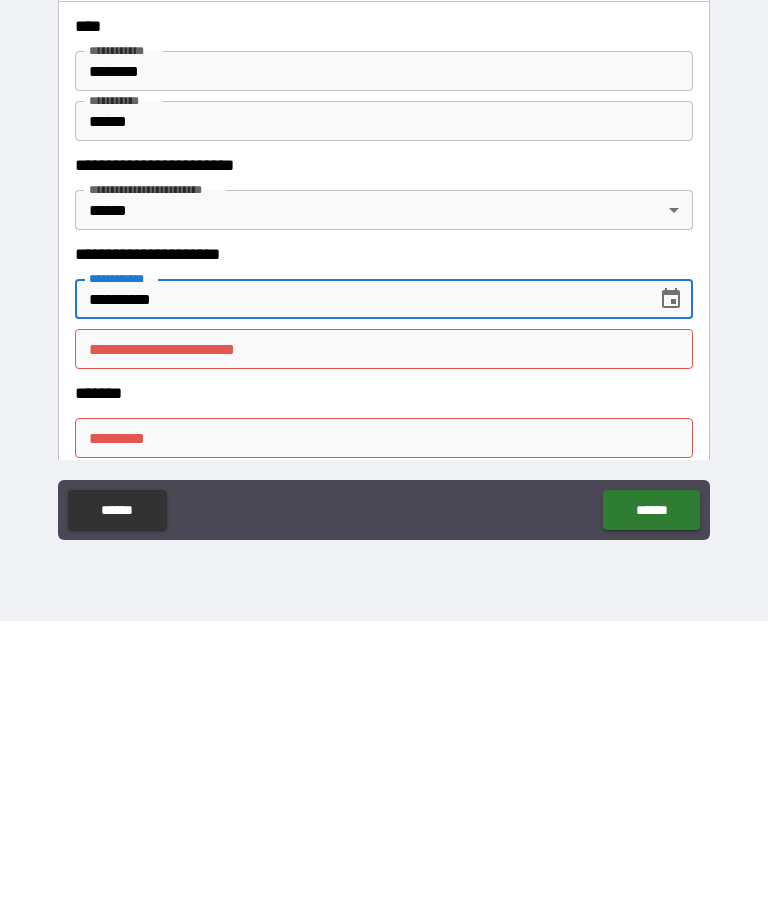 type on "**********" 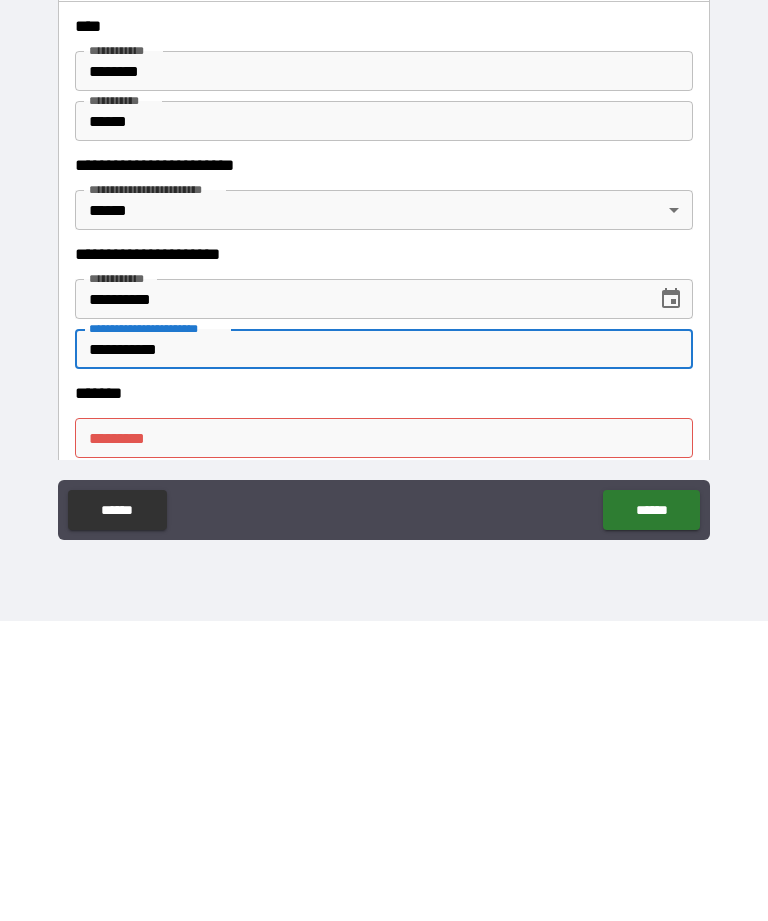 type on "**********" 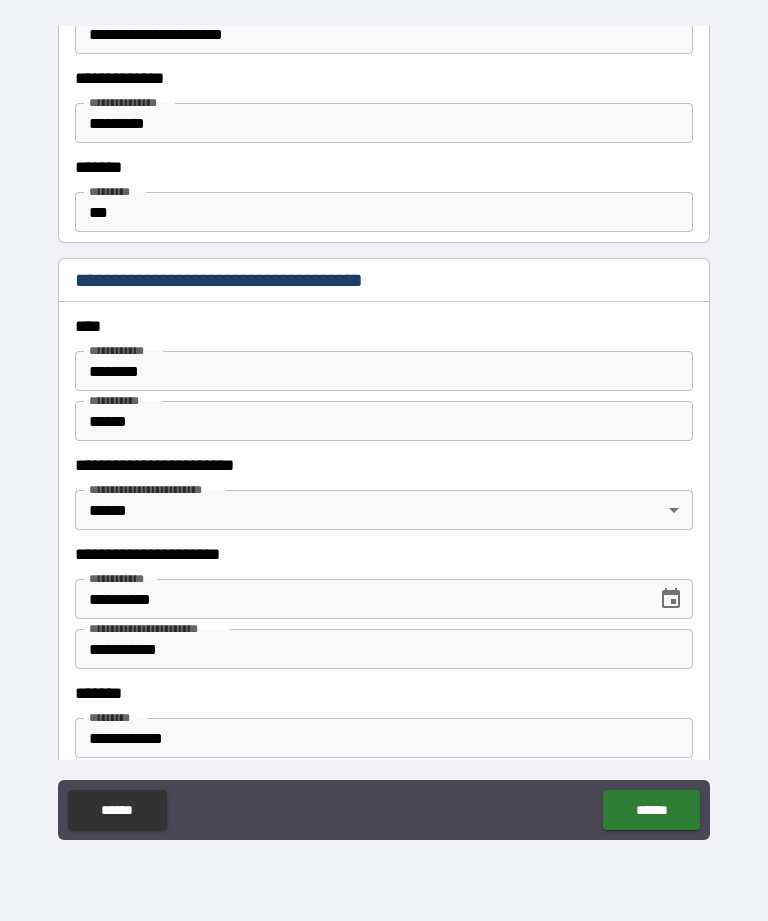 type on "**********" 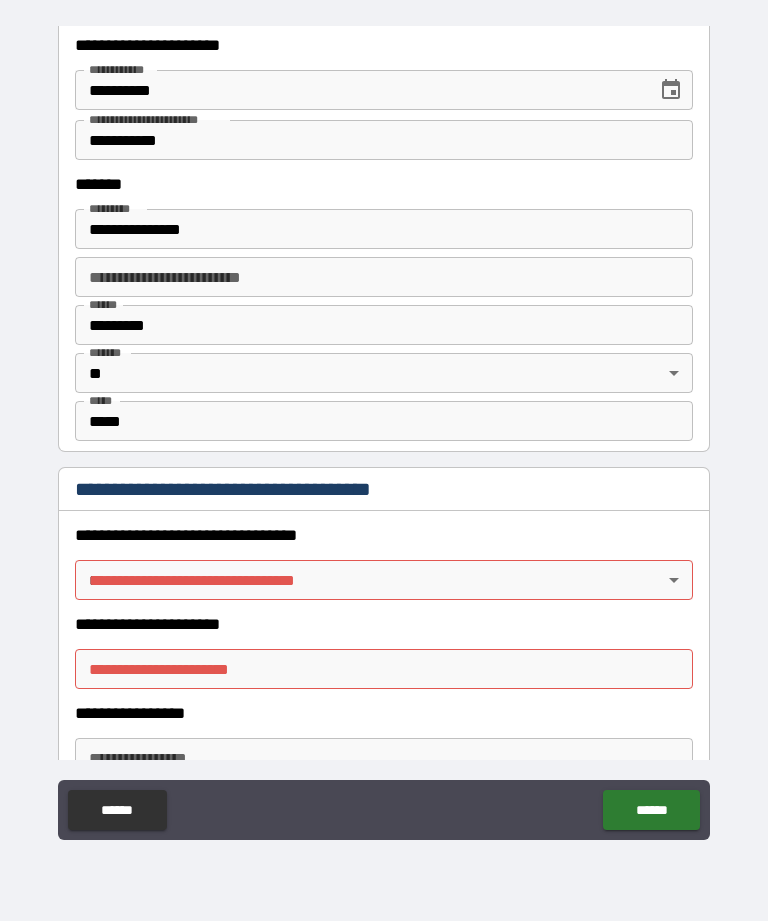 scroll, scrollTop: 2974, scrollLeft: 0, axis: vertical 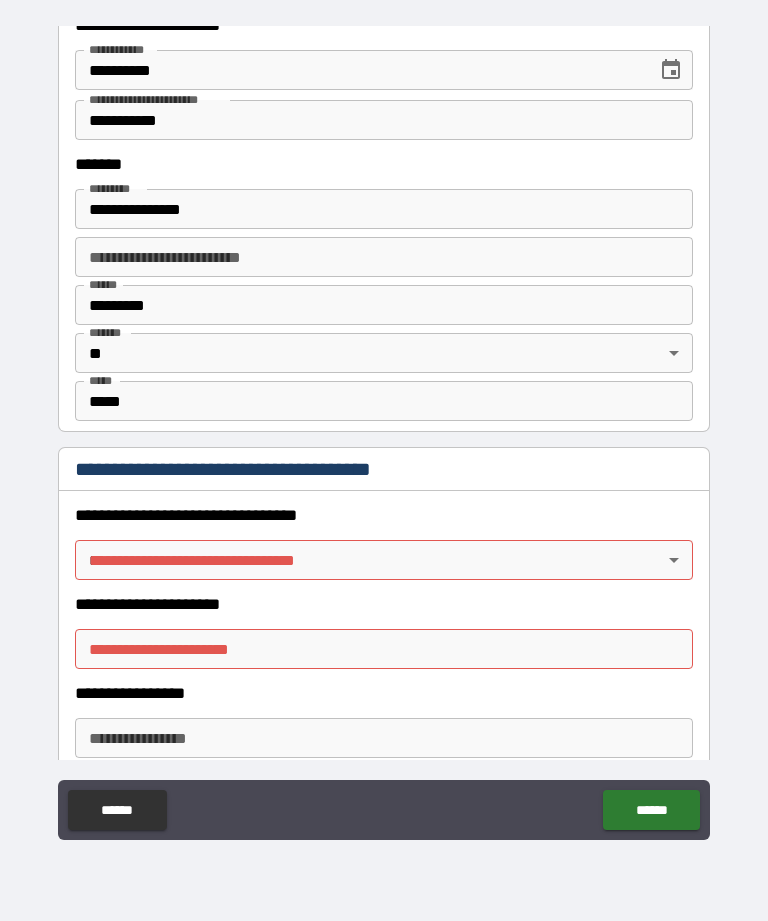click on "**********" at bounding box center (384, 428) 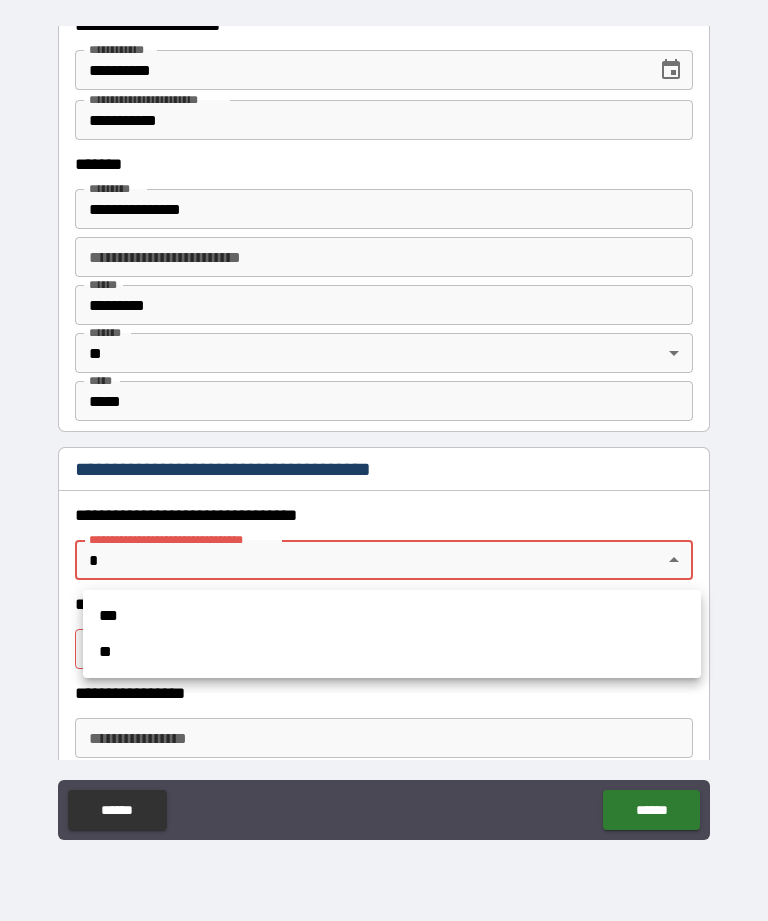 click on "***" at bounding box center (392, 616) 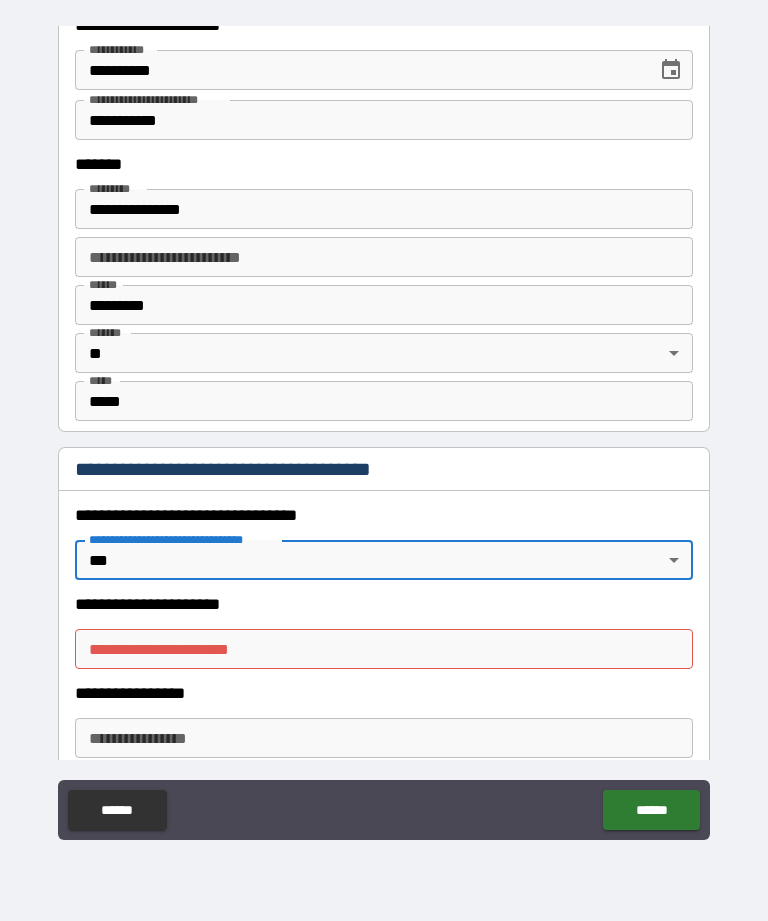 type on "*" 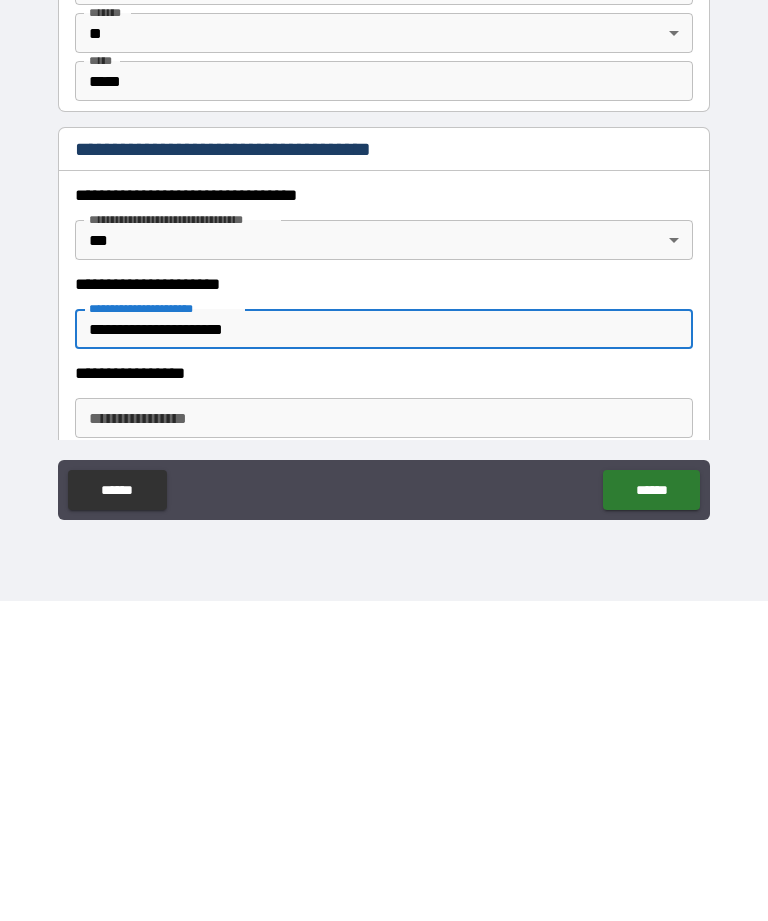 type on "**********" 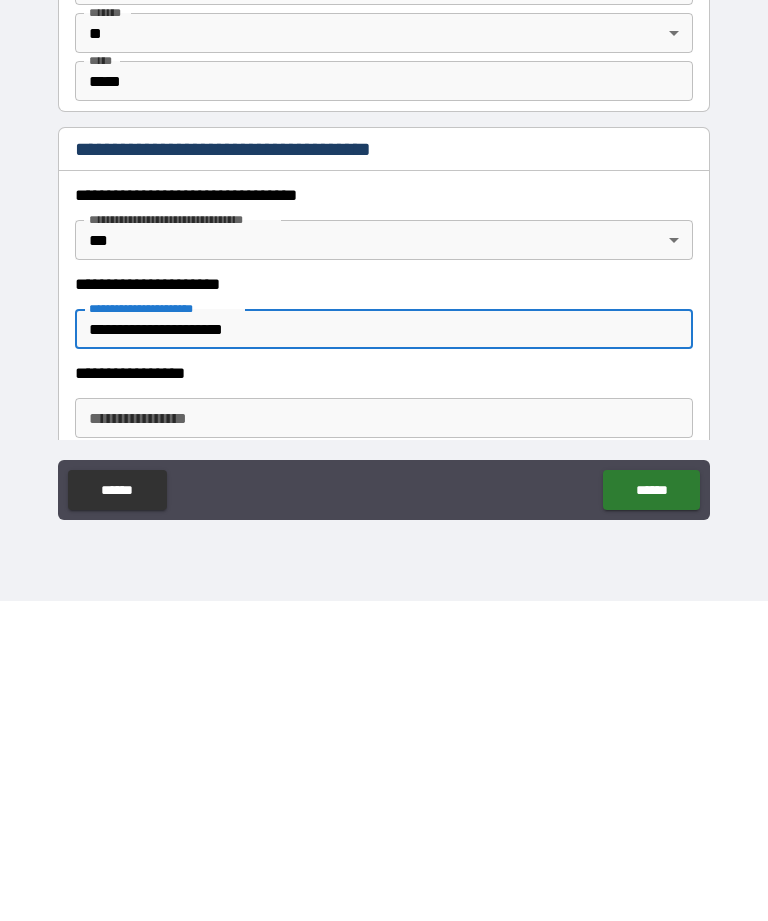 click on "**********" at bounding box center (384, 738) 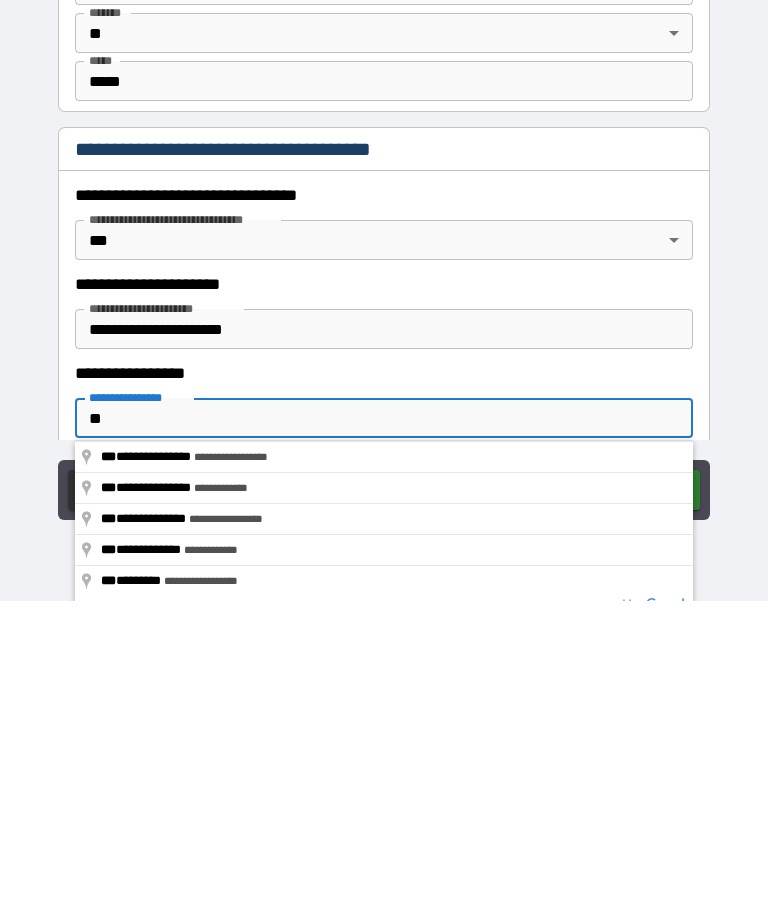 type on "*" 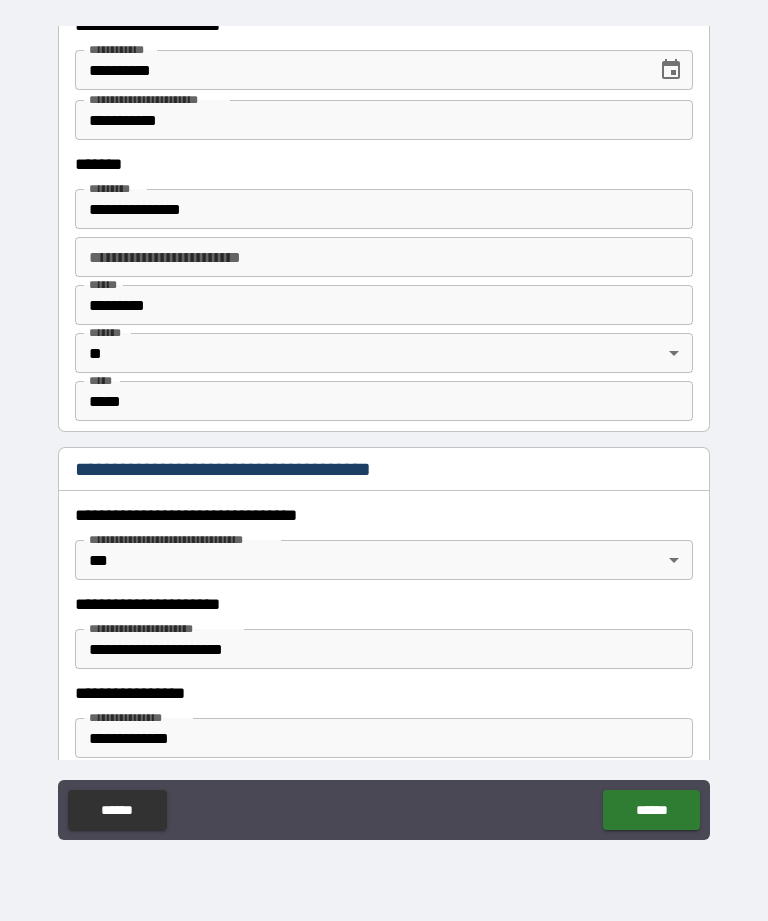 type on "**********" 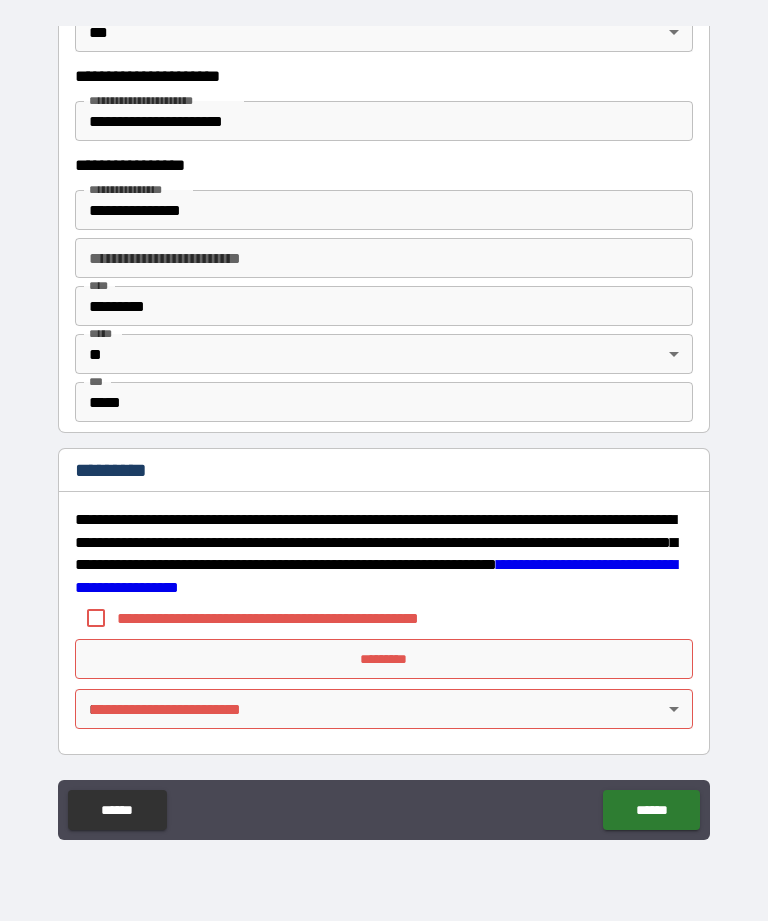 scroll, scrollTop: 3502, scrollLeft: 0, axis: vertical 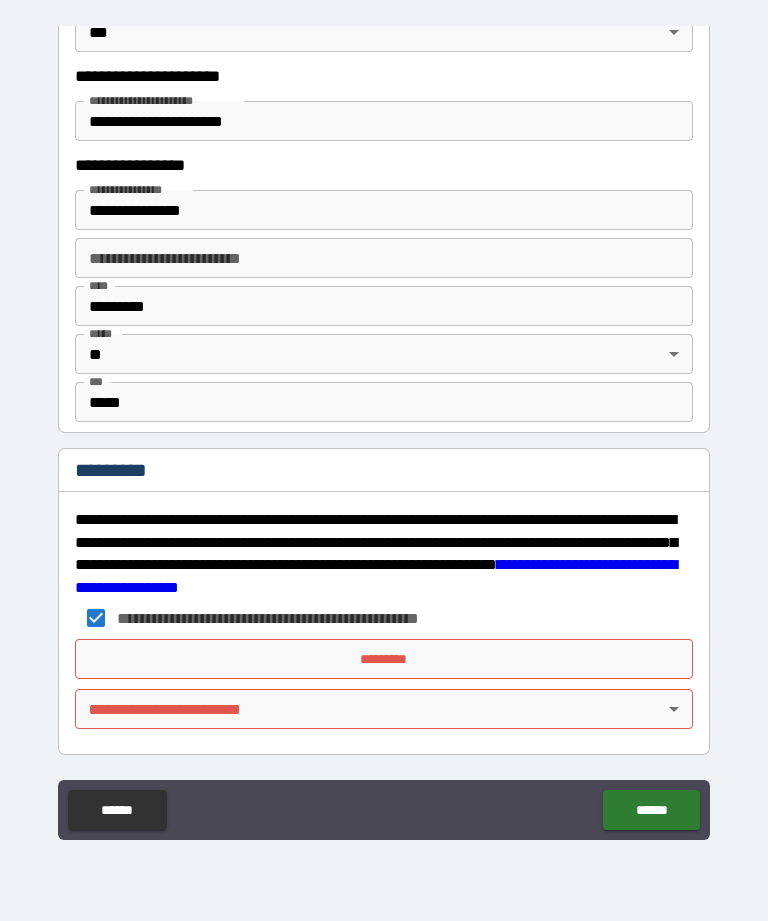 click on "*********" at bounding box center [384, 659] 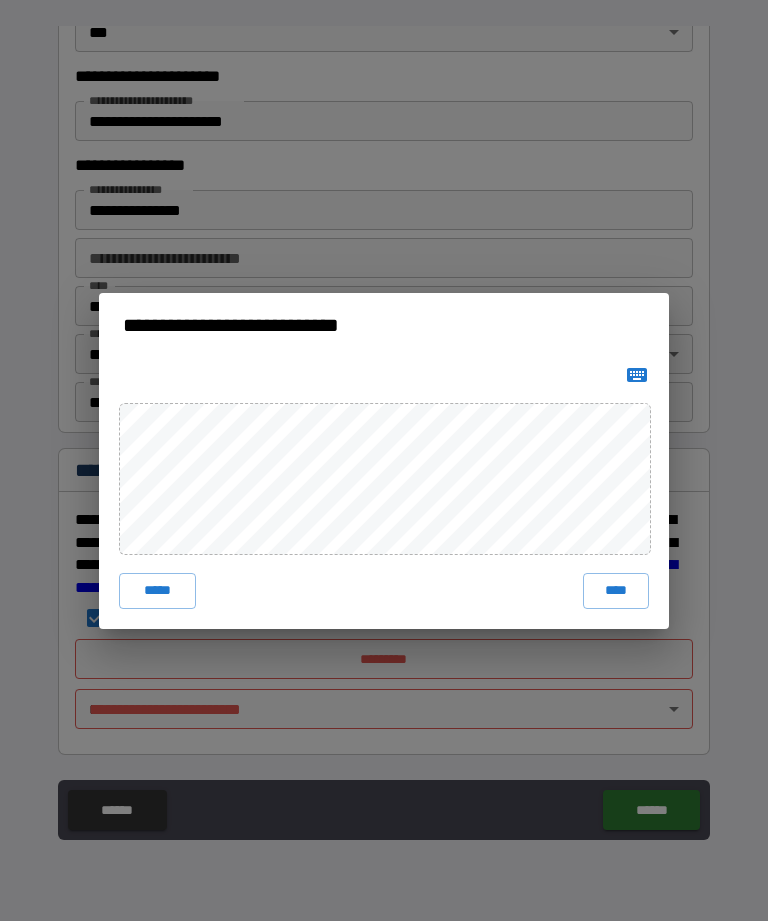click on "****" at bounding box center [616, 591] 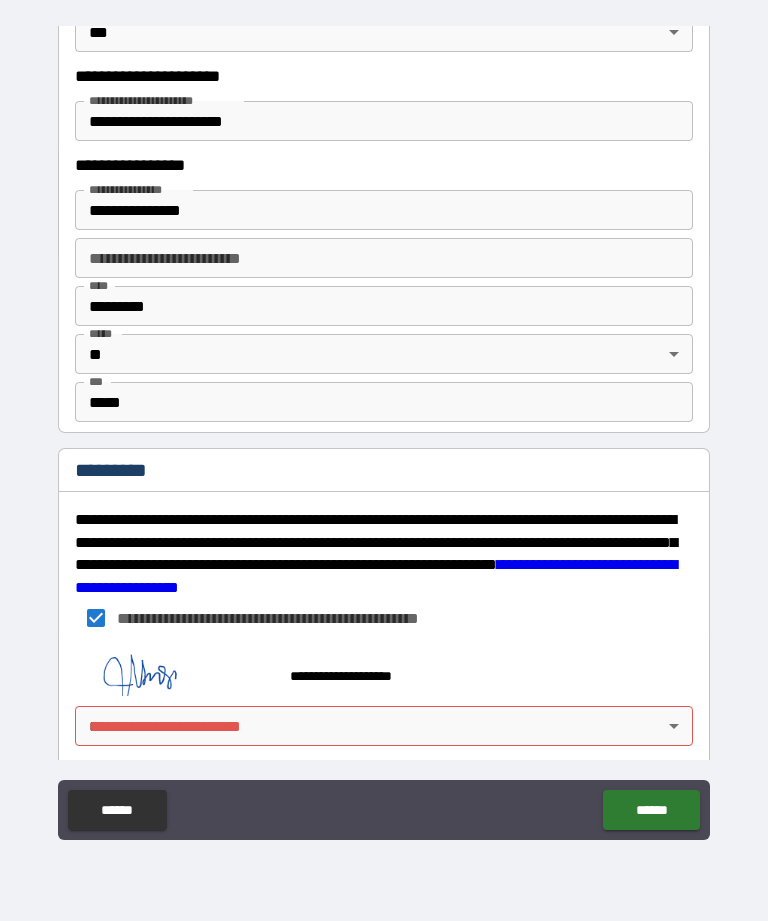 click on "**********" at bounding box center (384, 428) 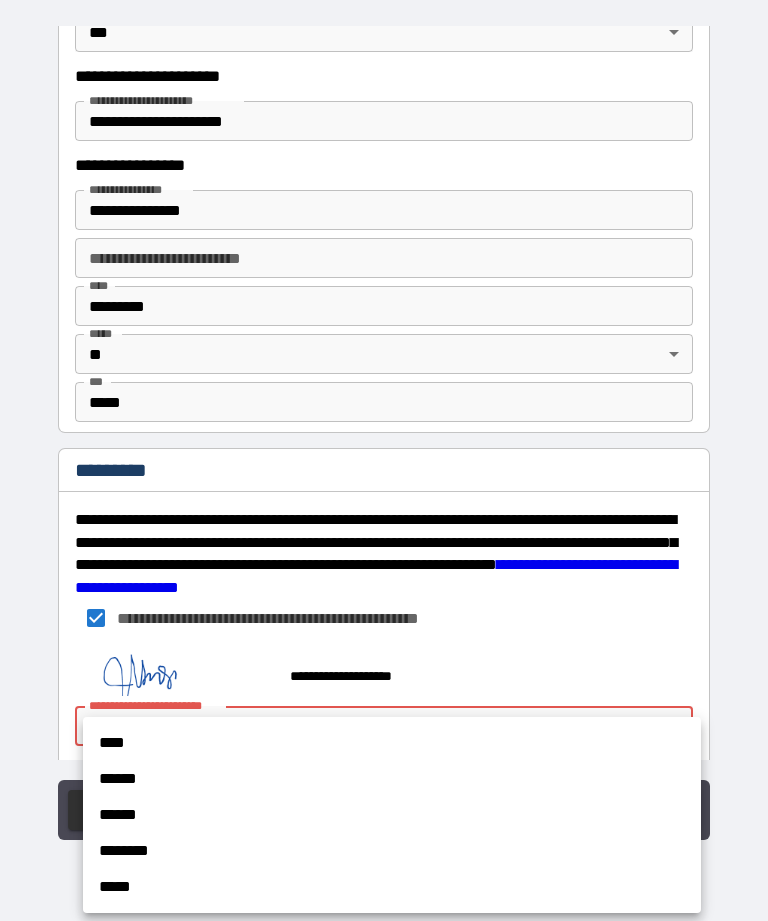 click on "****" at bounding box center (392, 743) 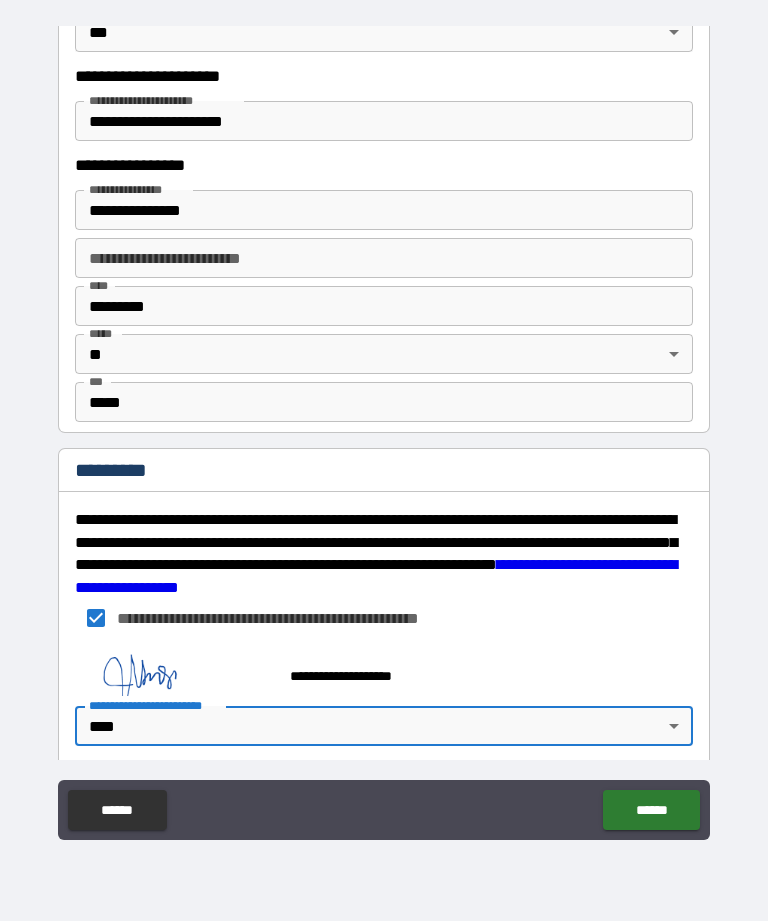 click on "******" at bounding box center (651, 810) 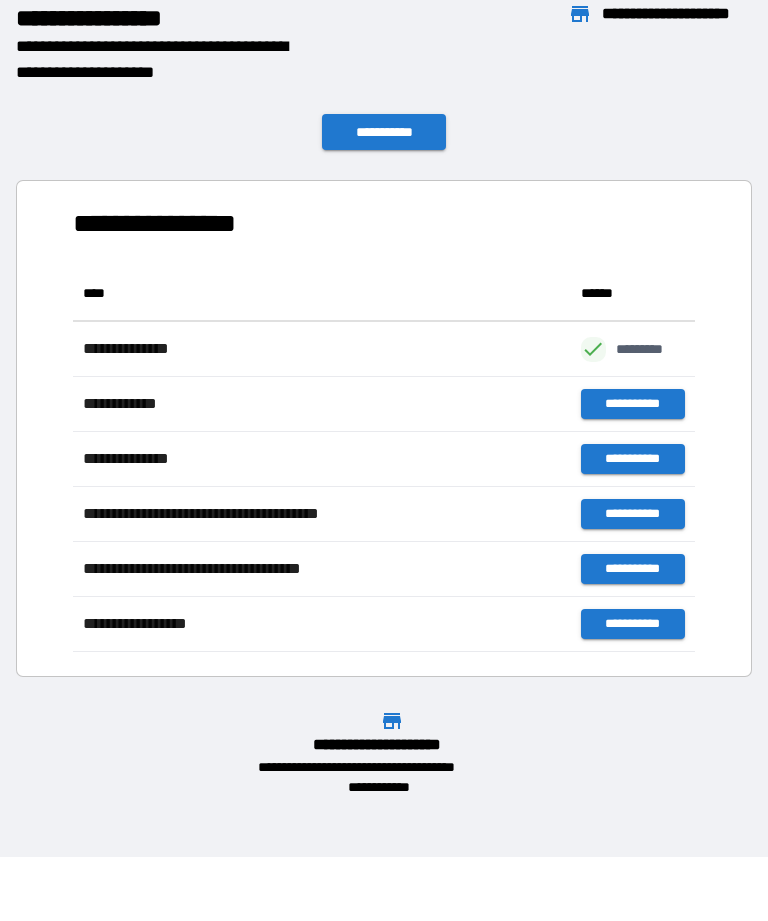 scroll, scrollTop: 1, scrollLeft: 1, axis: both 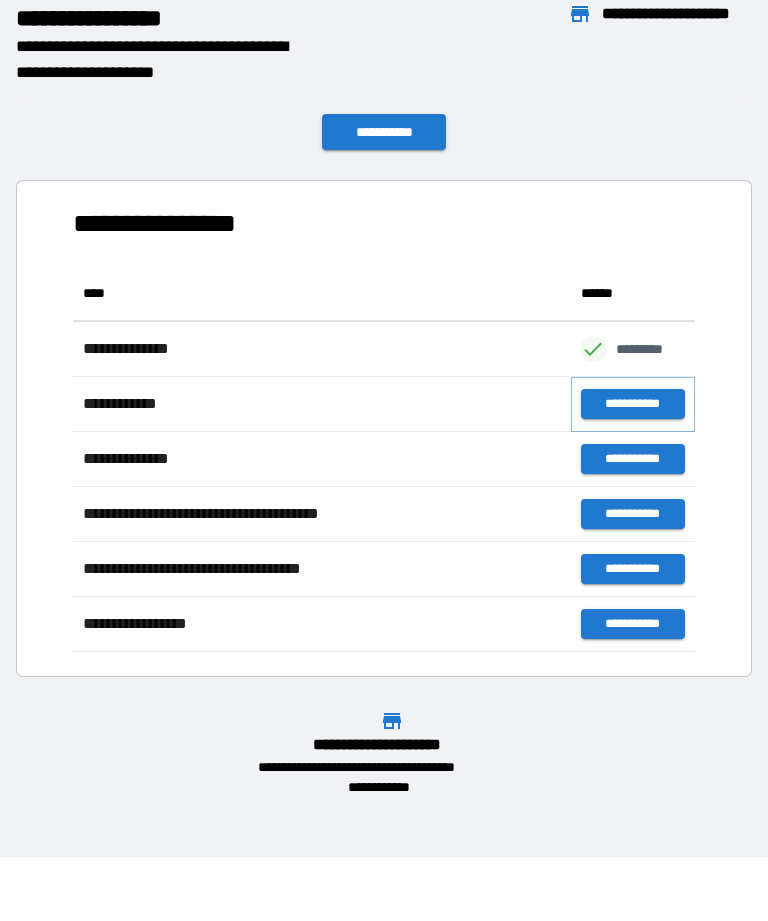 click on "**********" at bounding box center (633, 404) 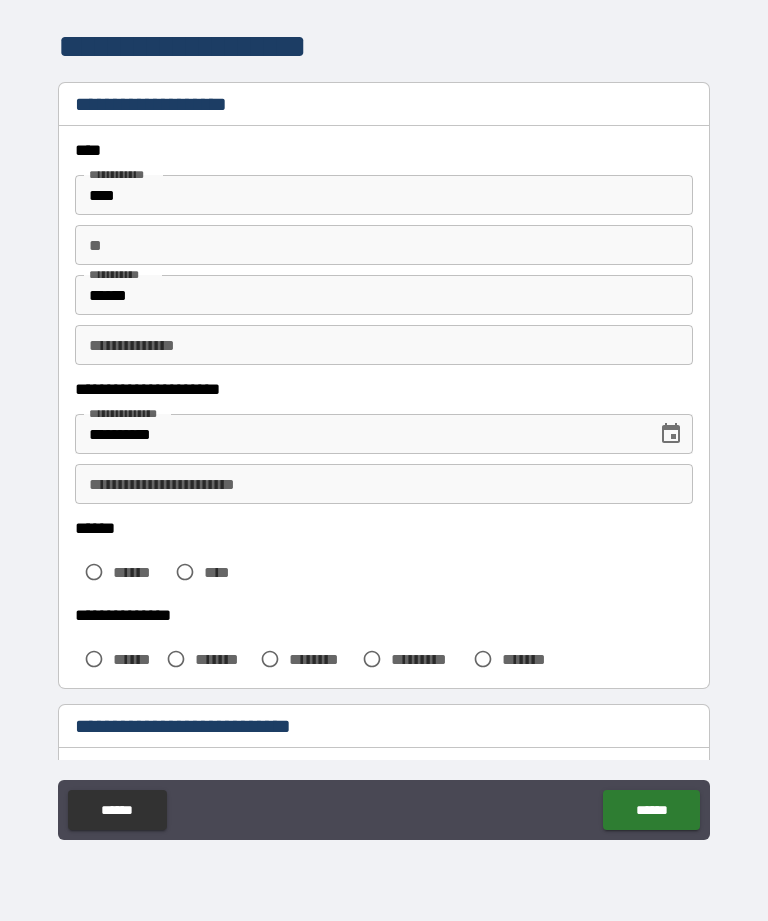 click on "**********" at bounding box center [384, 484] 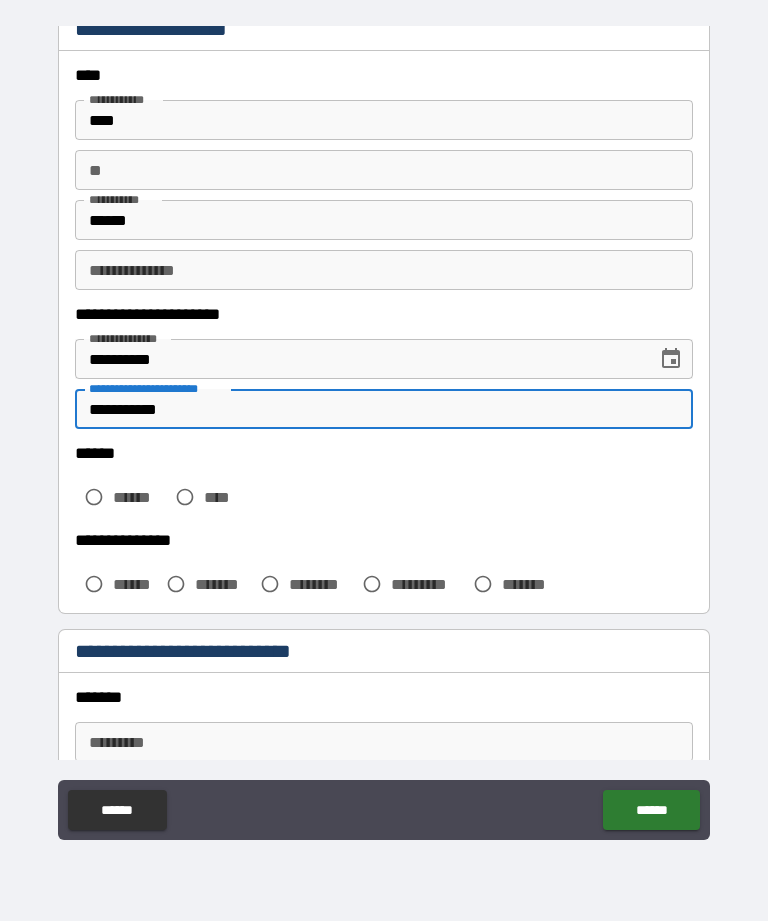 scroll, scrollTop: 78, scrollLeft: 0, axis: vertical 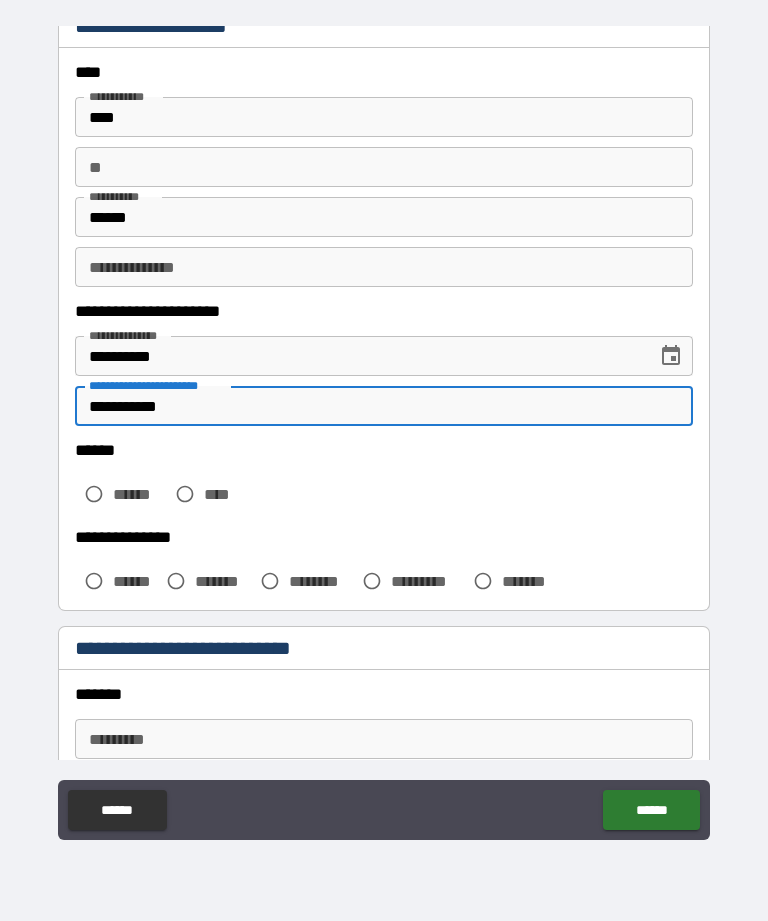 type on "**********" 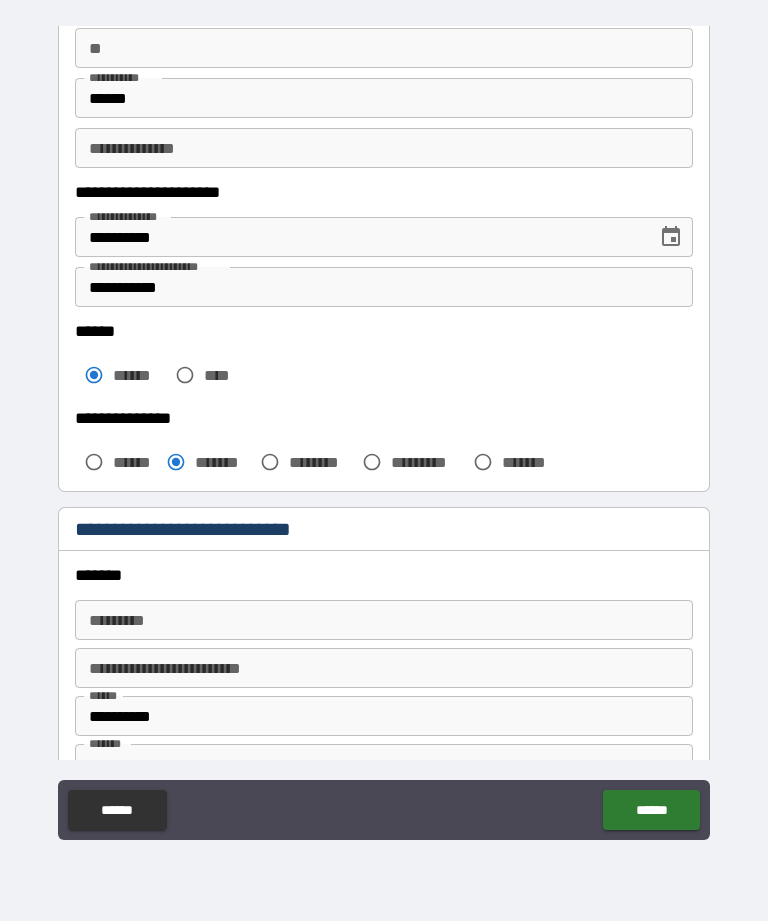 scroll, scrollTop: 220, scrollLeft: 0, axis: vertical 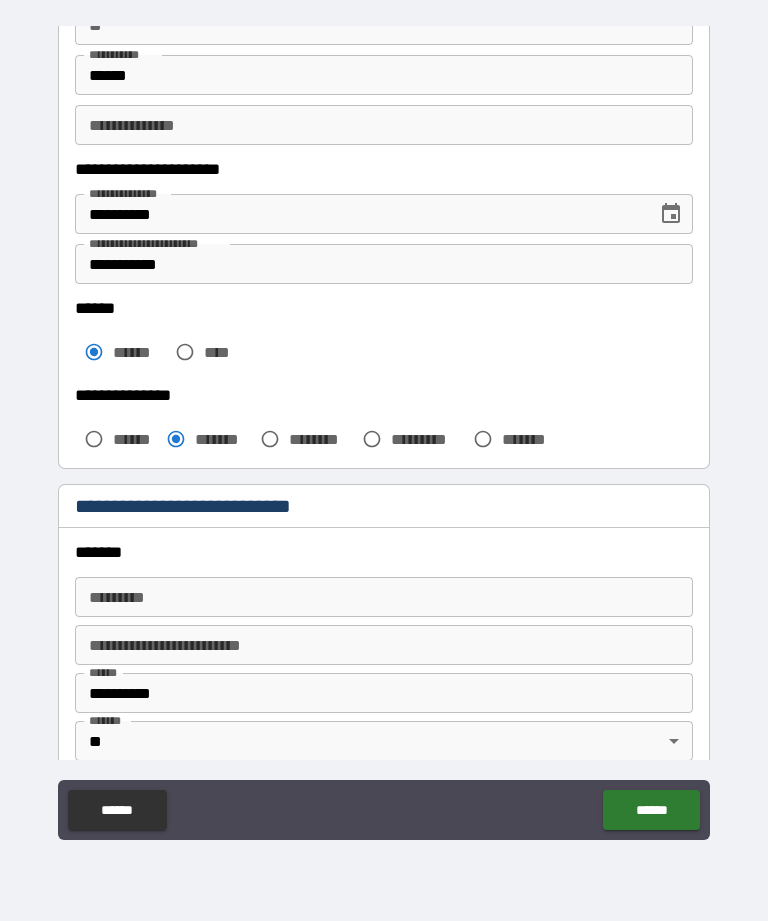 click on "*******   *" at bounding box center (384, 597) 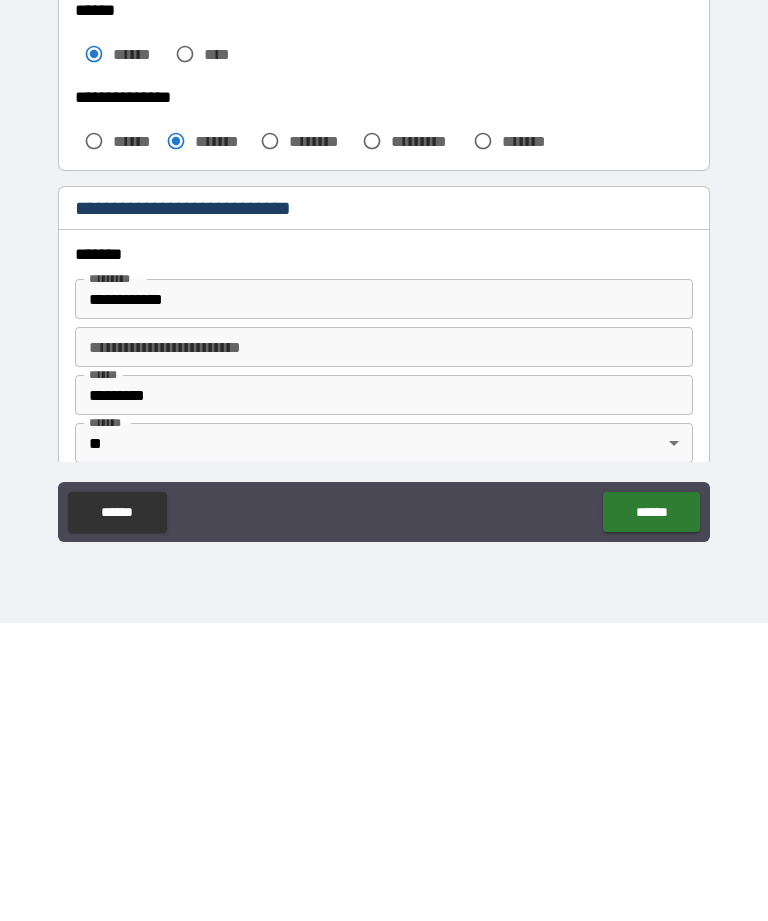 type on "**********" 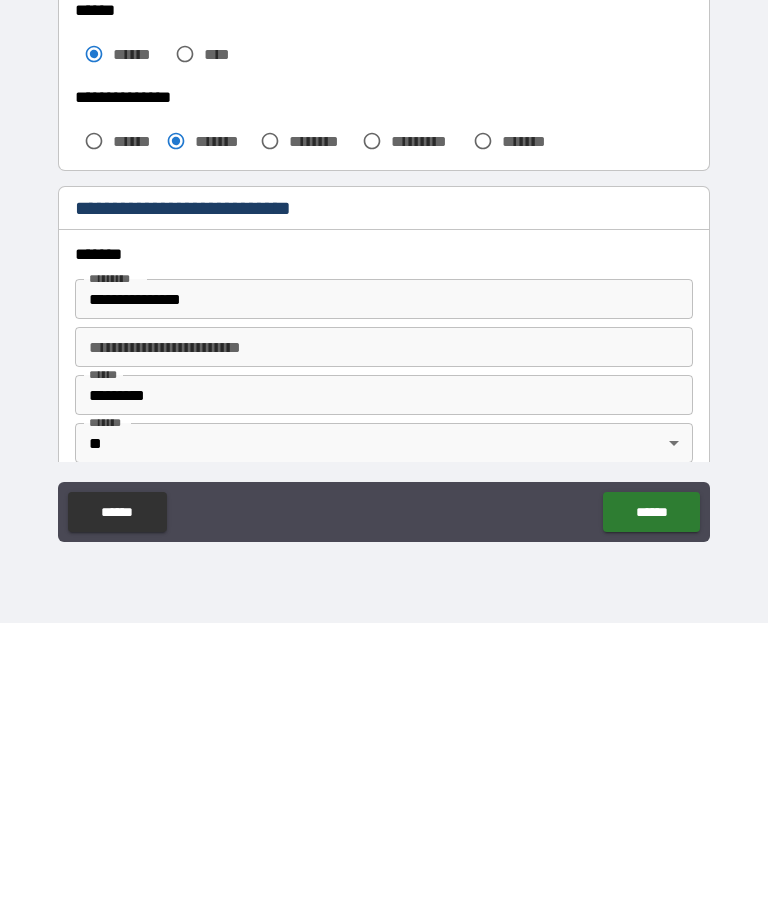 type on "*********" 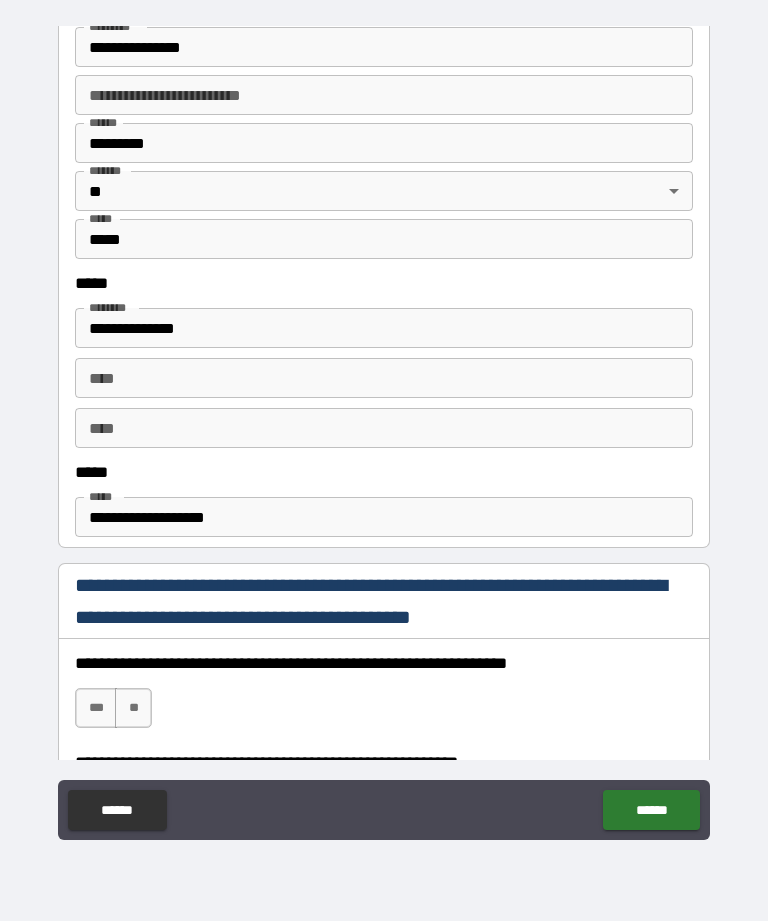 scroll, scrollTop: 773, scrollLeft: 0, axis: vertical 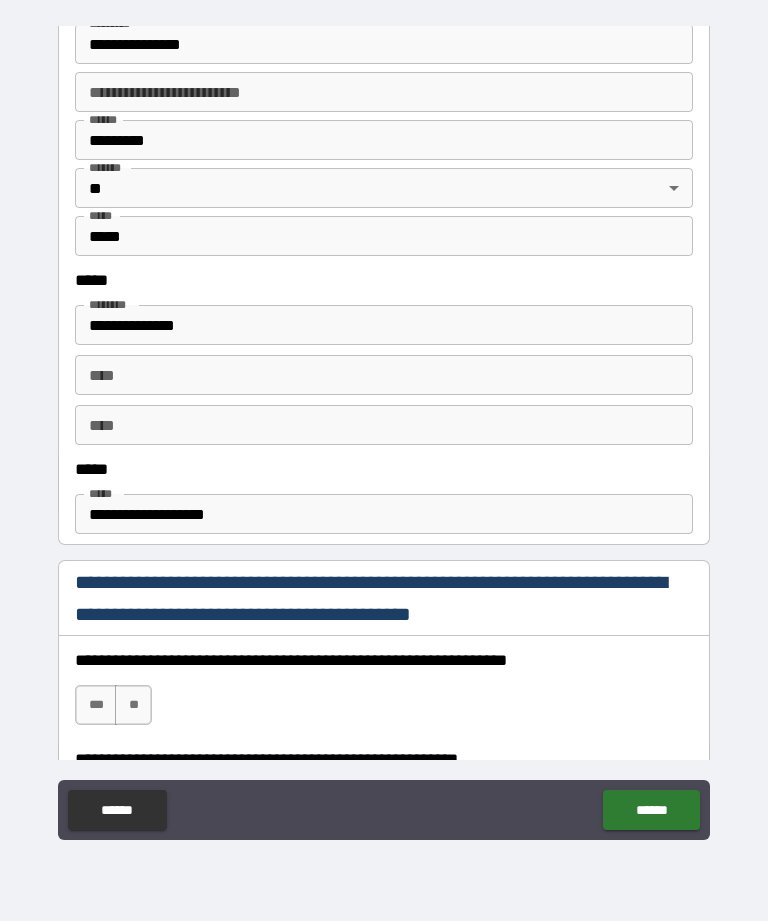 click on "****" at bounding box center (384, 375) 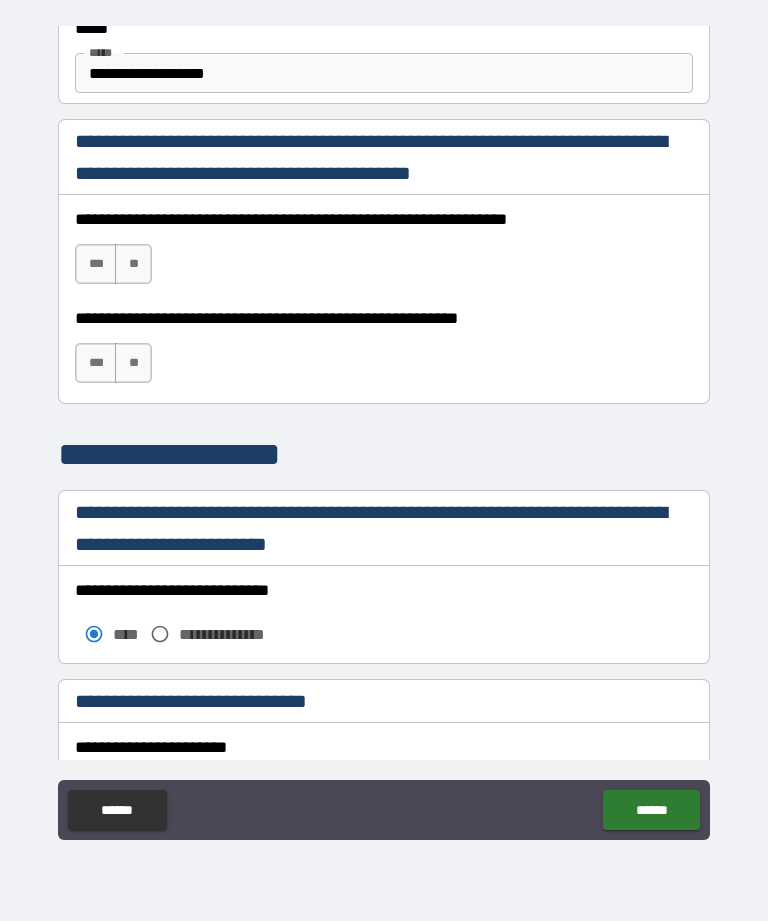 scroll, scrollTop: 1233, scrollLeft: 0, axis: vertical 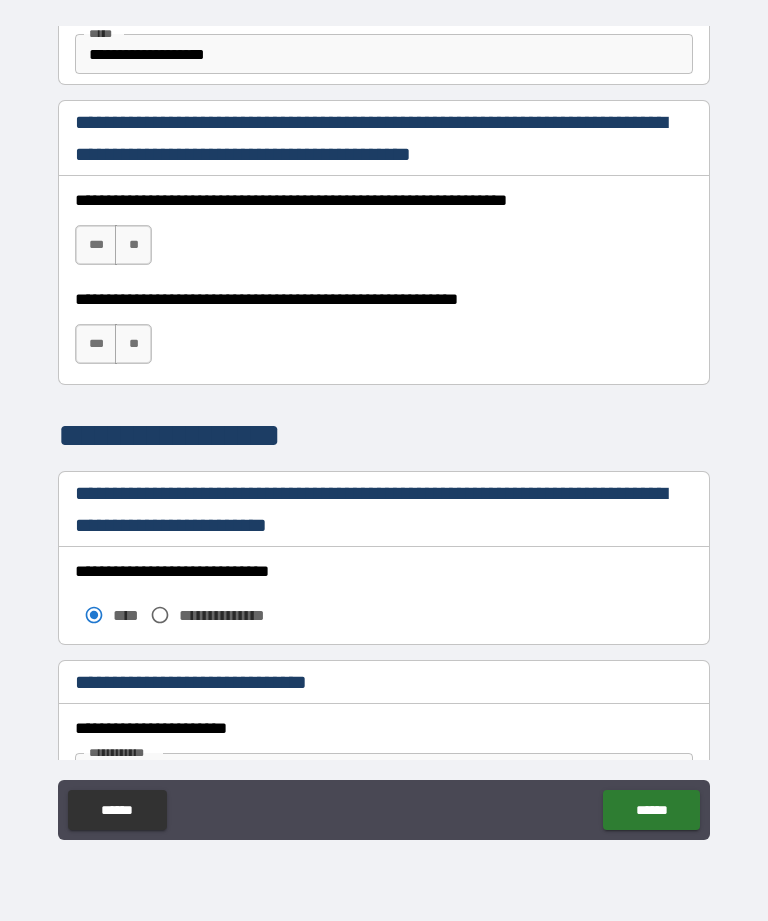 type on "**********" 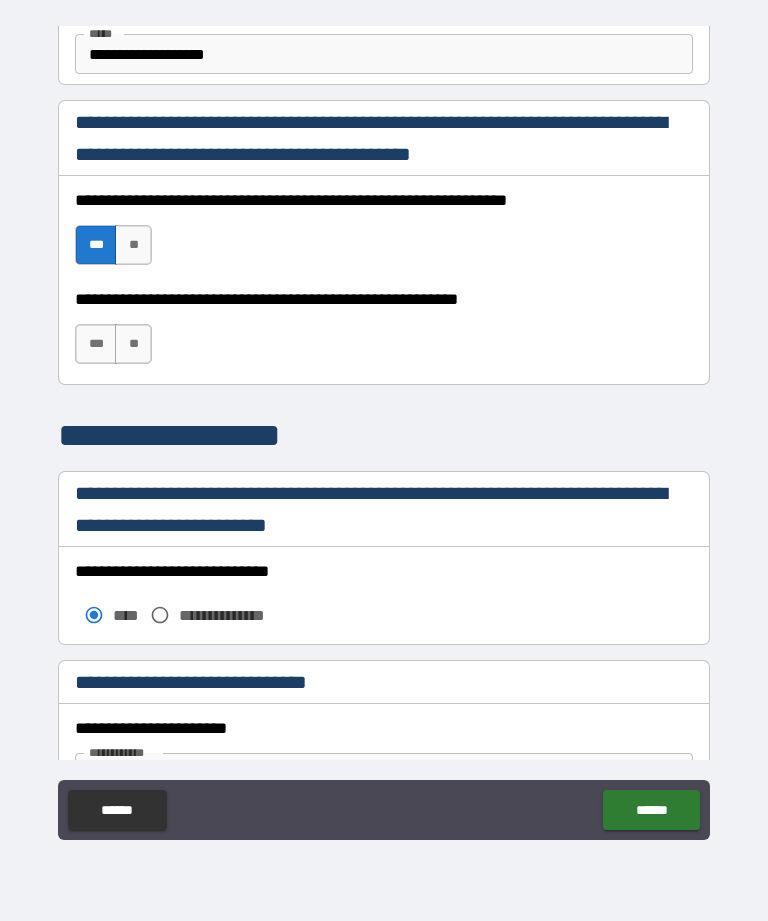 click on "***" at bounding box center [96, 344] 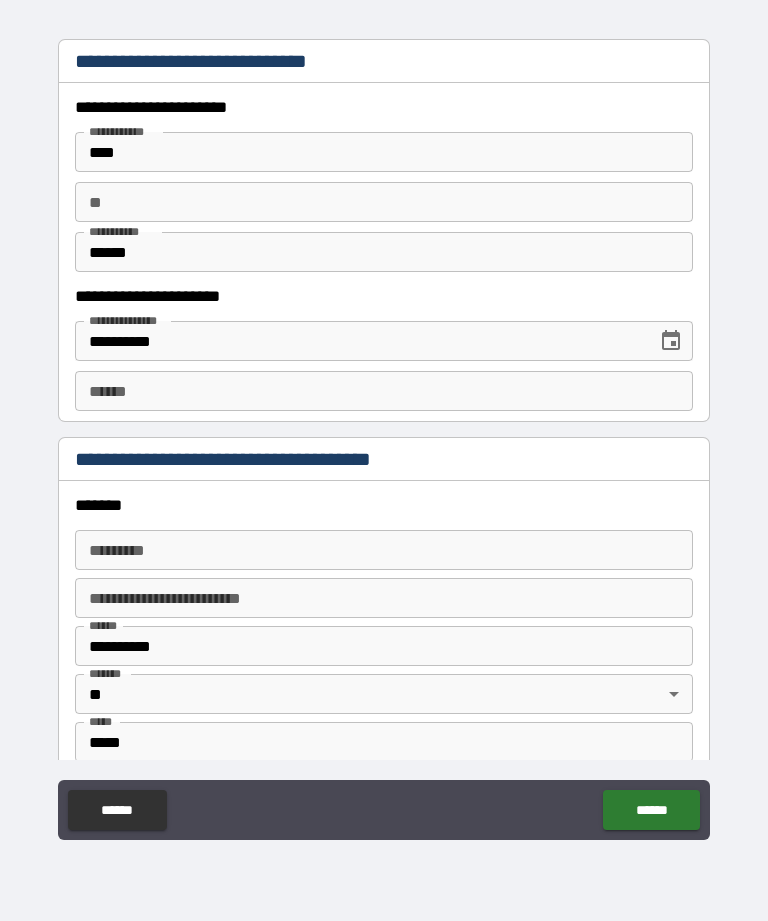 scroll, scrollTop: 1869, scrollLeft: 0, axis: vertical 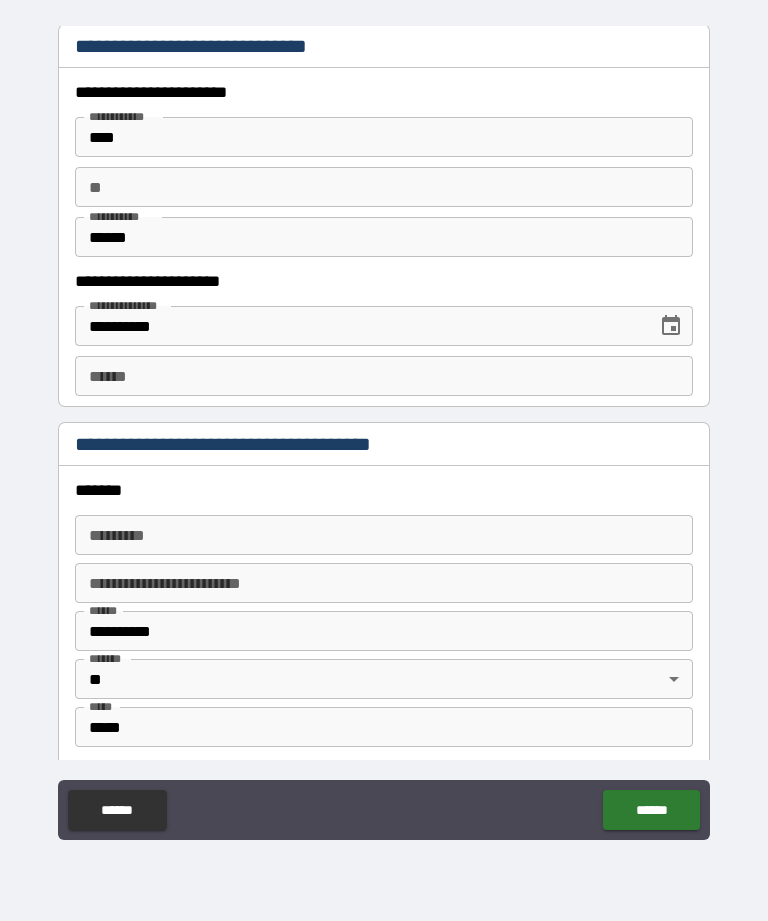 click on "****   *" at bounding box center (384, 376) 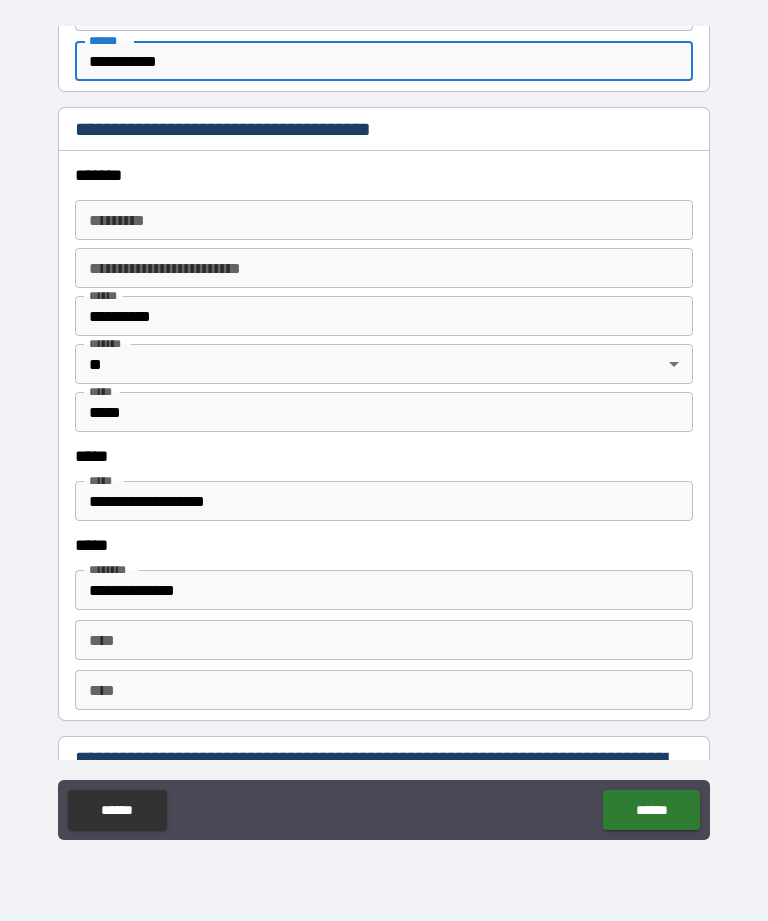 scroll, scrollTop: 2186, scrollLeft: 0, axis: vertical 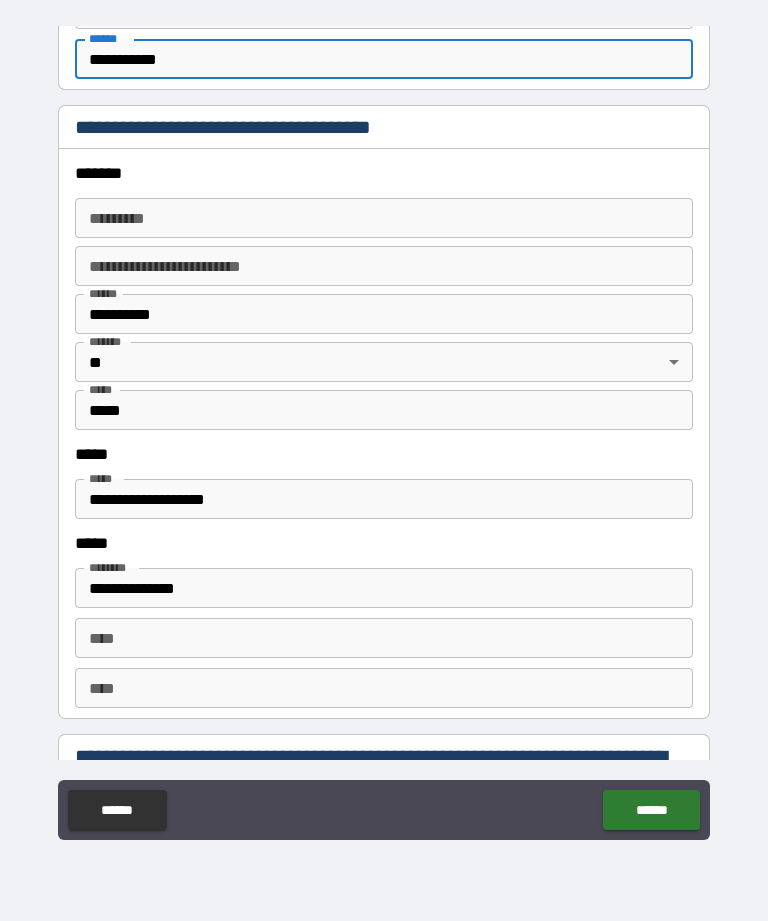 type on "**********" 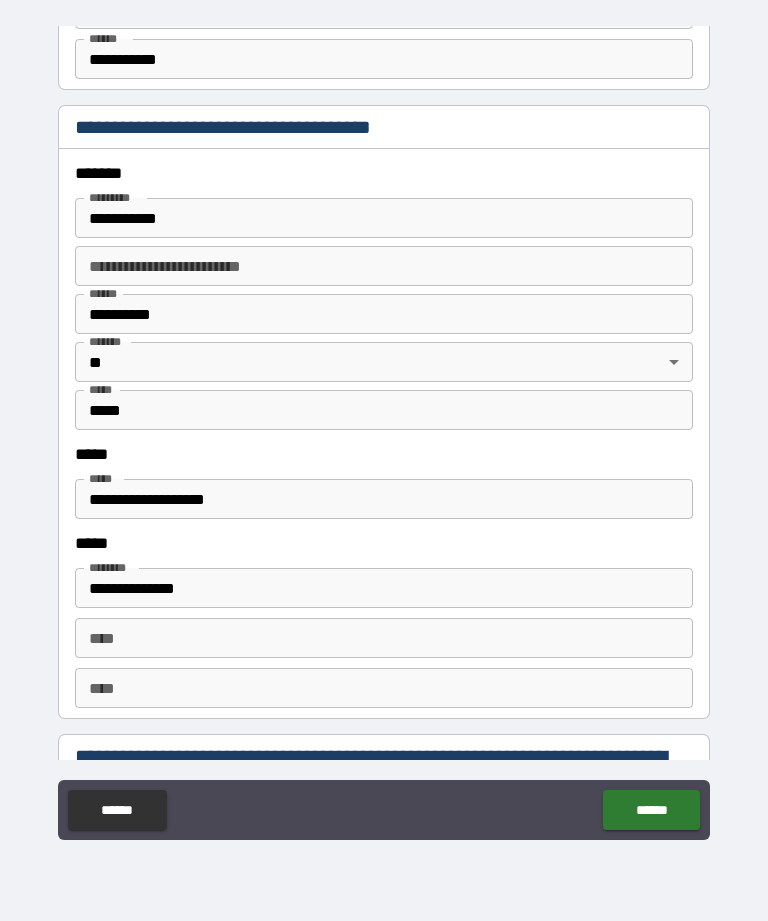type on "**********" 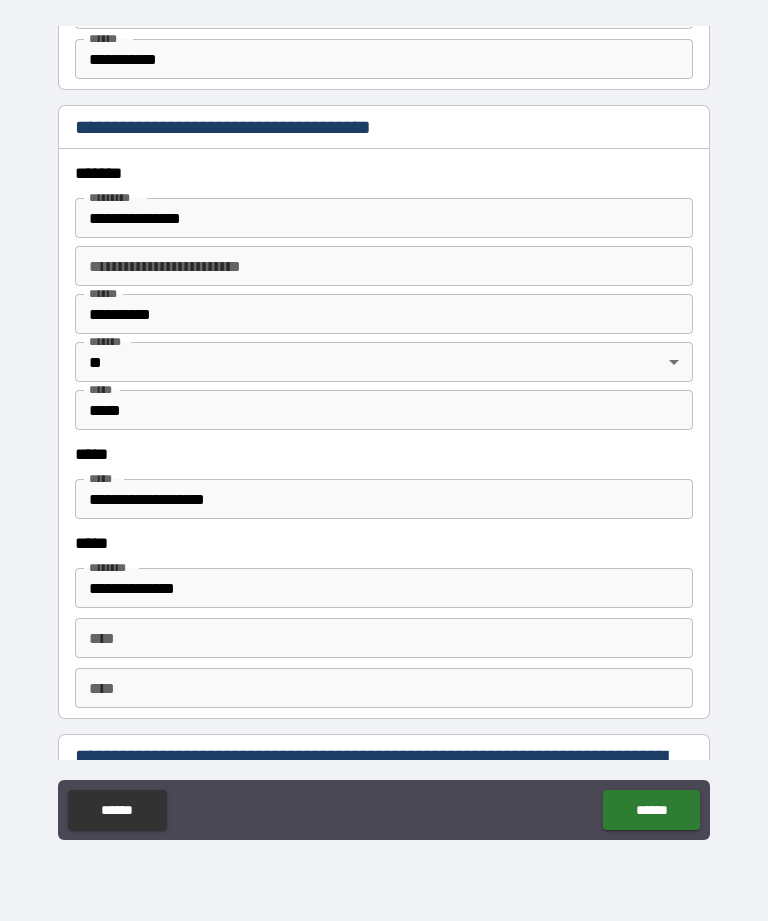 type on "*********" 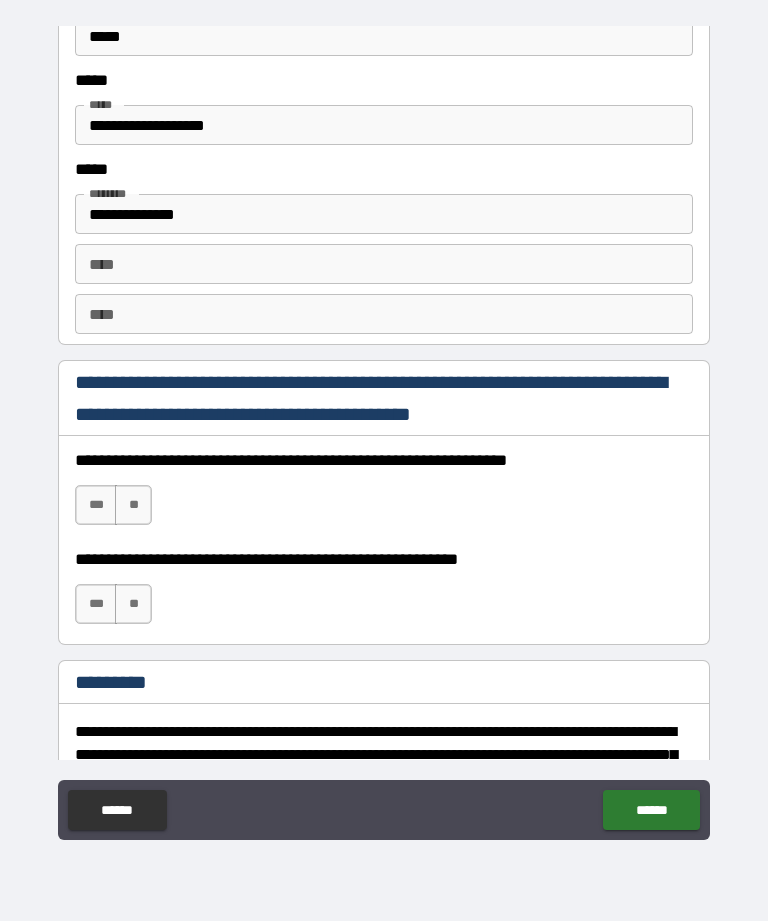 scroll, scrollTop: 2565, scrollLeft: 0, axis: vertical 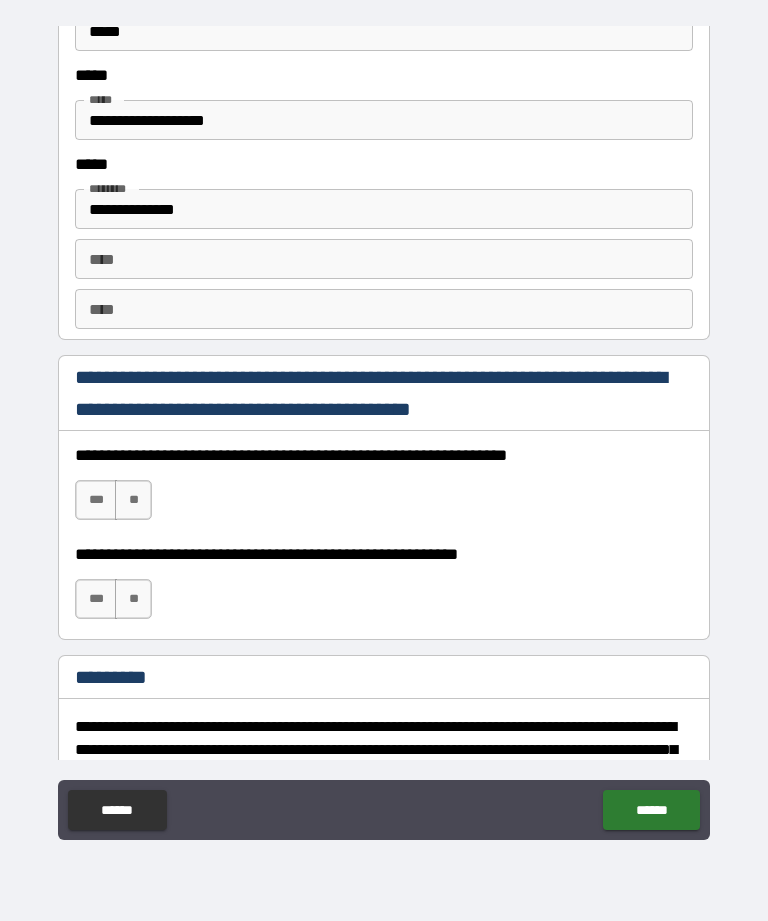 click on "***" at bounding box center (96, 500) 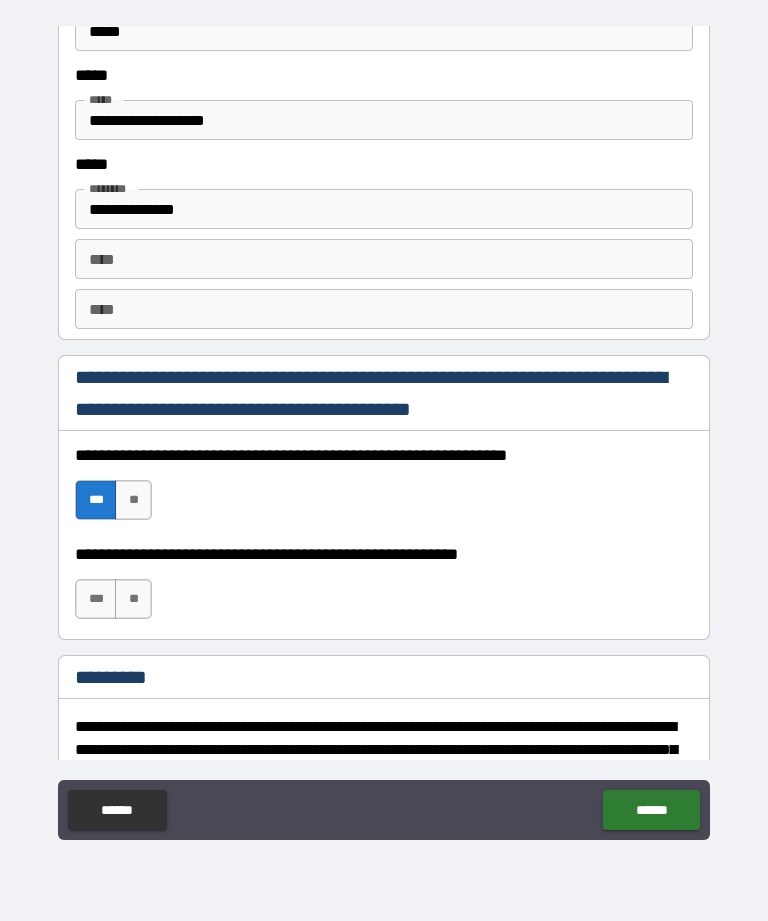 click on "***" at bounding box center (96, 599) 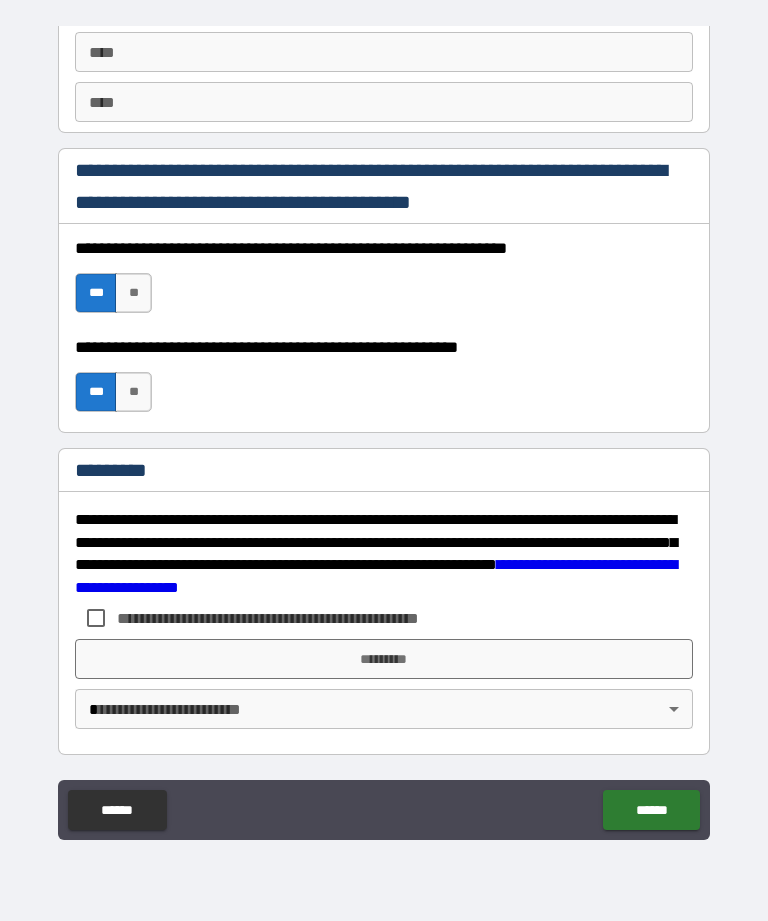 scroll, scrollTop: 2772, scrollLeft: 0, axis: vertical 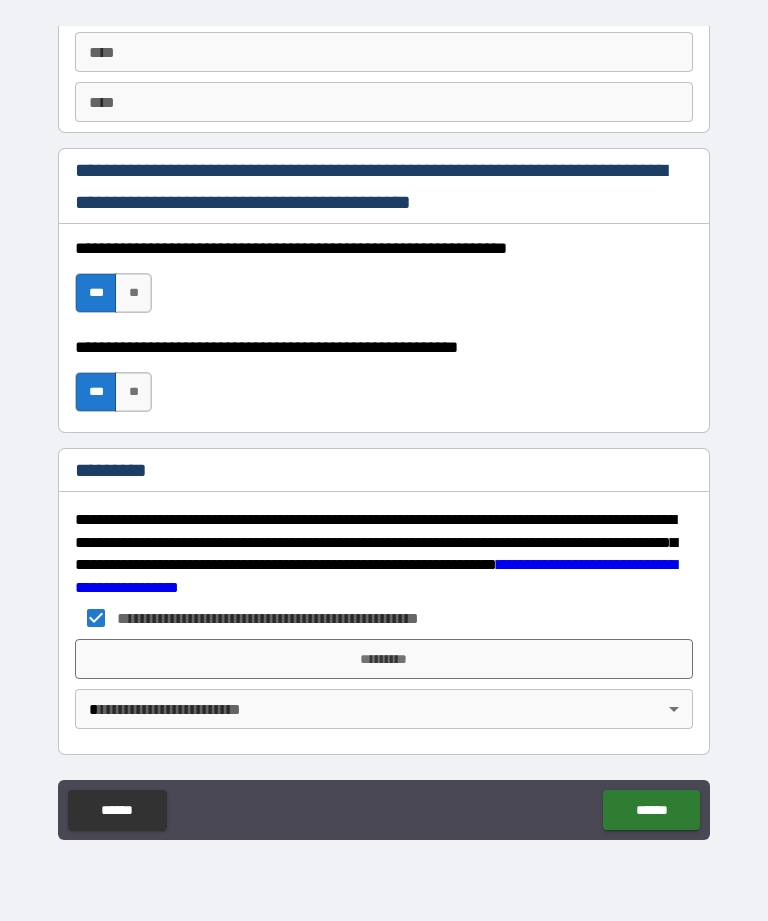 click on "*********" at bounding box center [384, 659] 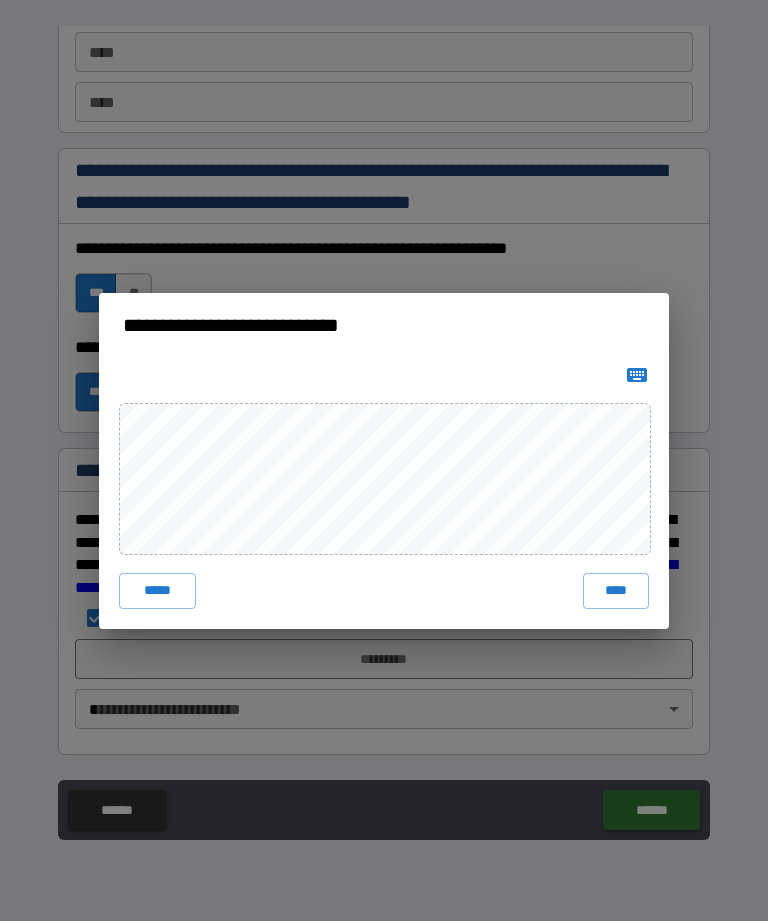 click on "****" at bounding box center [616, 591] 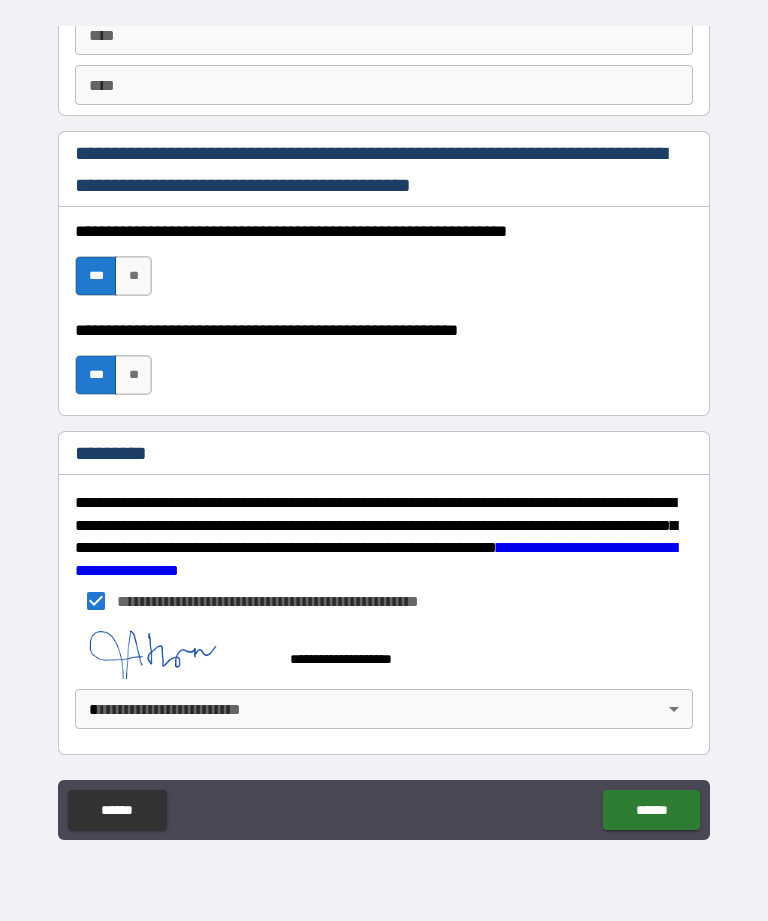 click on "******" at bounding box center (651, 810) 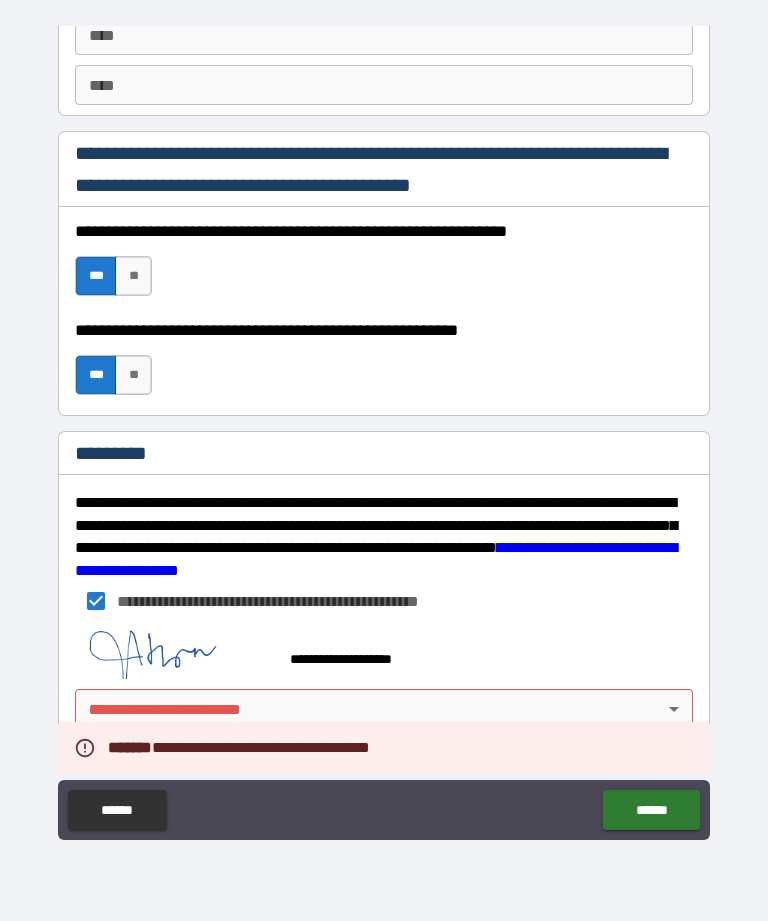 scroll, scrollTop: 2789, scrollLeft: 0, axis: vertical 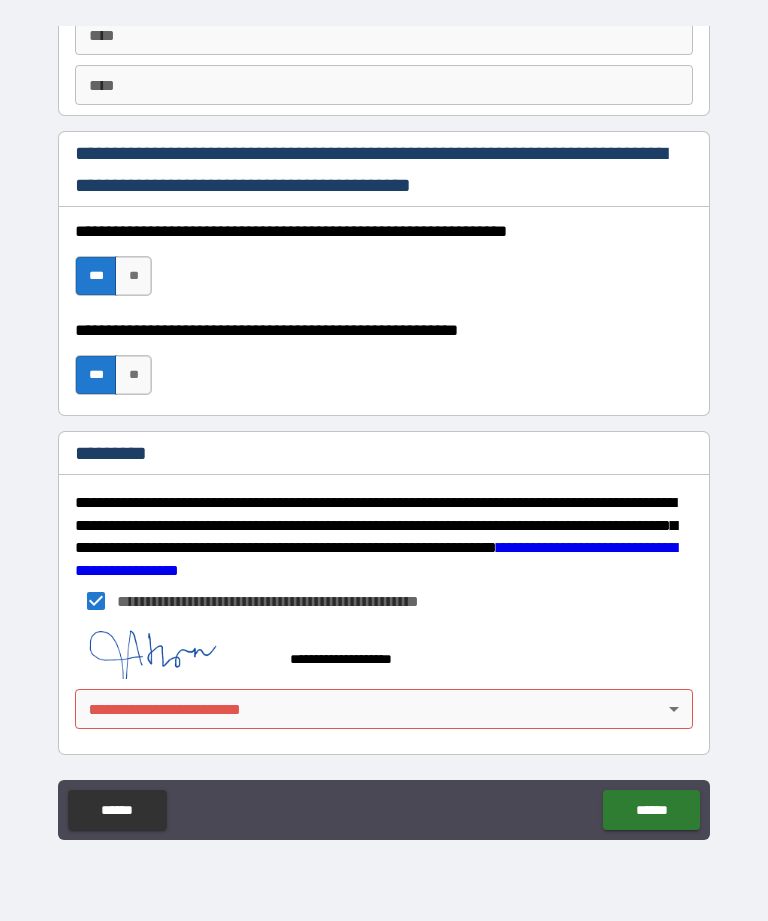 click on "**********" at bounding box center [384, 428] 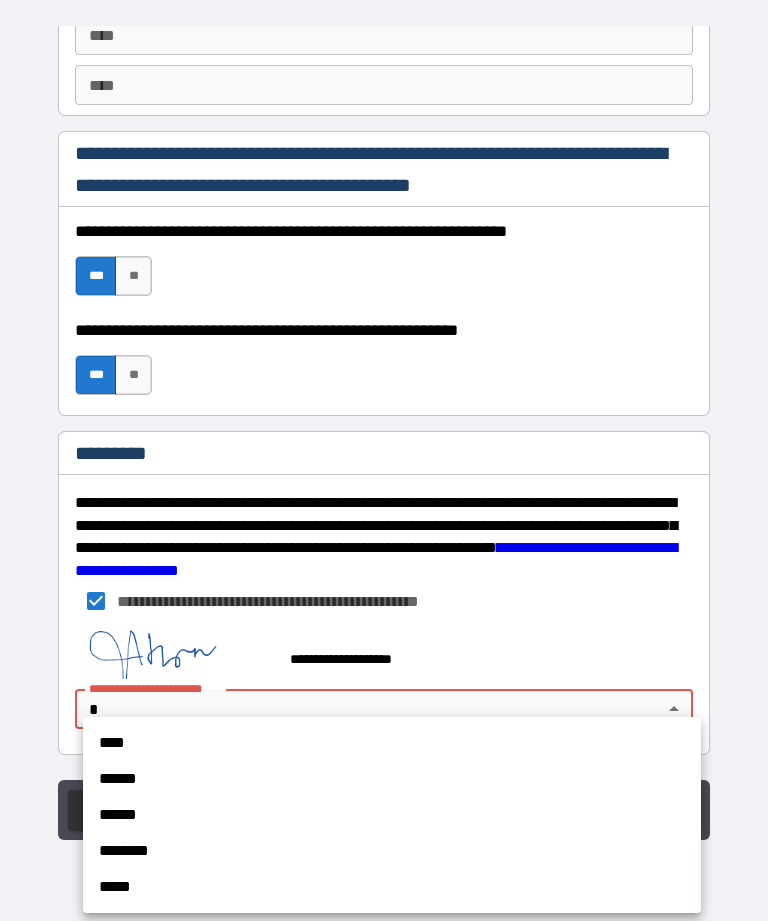 click on "****" at bounding box center [392, 743] 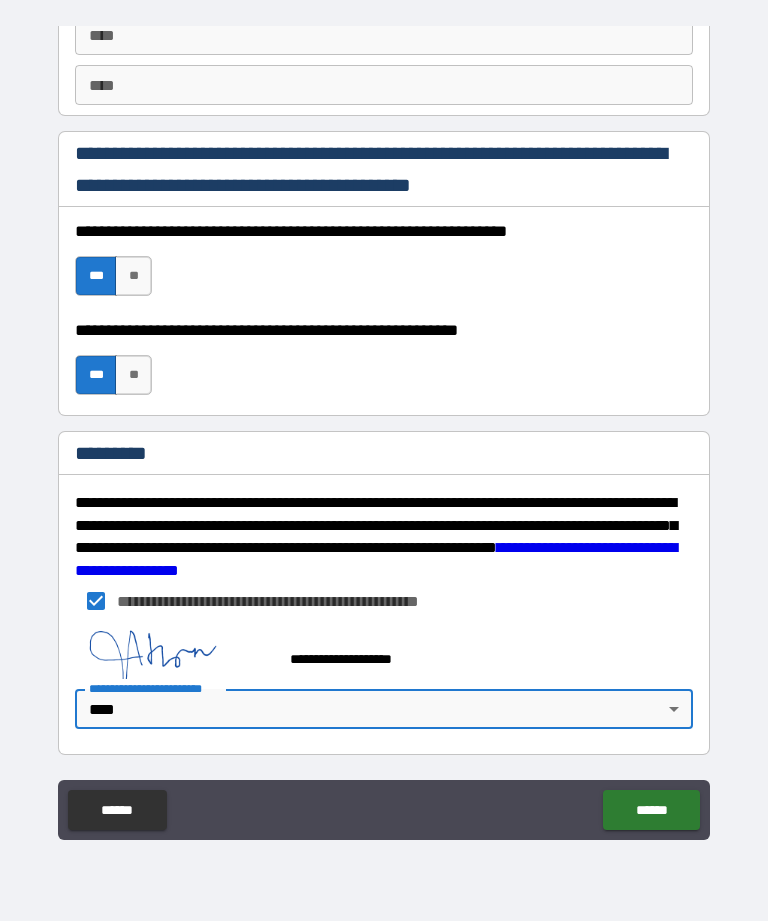 type on "*" 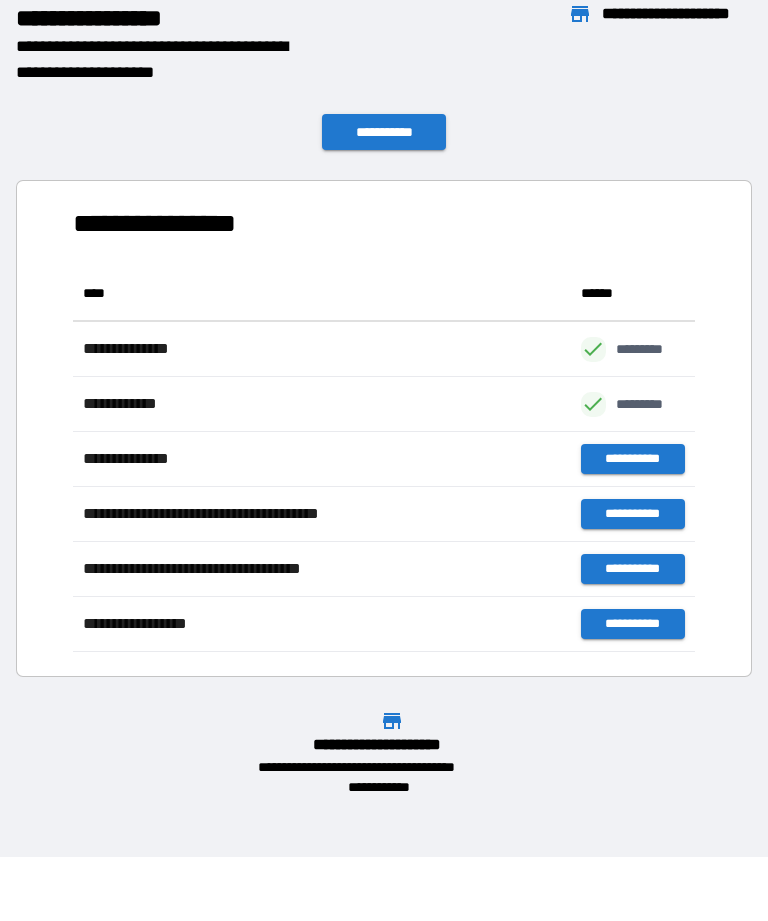 scroll, scrollTop: 1, scrollLeft: 1, axis: both 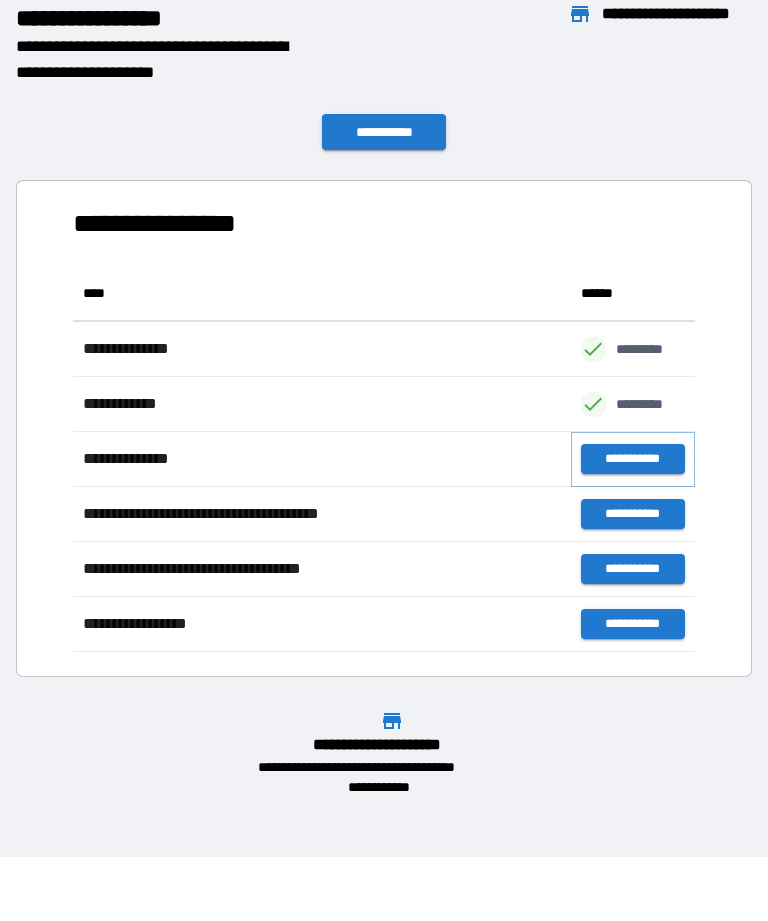 click on "**********" at bounding box center [633, 459] 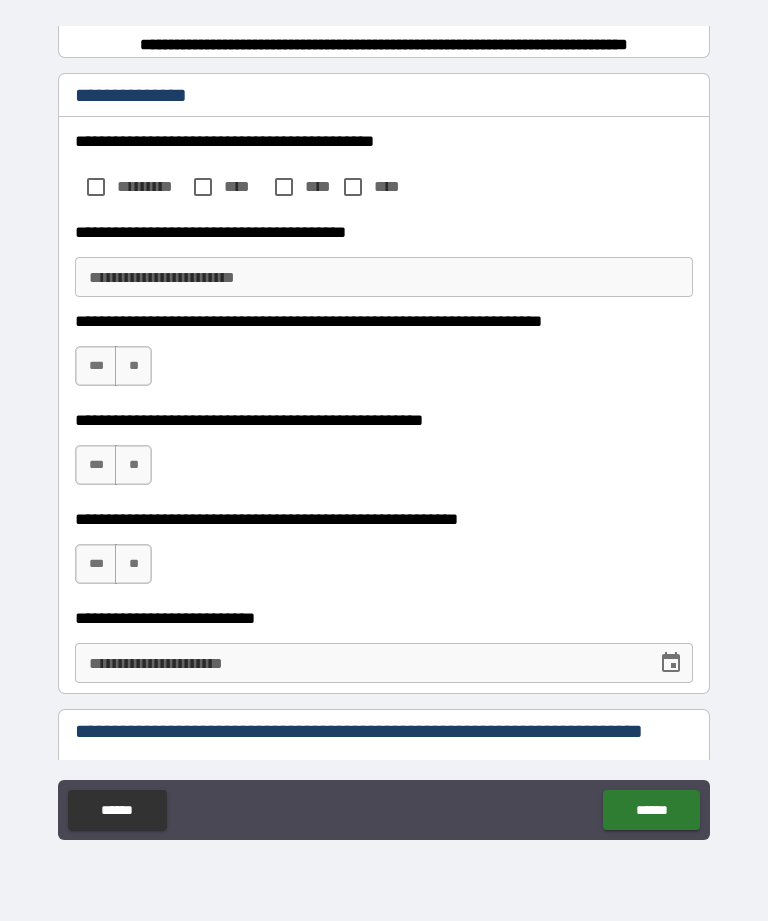 scroll, scrollTop: 324, scrollLeft: 0, axis: vertical 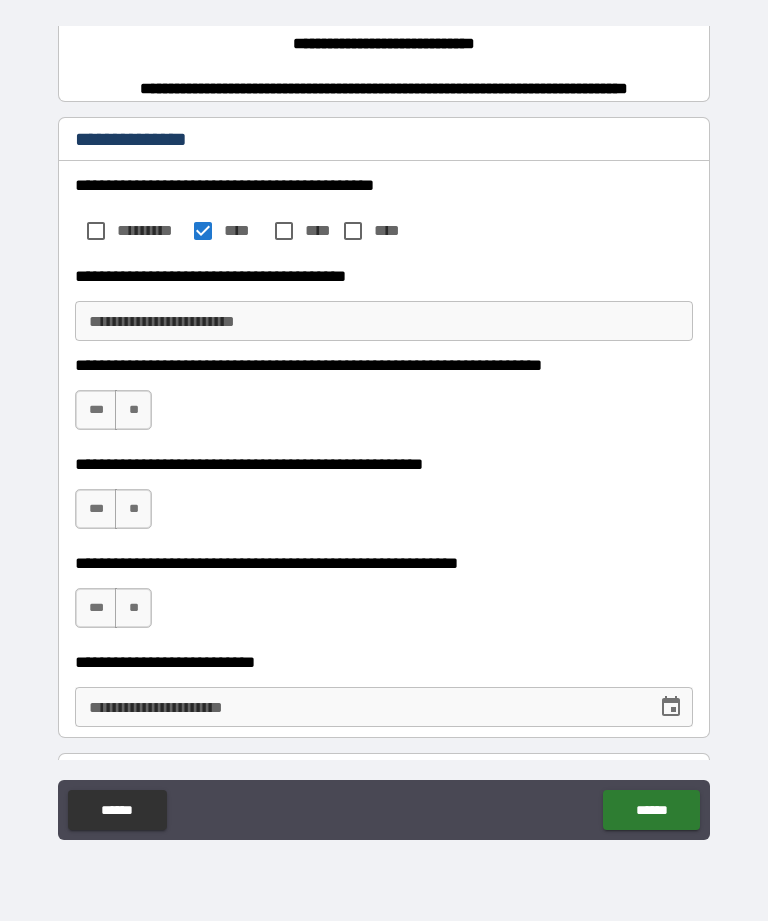 click on "**********" at bounding box center [384, 321] 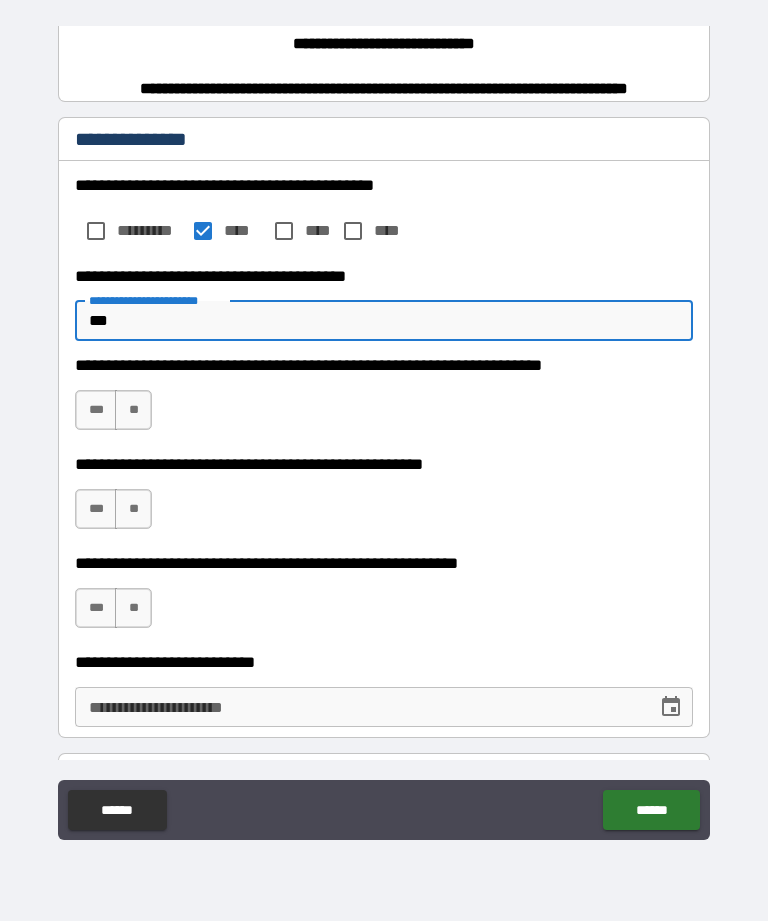 type on "*" 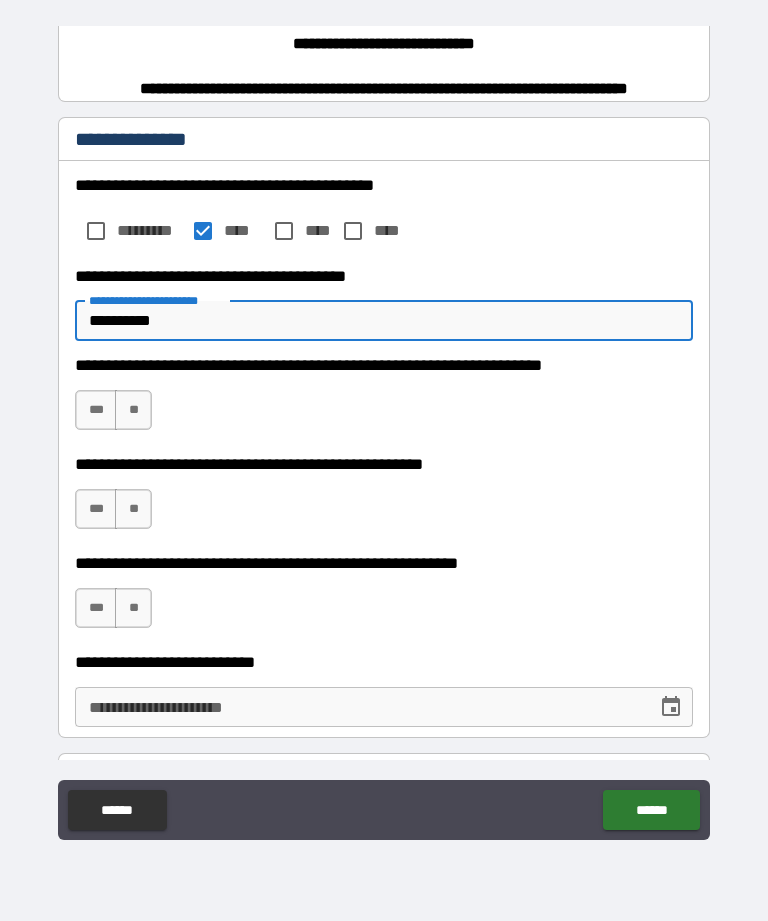 type on "********" 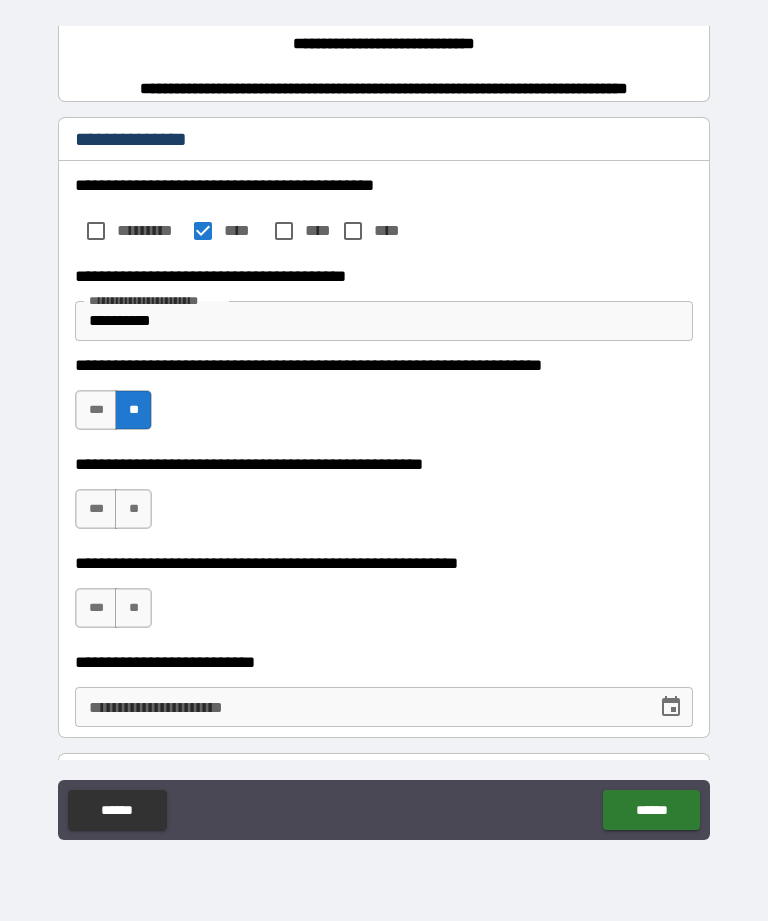 click on "**" at bounding box center (133, 509) 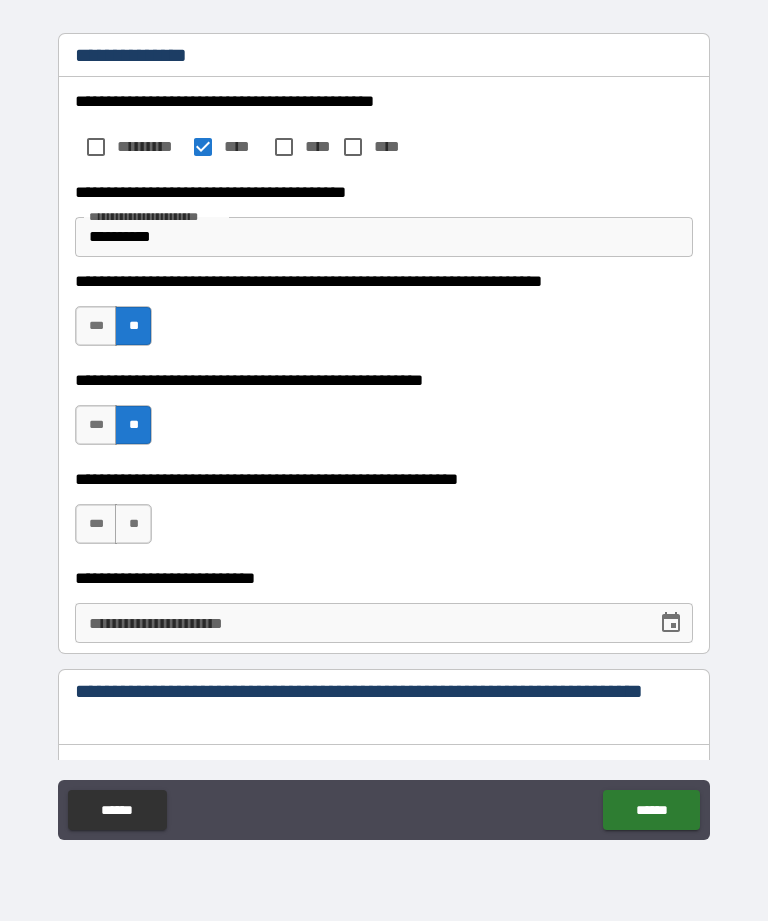 scroll, scrollTop: 409, scrollLeft: 0, axis: vertical 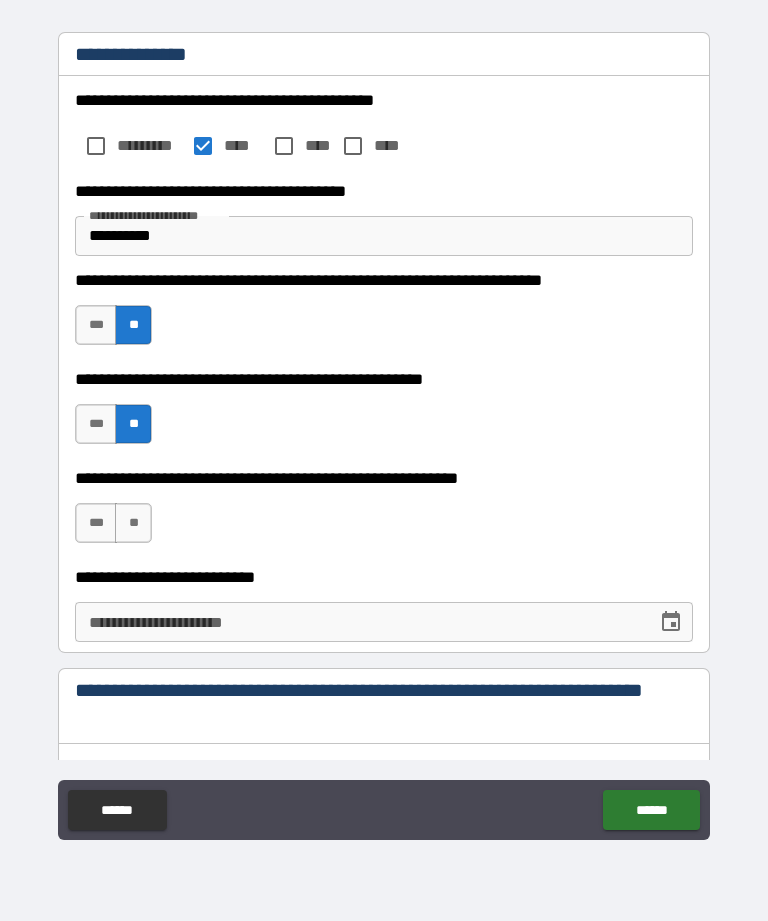click on "**" at bounding box center (133, 523) 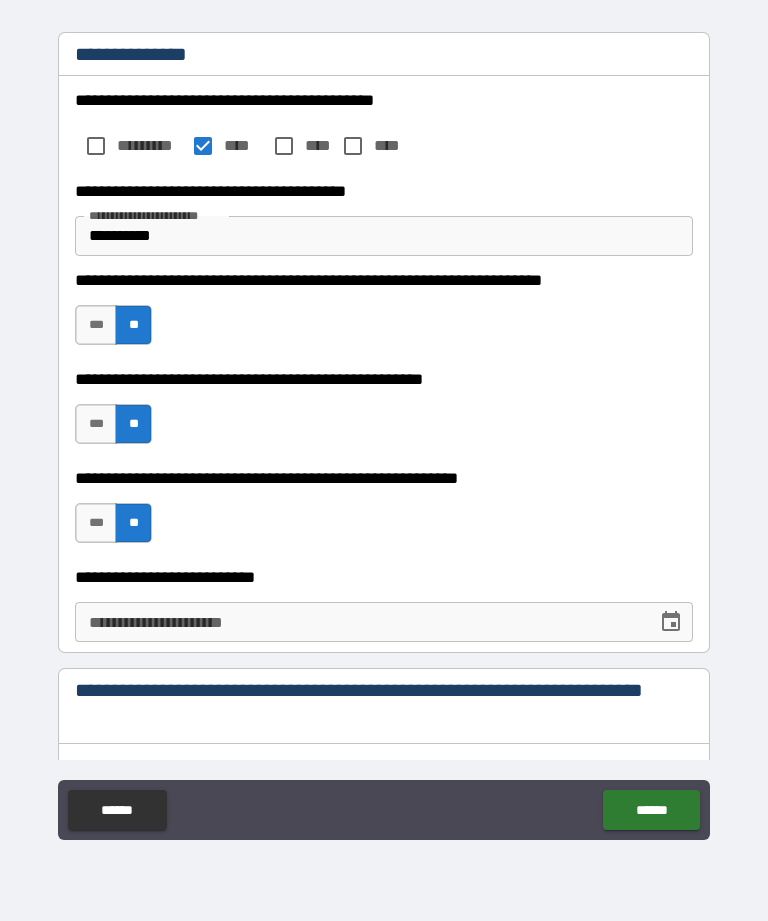 click 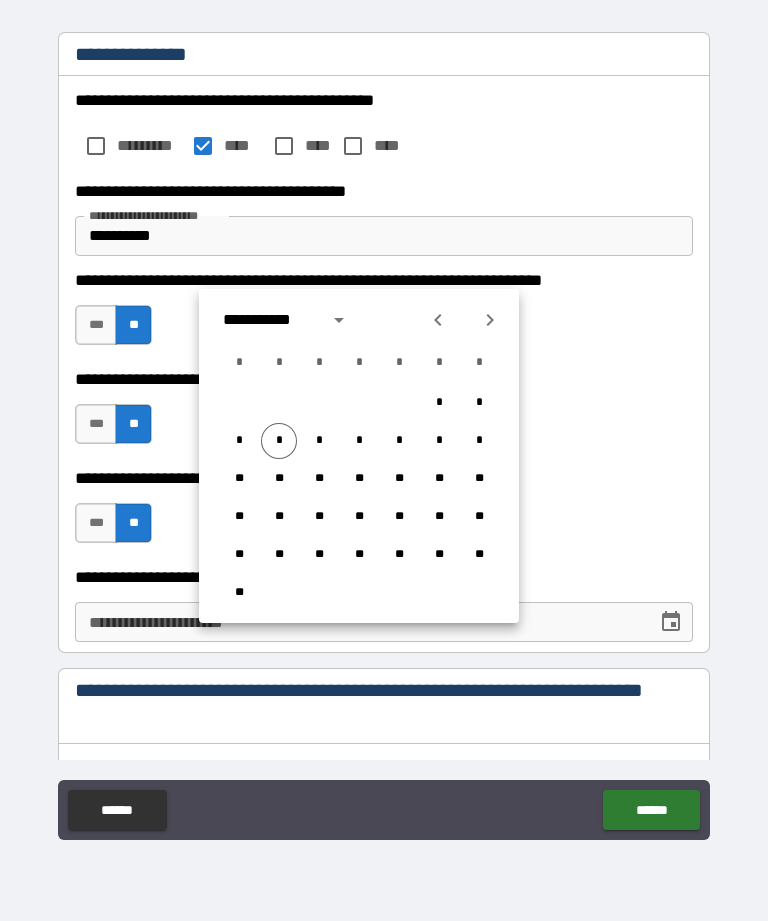 click 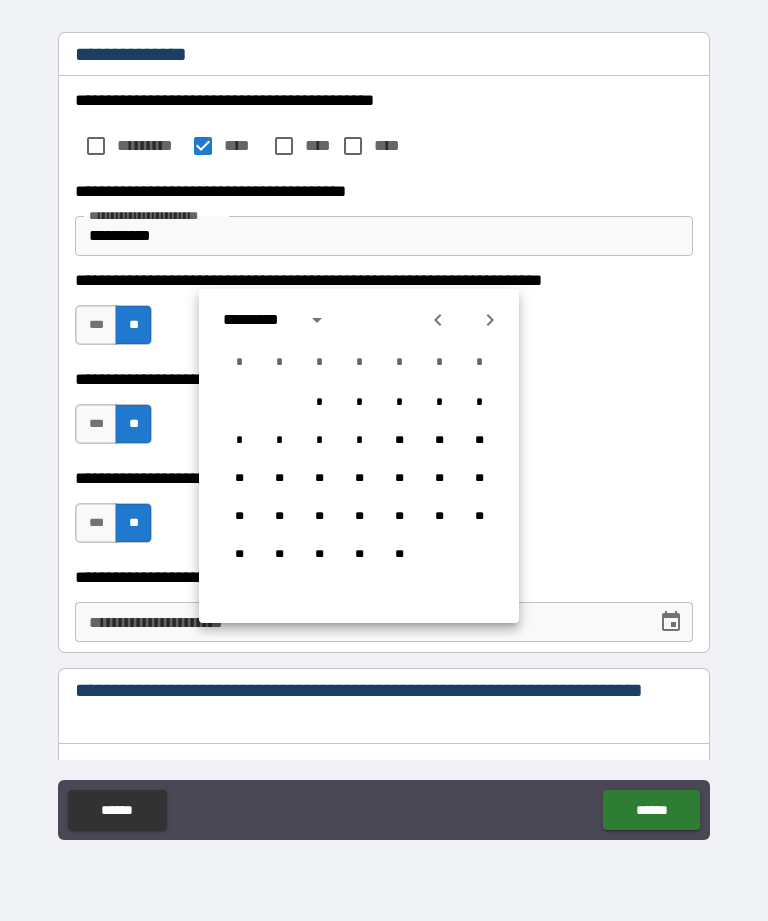 click 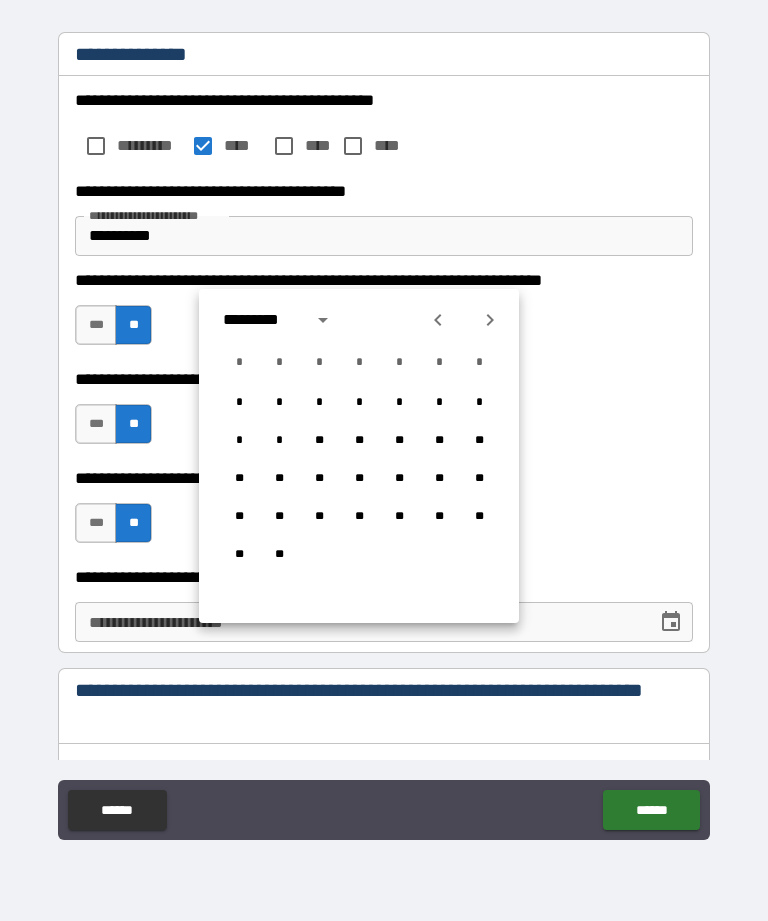 click 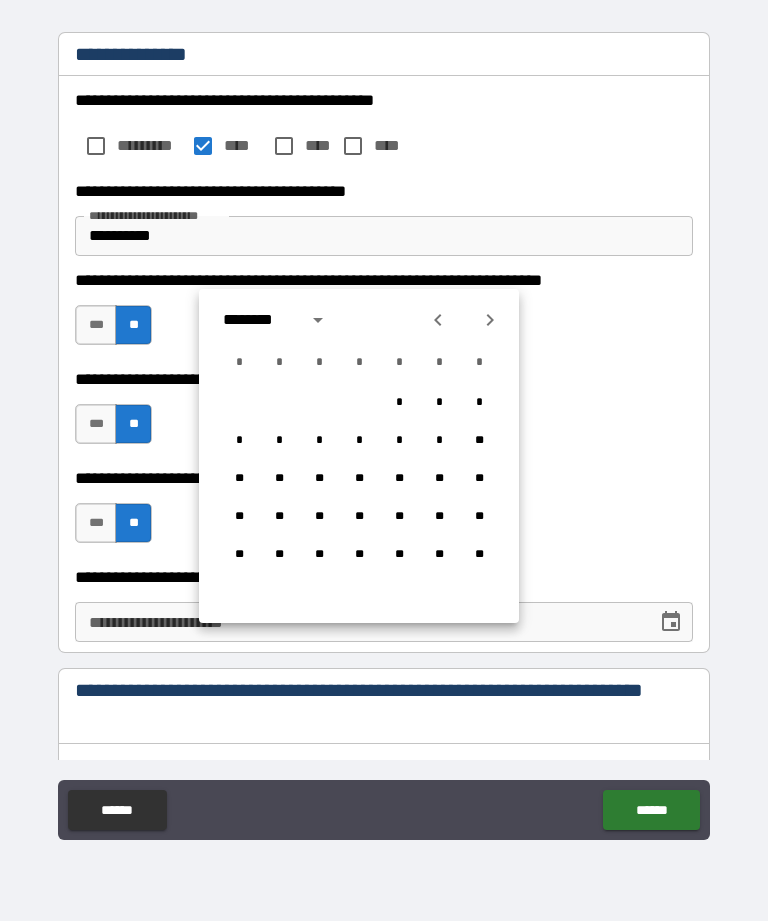 click 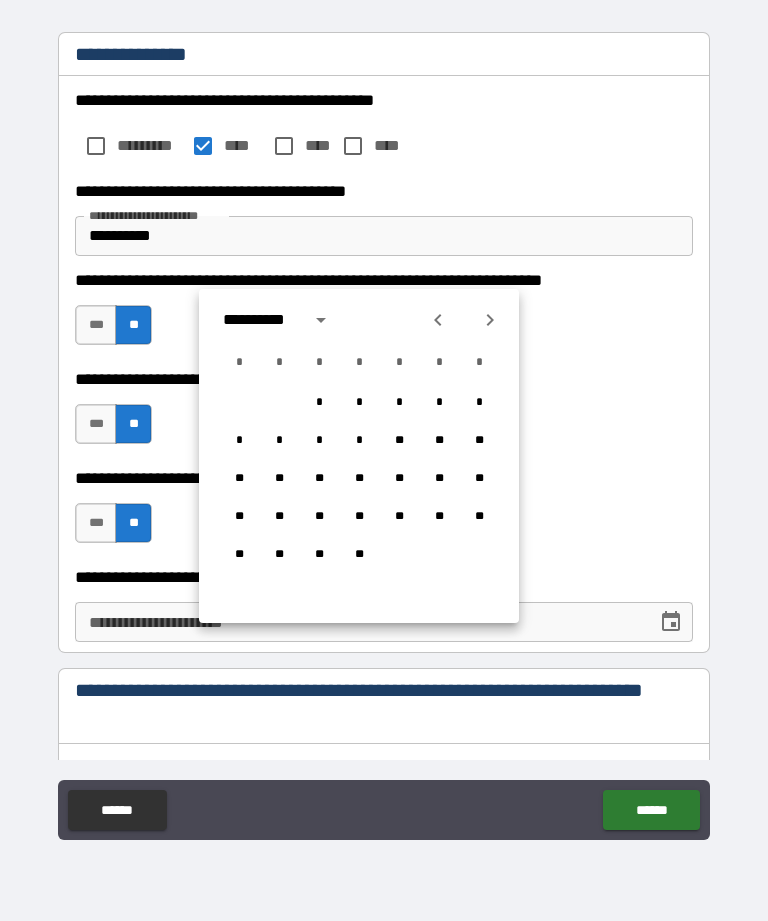 click 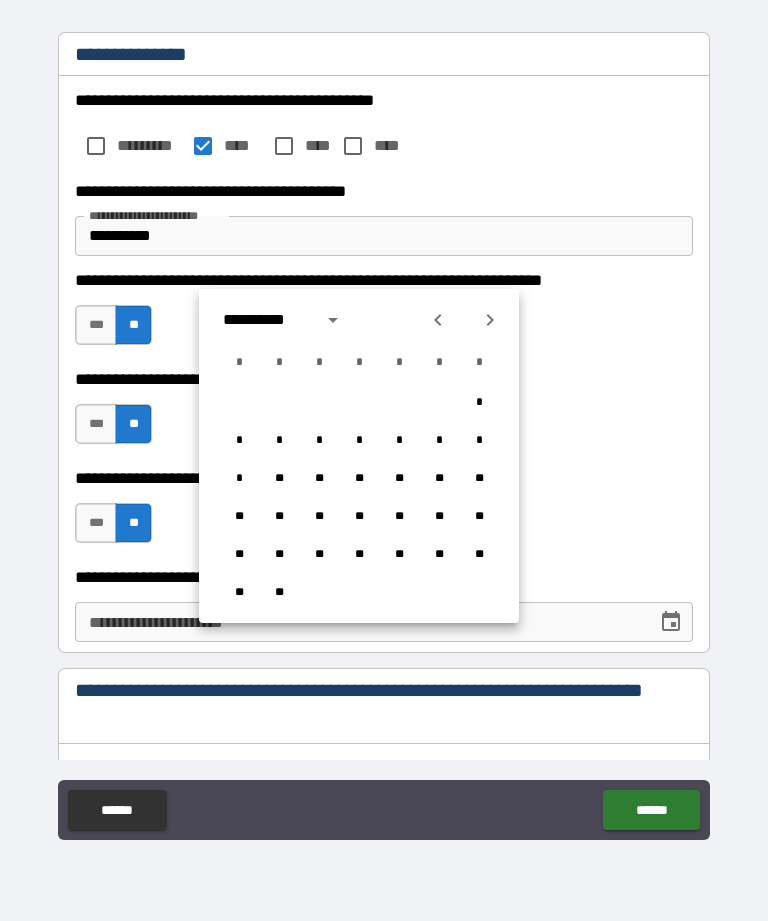 click 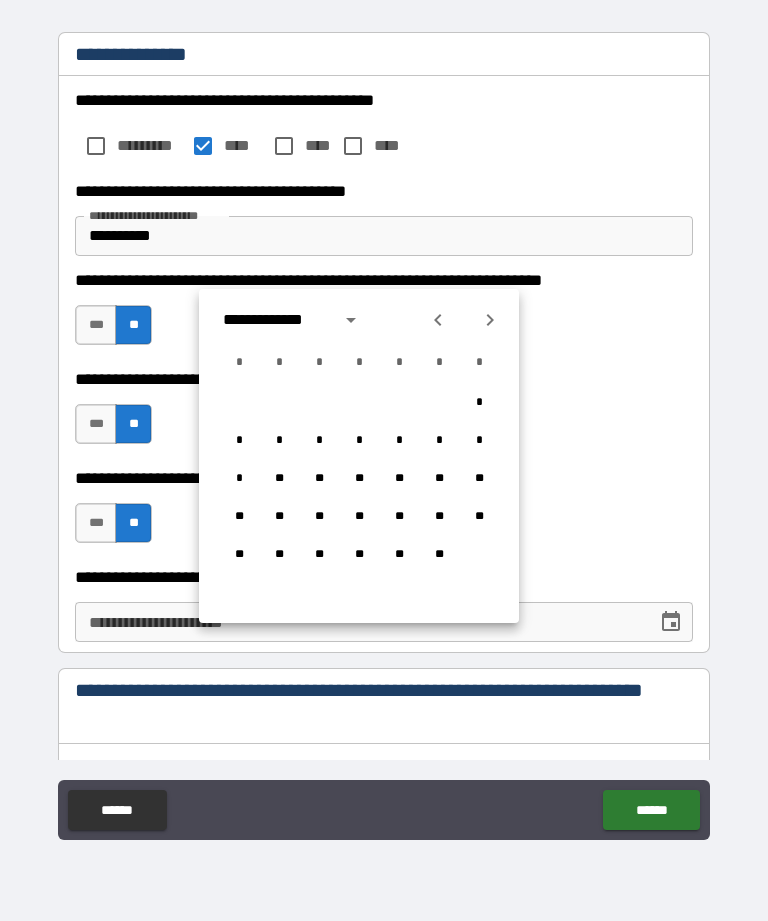 click 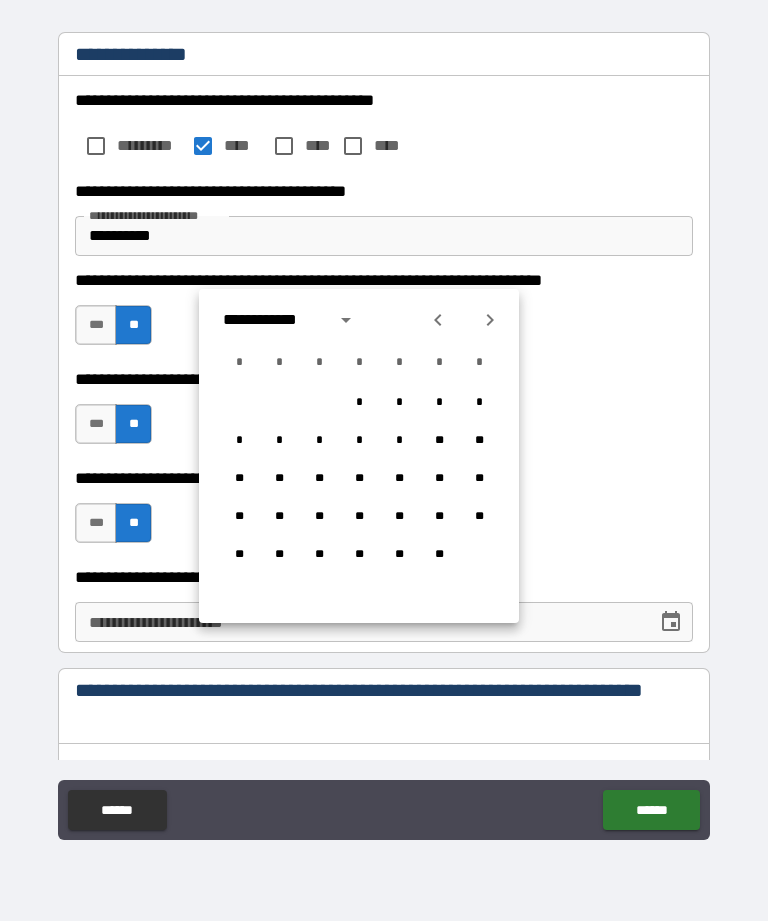 click 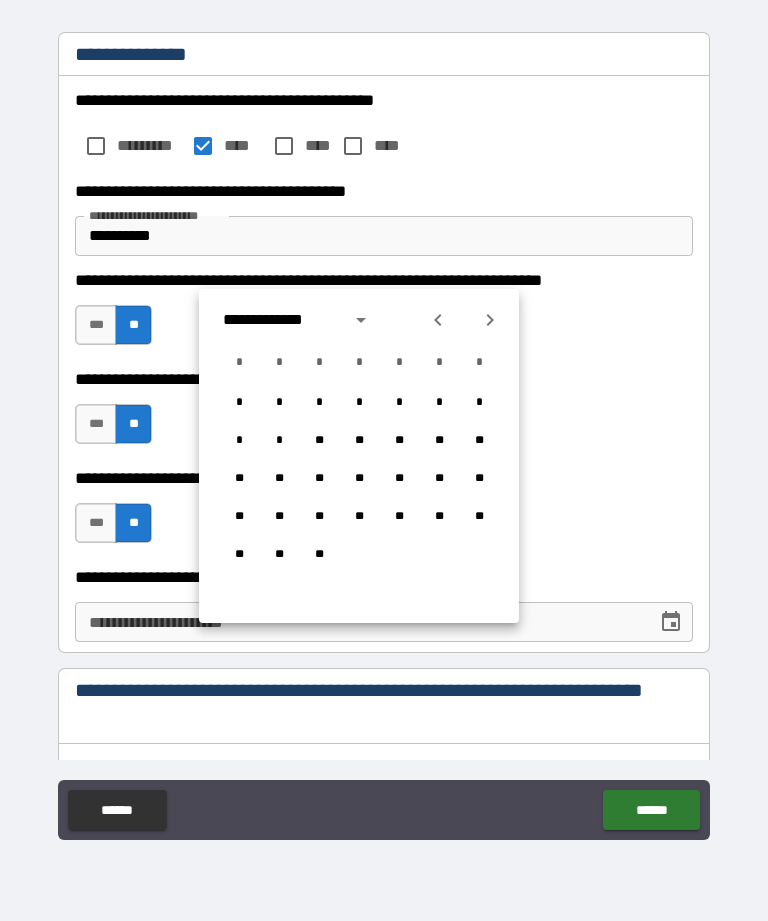 click 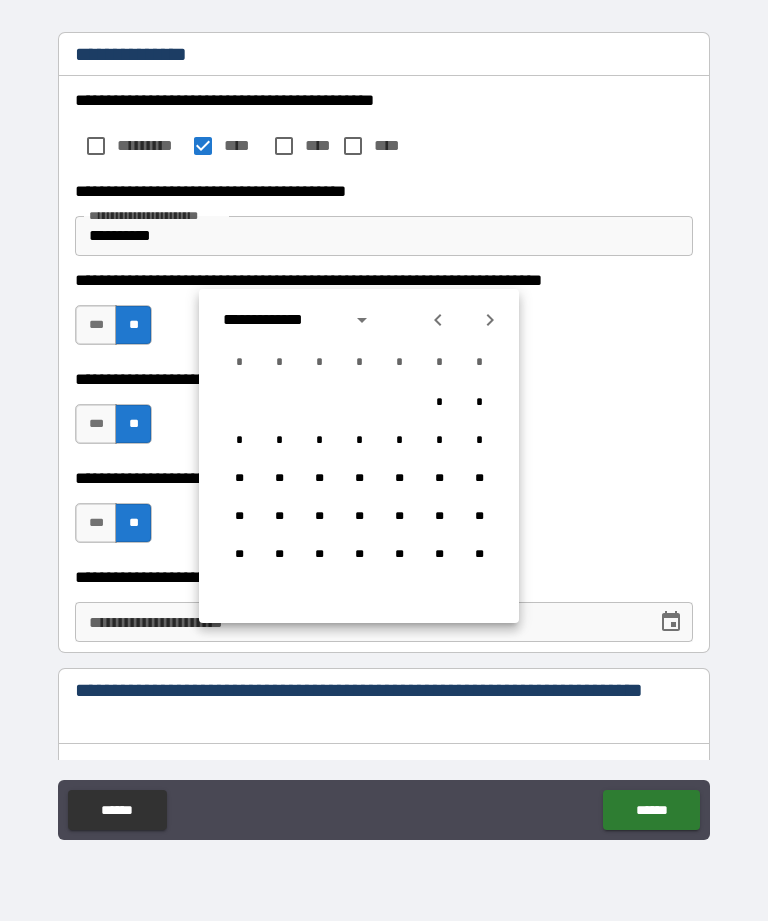 click on "**" at bounding box center (359, 555) 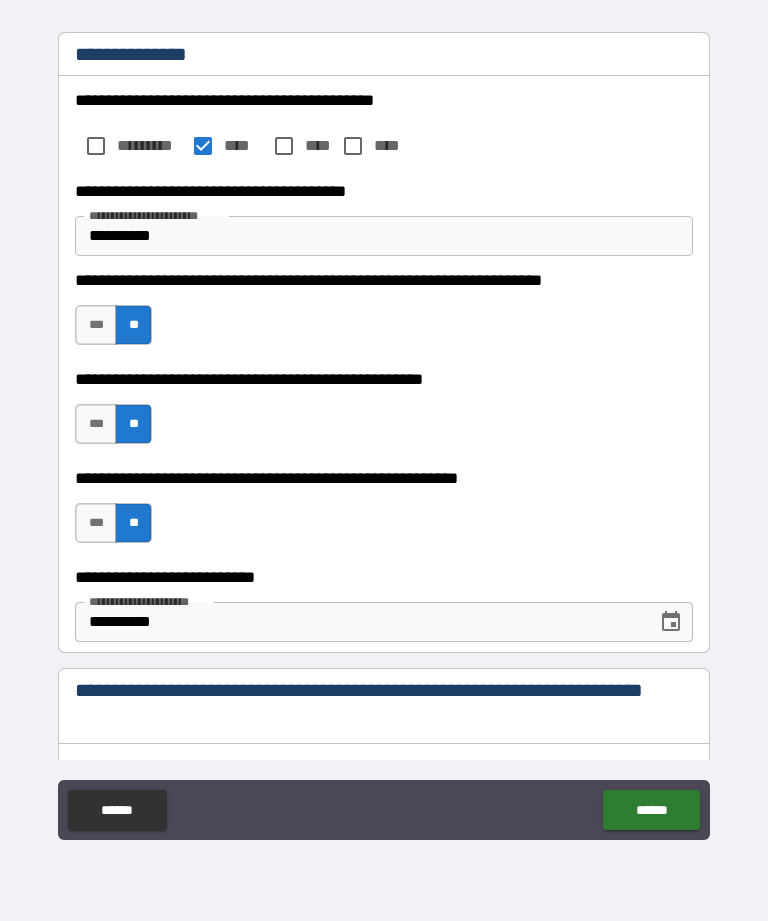 type on "**********" 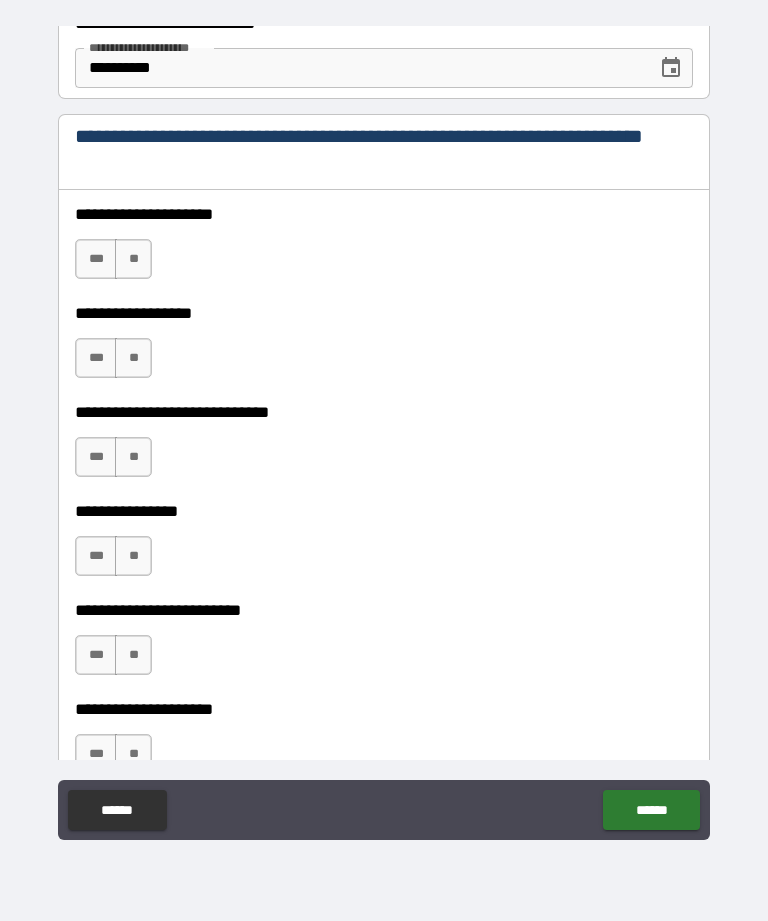 scroll, scrollTop: 965, scrollLeft: 0, axis: vertical 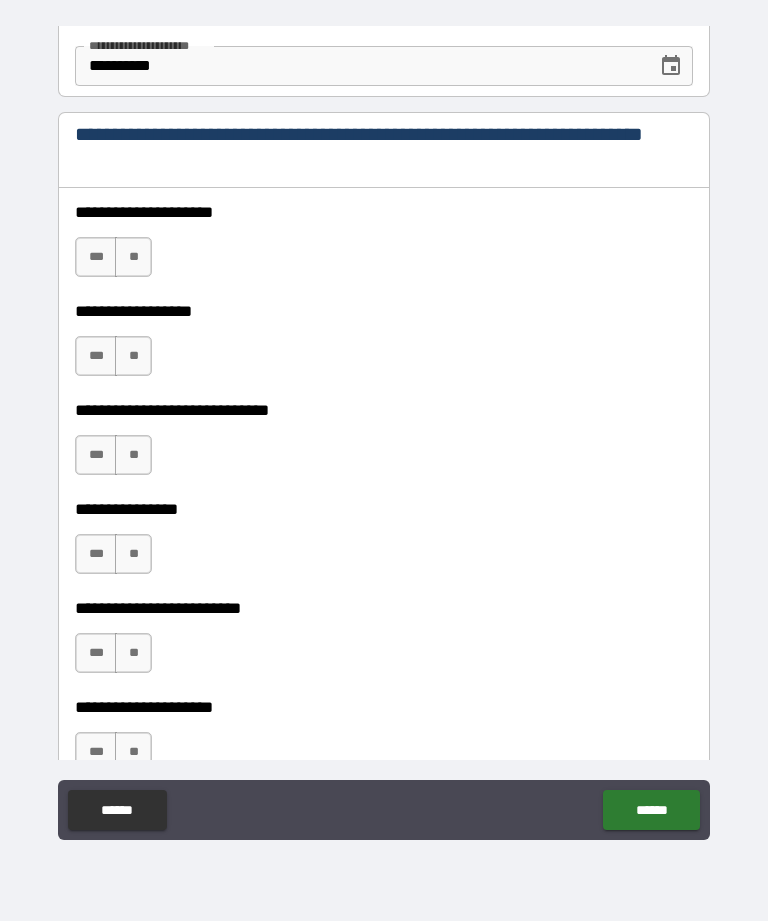click on "***" at bounding box center [96, 257] 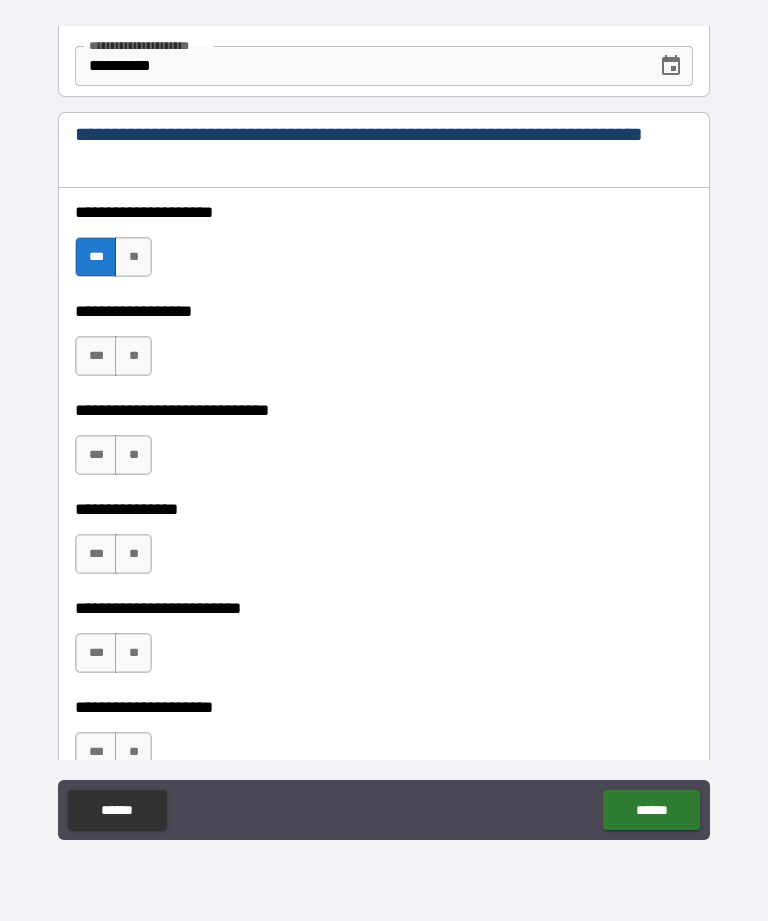 click on "***" at bounding box center [96, 356] 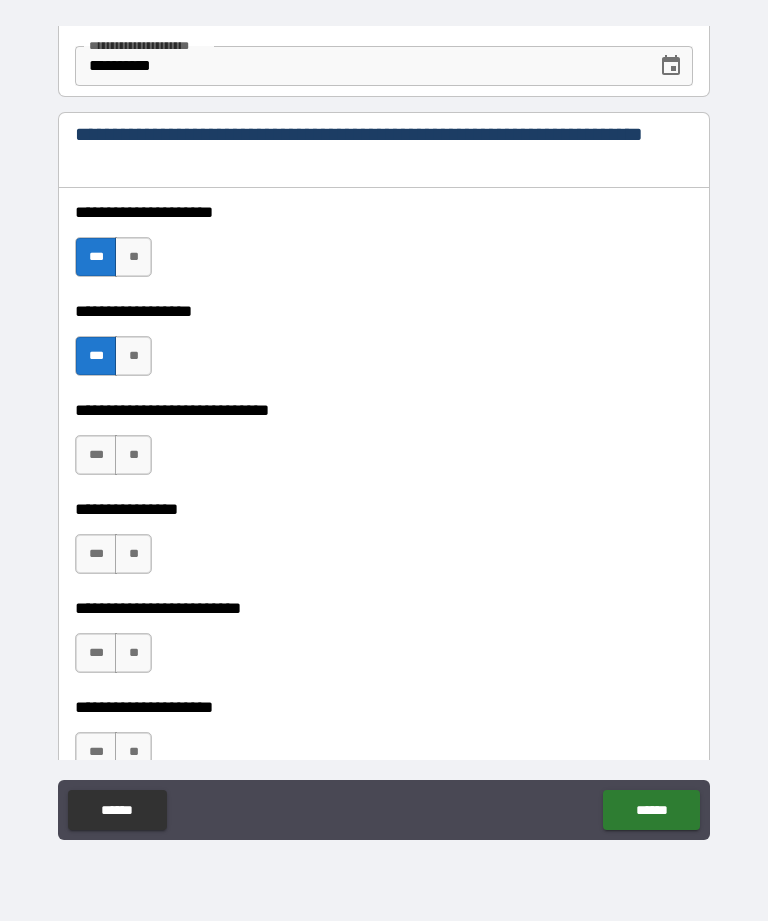 click on "***" at bounding box center [96, 455] 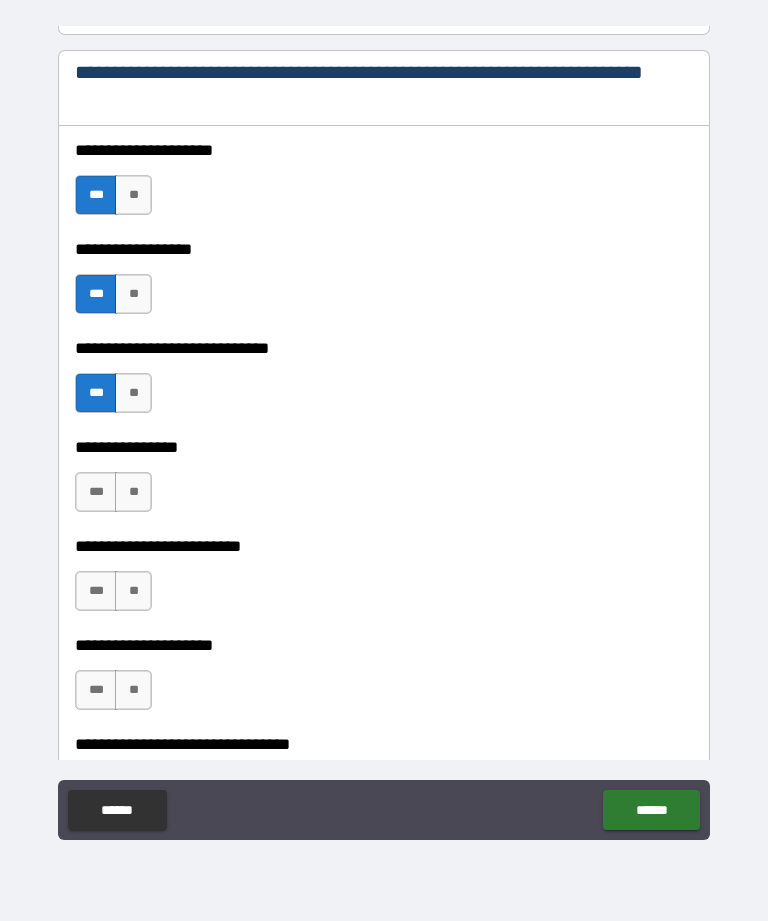 scroll, scrollTop: 1031, scrollLeft: 0, axis: vertical 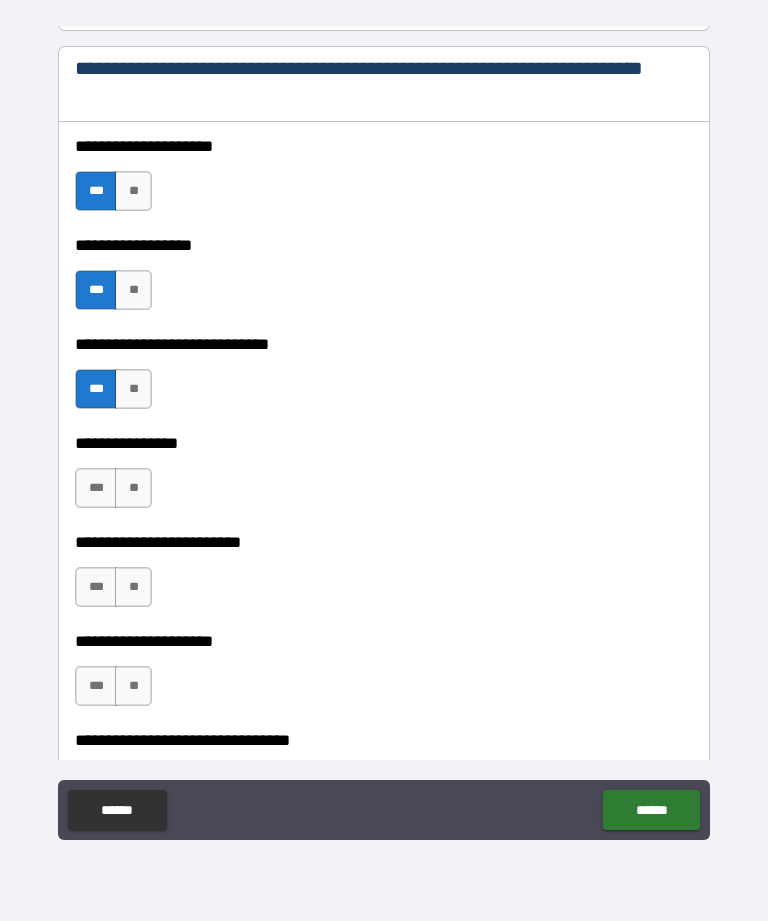 click on "**" at bounding box center (133, 587) 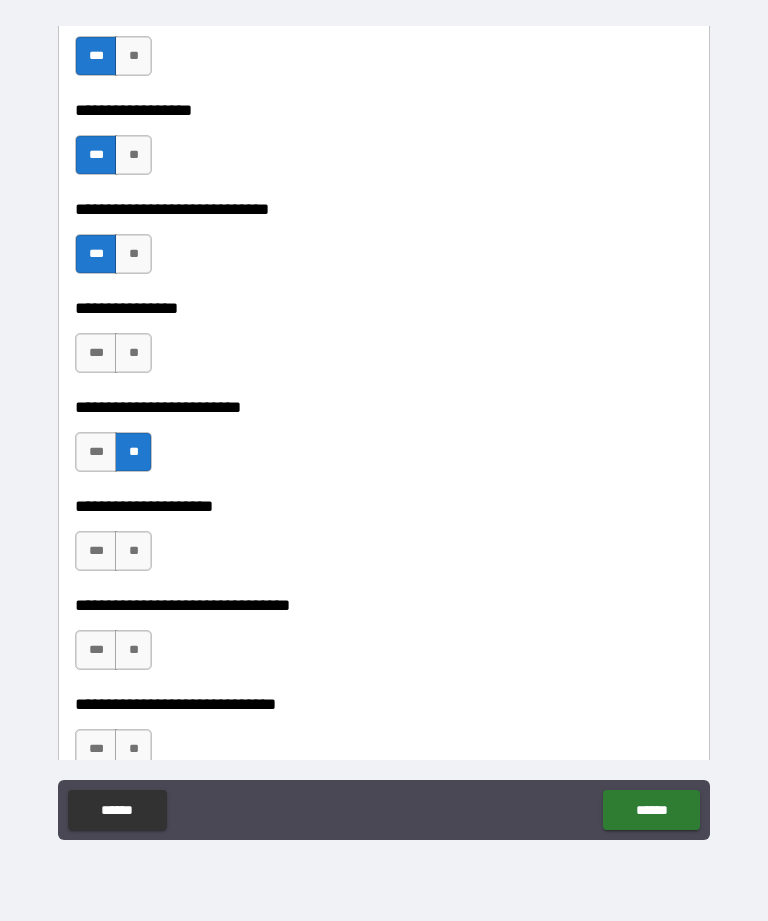scroll, scrollTop: 1167, scrollLeft: 0, axis: vertical 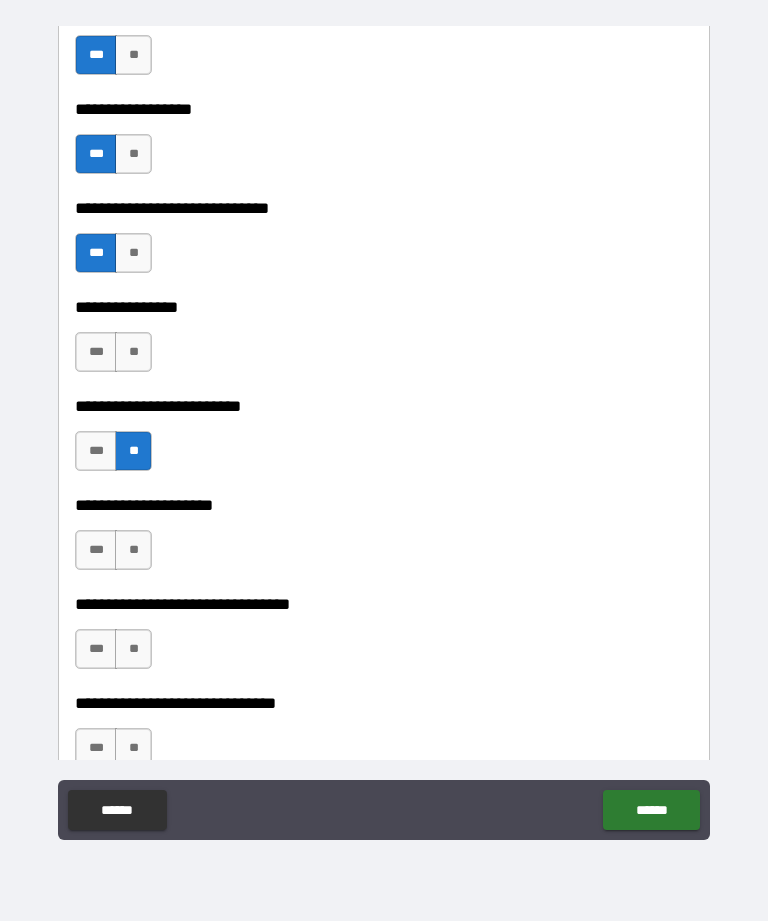 click on "***" at bounding box center [96, 352] 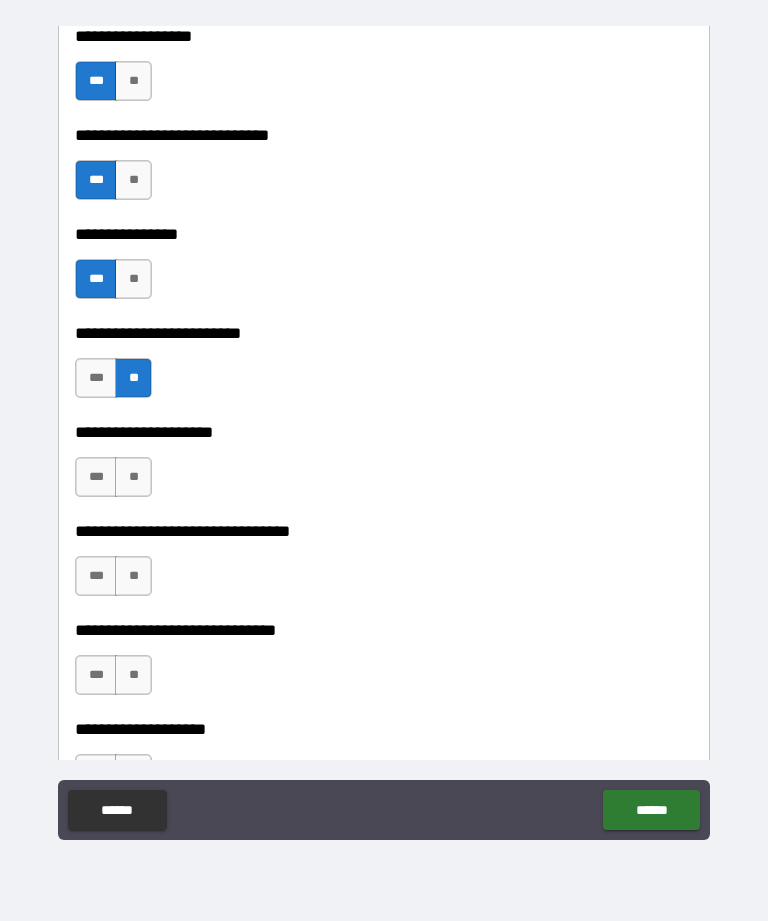 scroll, scrollTop: 1245, scrollLeft: 0, axis: vertical 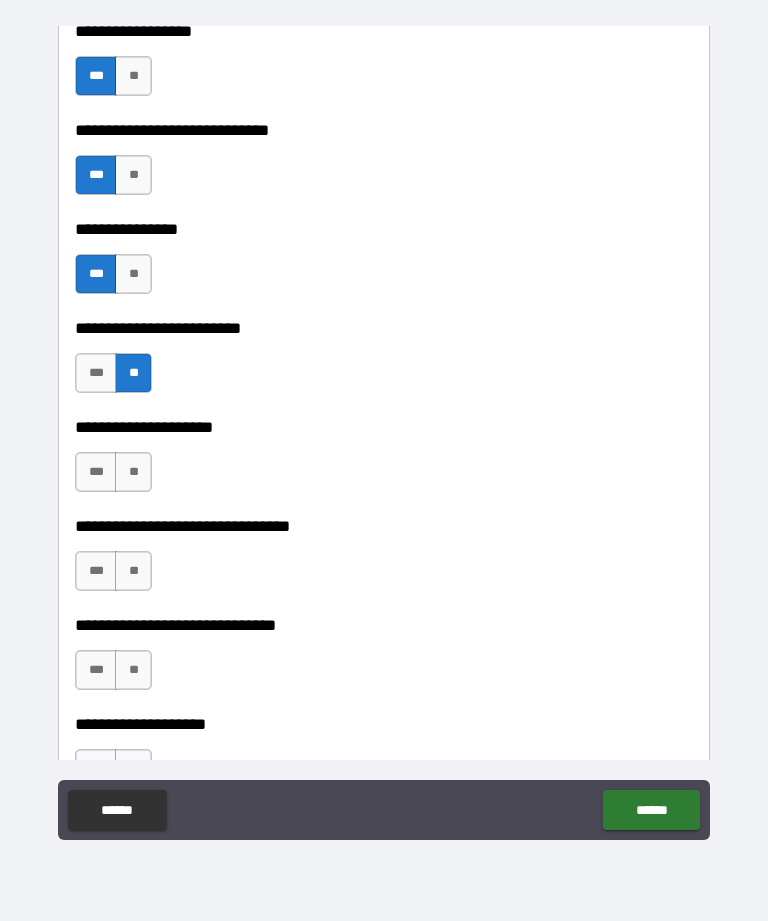 click on "**" at bounding box center (133, 472) 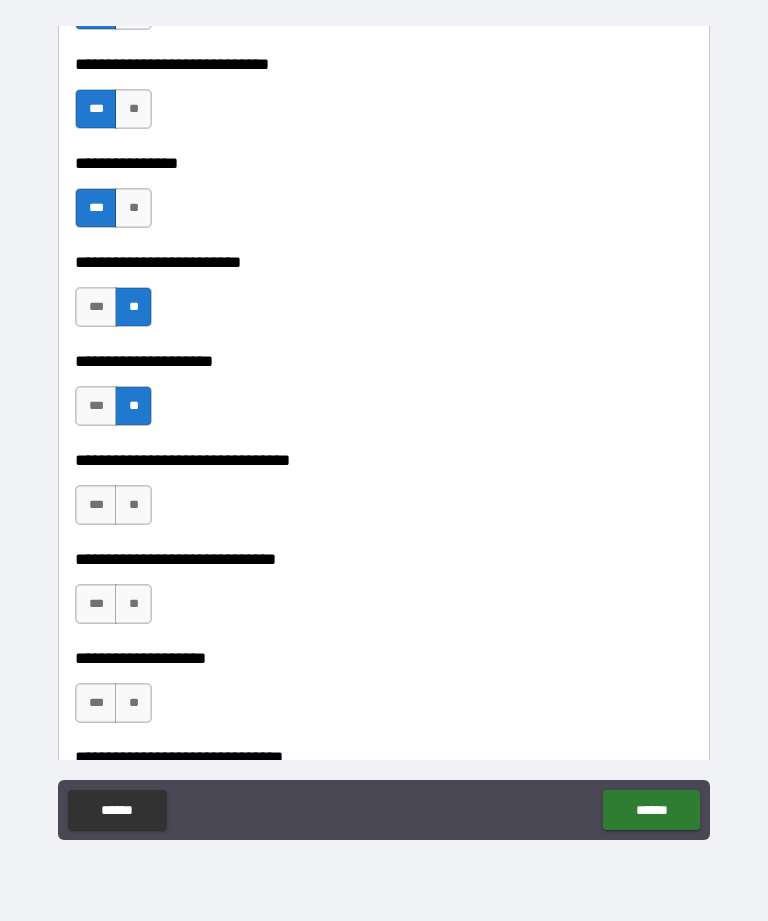 scroll, scrollTop: 1312, scrollLeft: 0, axis: vertical 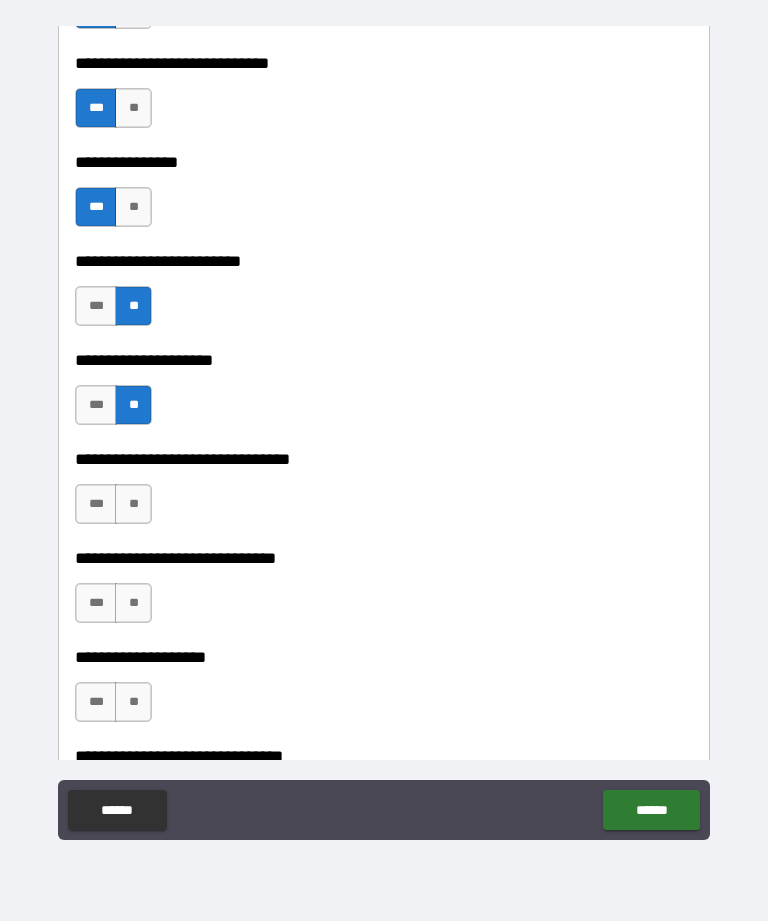 click on "***" at bounding box center (96, 504) 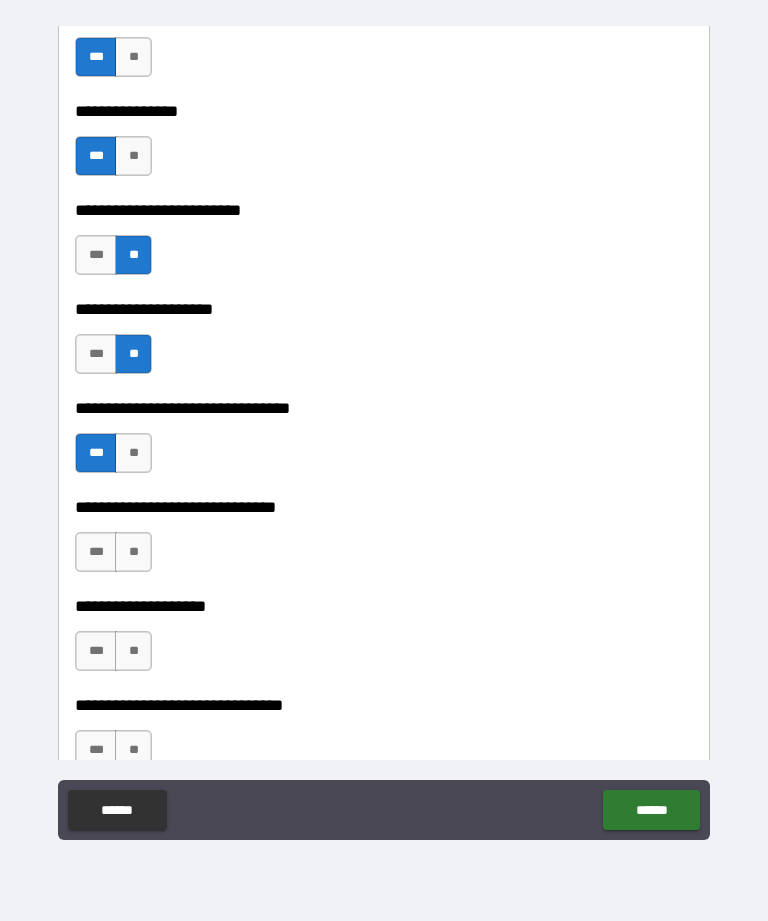 scroll, scrollTop: 1367, scrollLeft: 0, axis: vertical 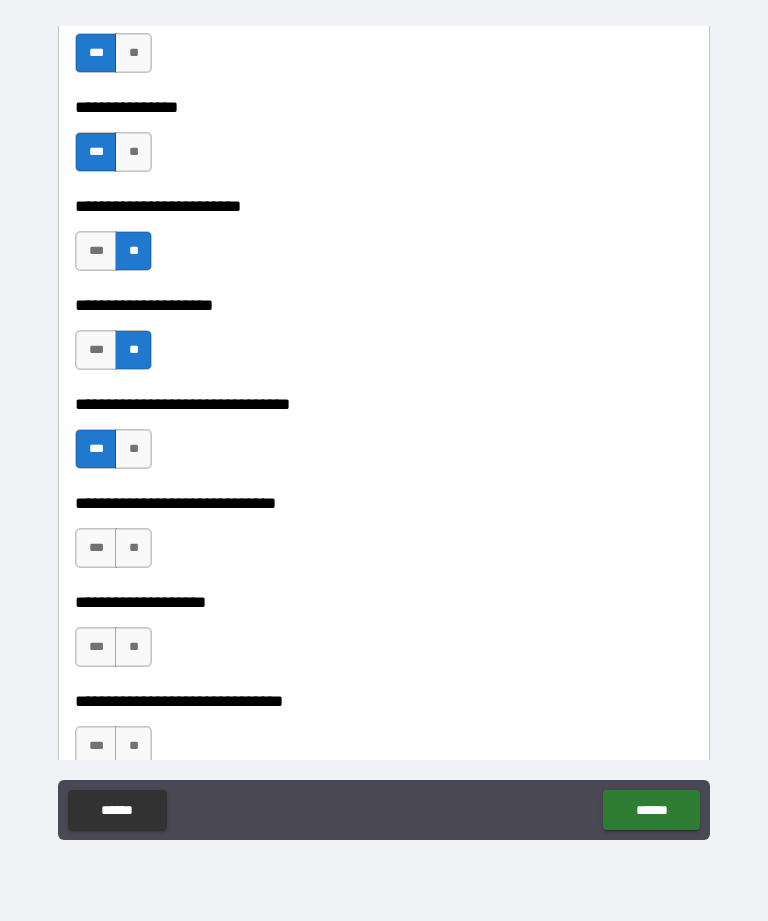 click on "**" at bounding box center [133, 548] 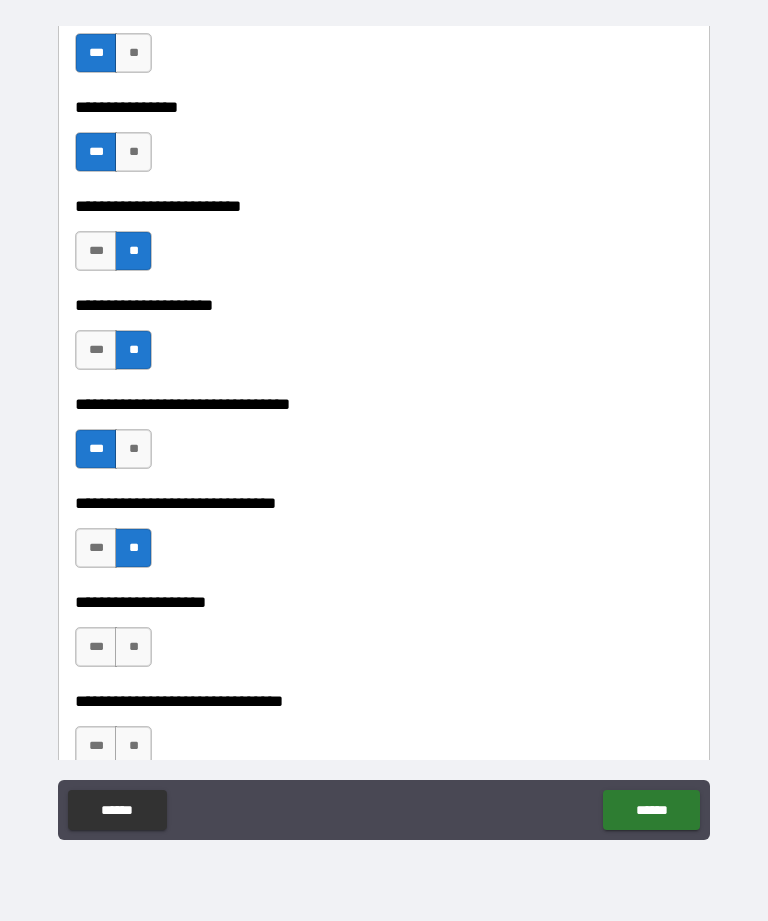 scroll, scrollTop: 1425, scrollLeft: 0, axis: vertical 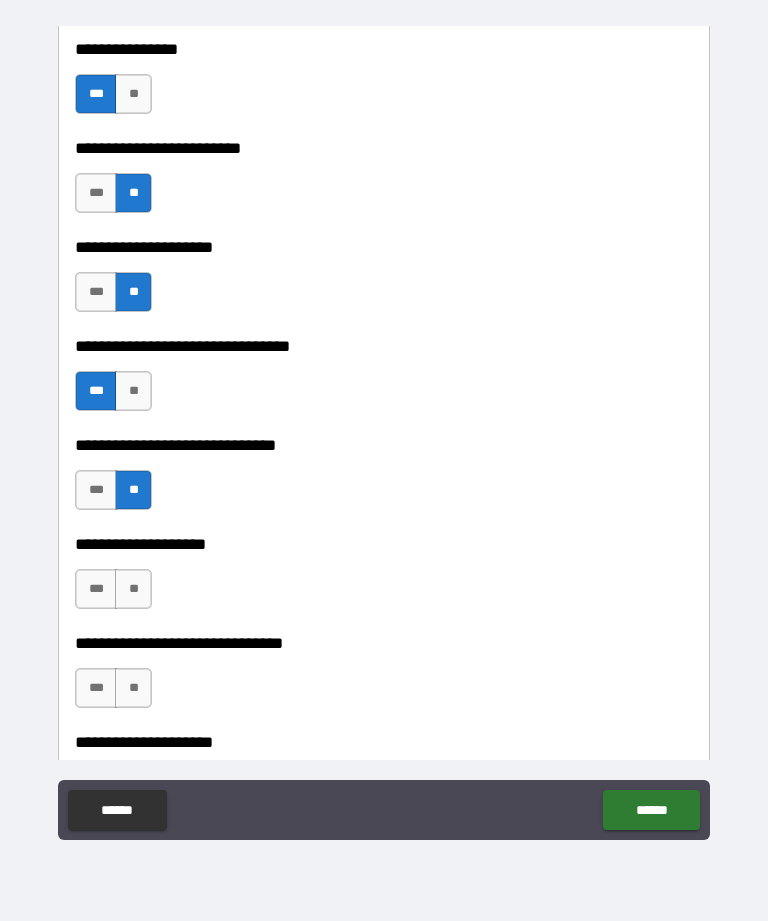 click on "***" at bounding box center (96, 589) 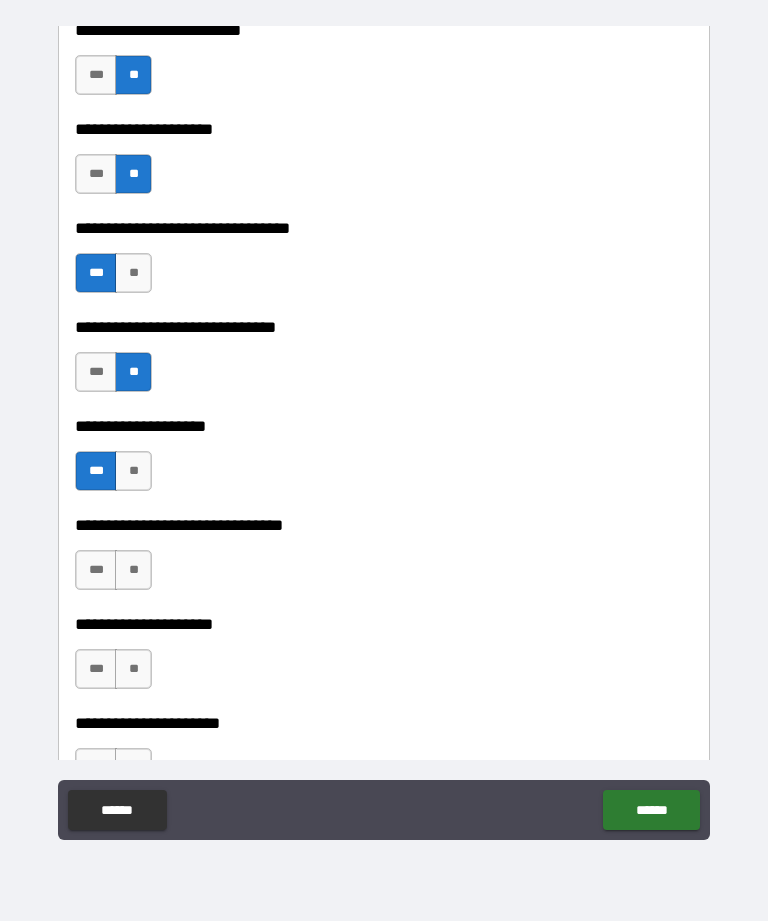 scroll, scrollTop: 1569, scrollLeft: 0, axis: vertical 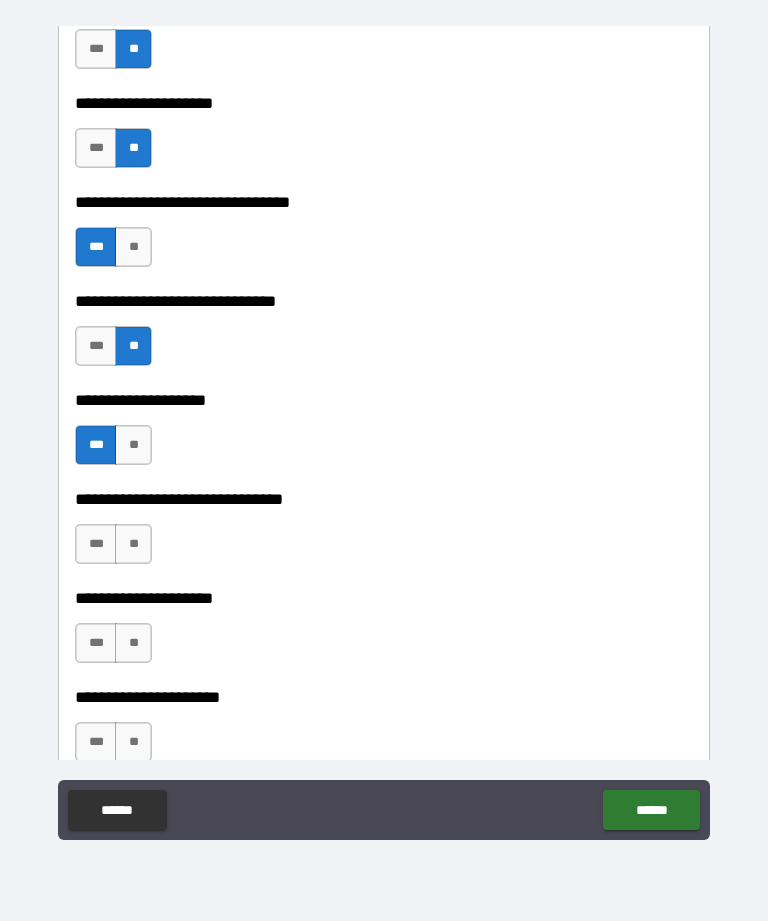 click on "***" at bounding box center [96, 544] 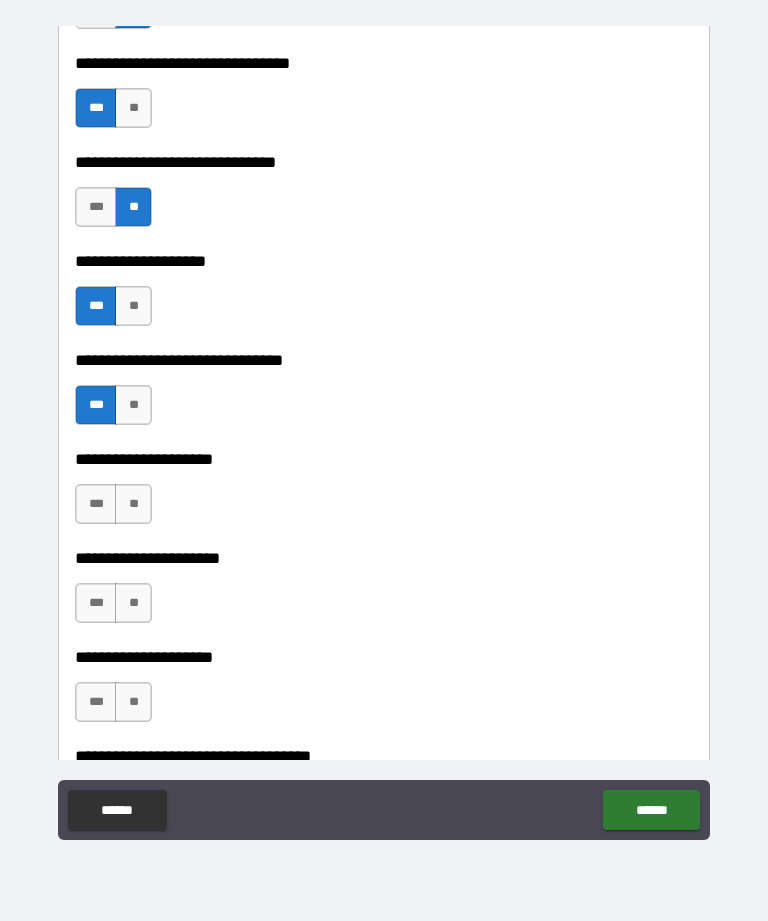 scroll, scrollTop: 1709, scrollLeft: 0, axis: vertical 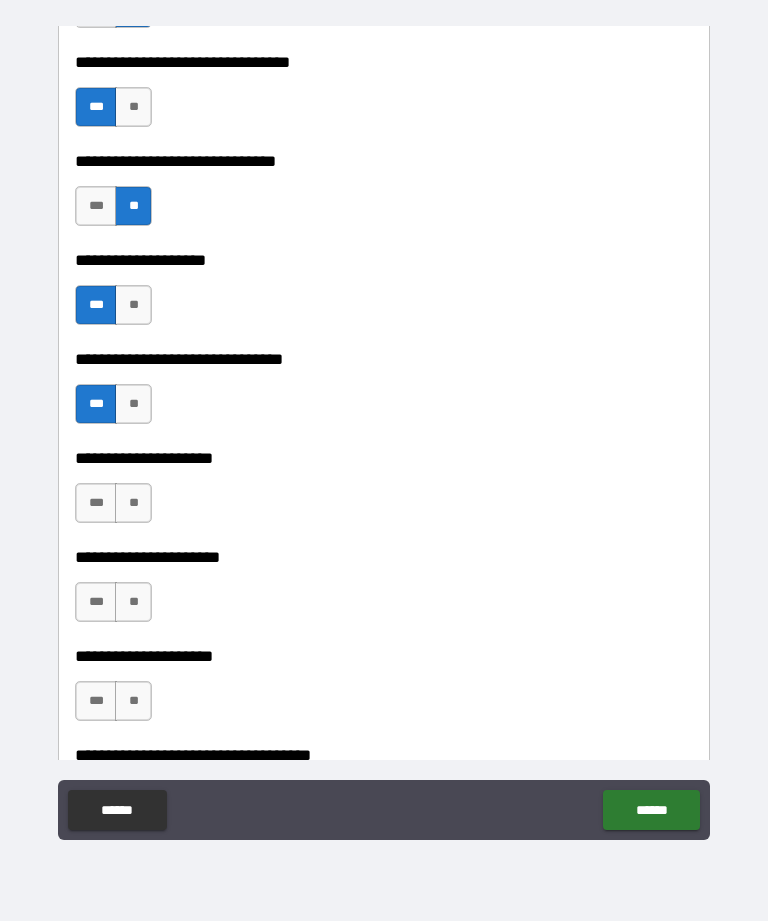 click on "**" at bounding box center (133, 503) 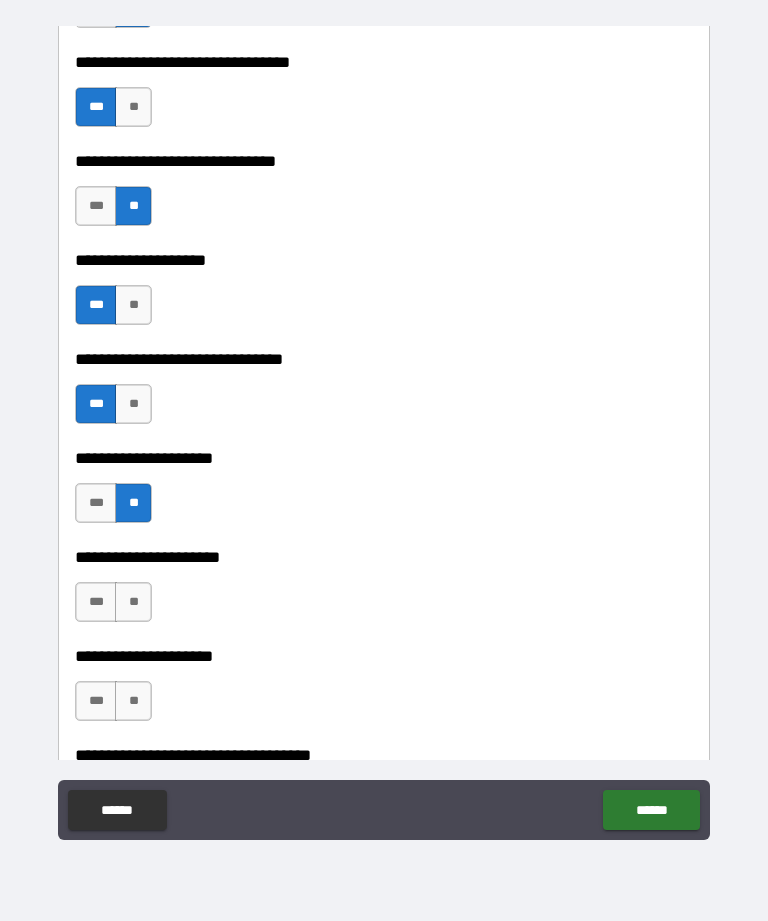 scroll, scrollTop: 1753, scrollLeft: 0, axis: vertical 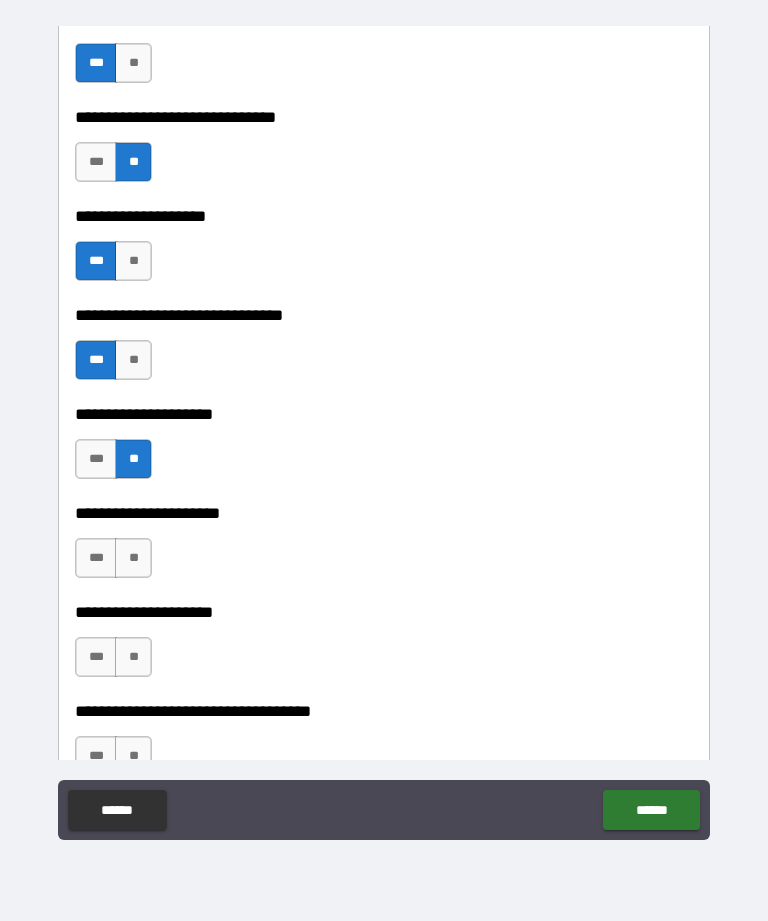 click on "***" at bounding box center [96, 558] 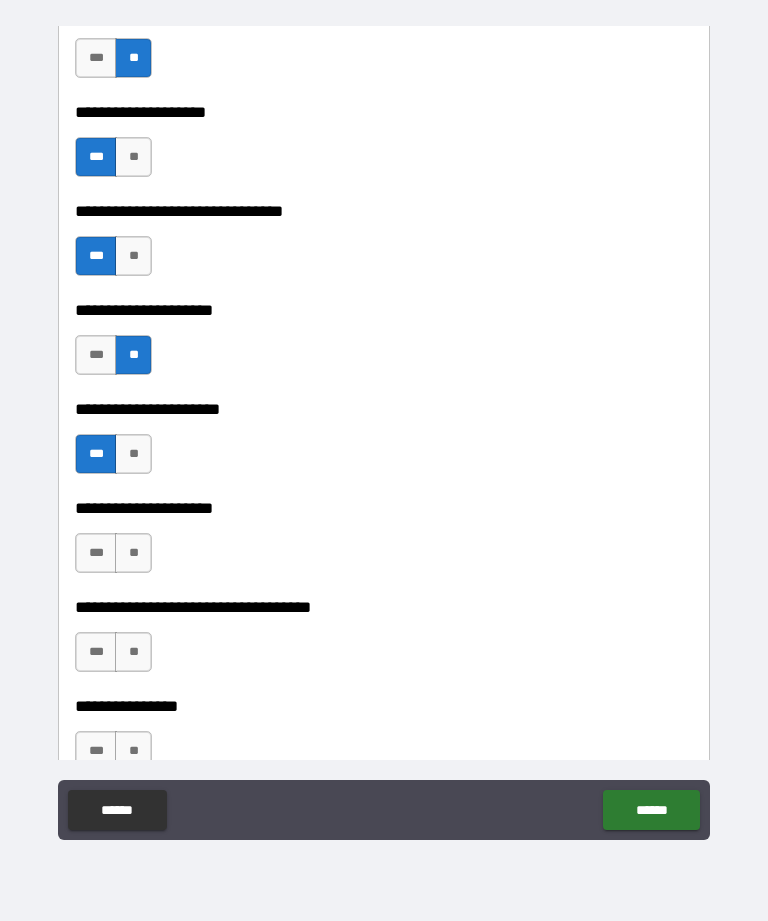scroll, scrollTop: 1860, scrollLeft: 0, axis: vertical 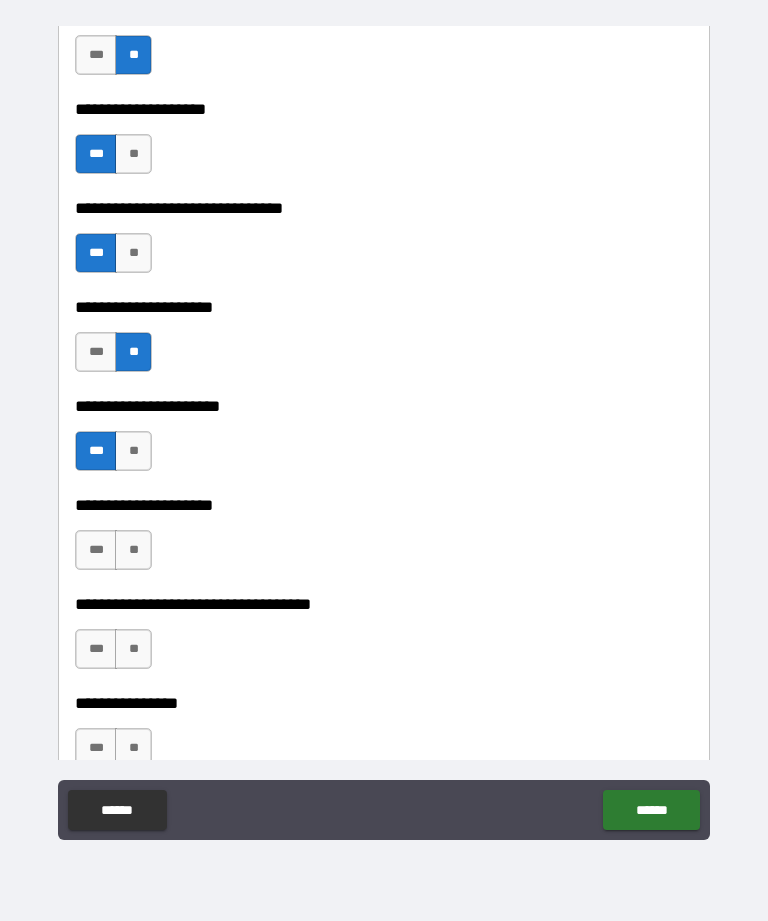 click on "**" at bounding box center (133, 550) 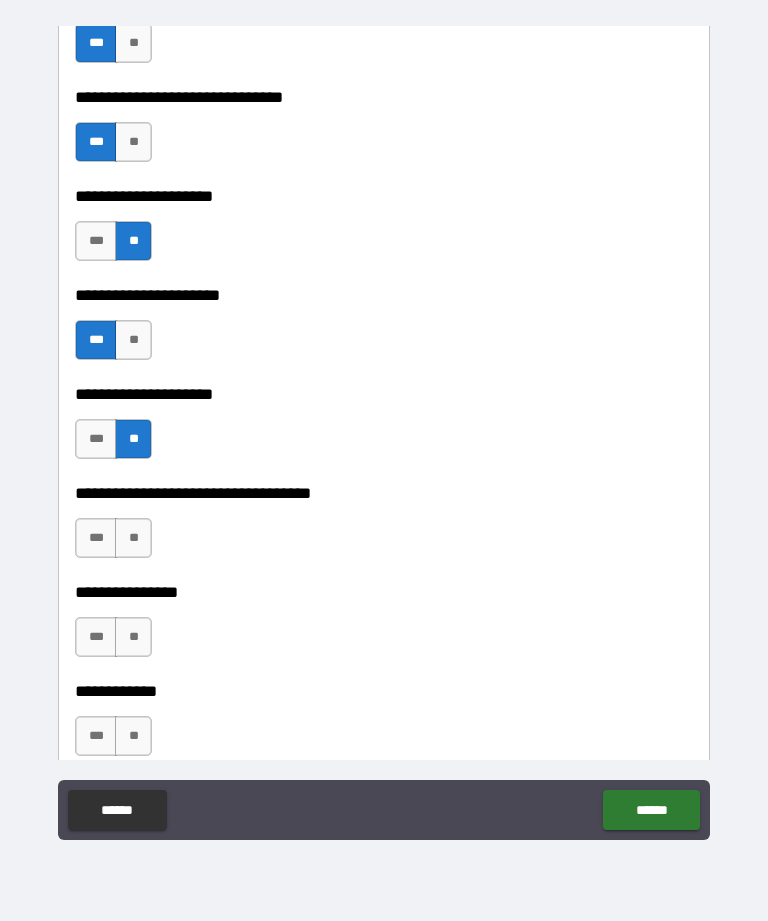 scroll, scrollTop: 1981, scrollLeft: 0, axis: vertical 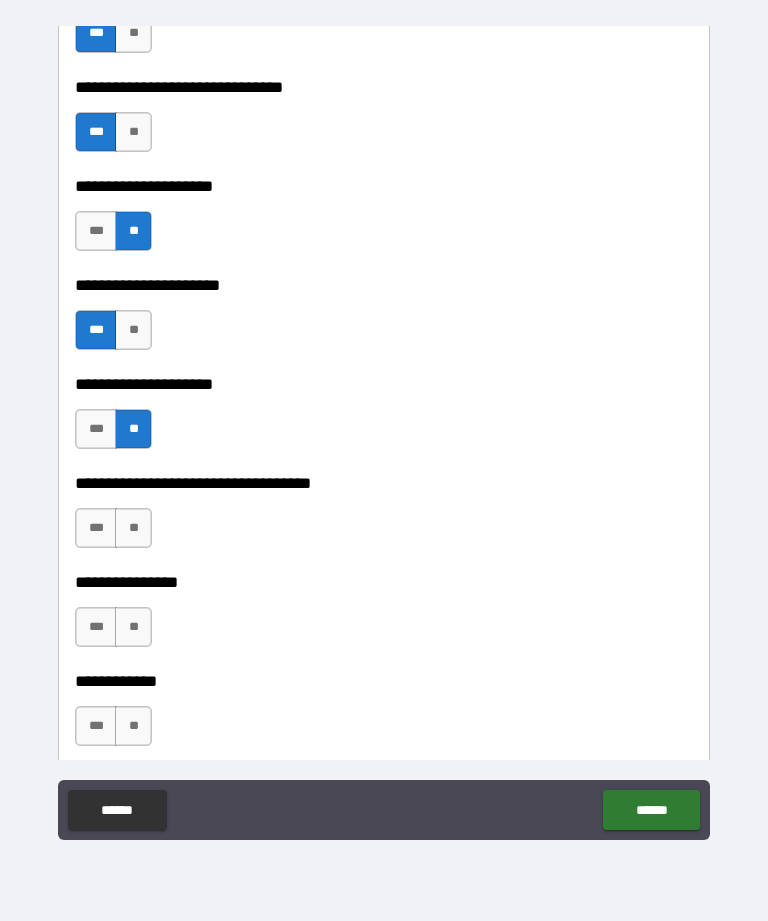 click on "***" at bounding box center [96, 528] 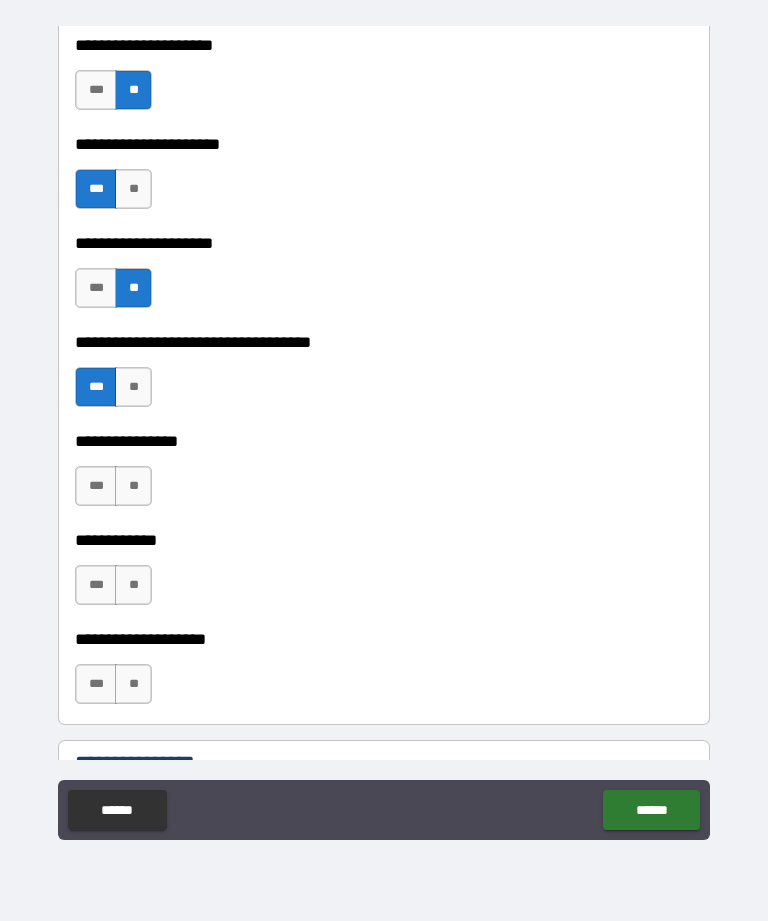 scroll, scrollTop: 2124, scrollLeft: 0, axis: vertical 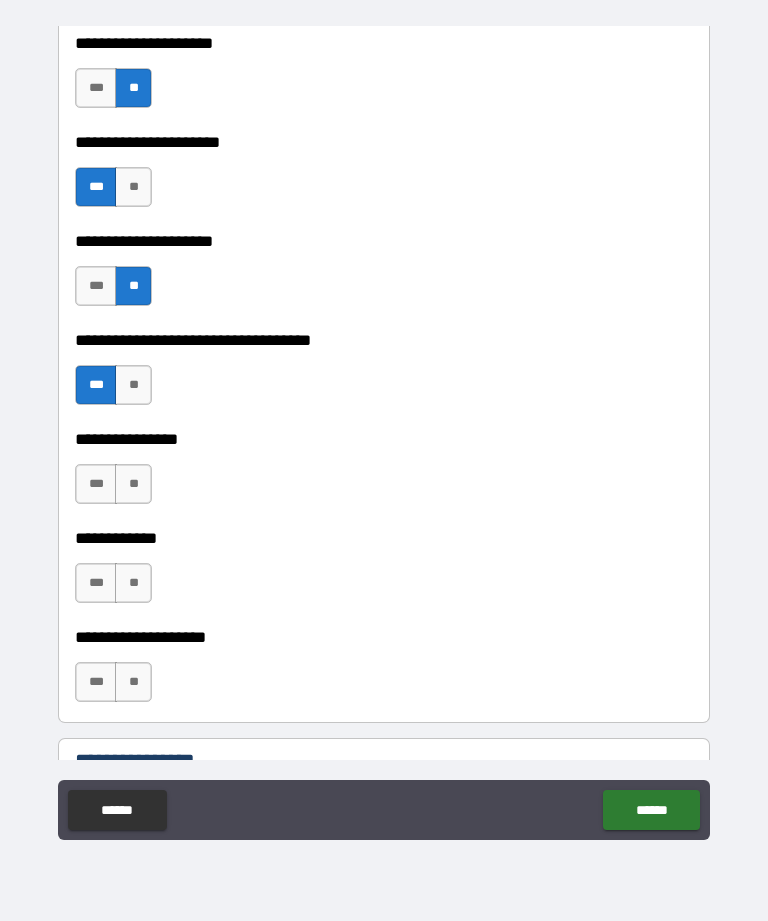 click on "**" at bounding box center (133, 484) 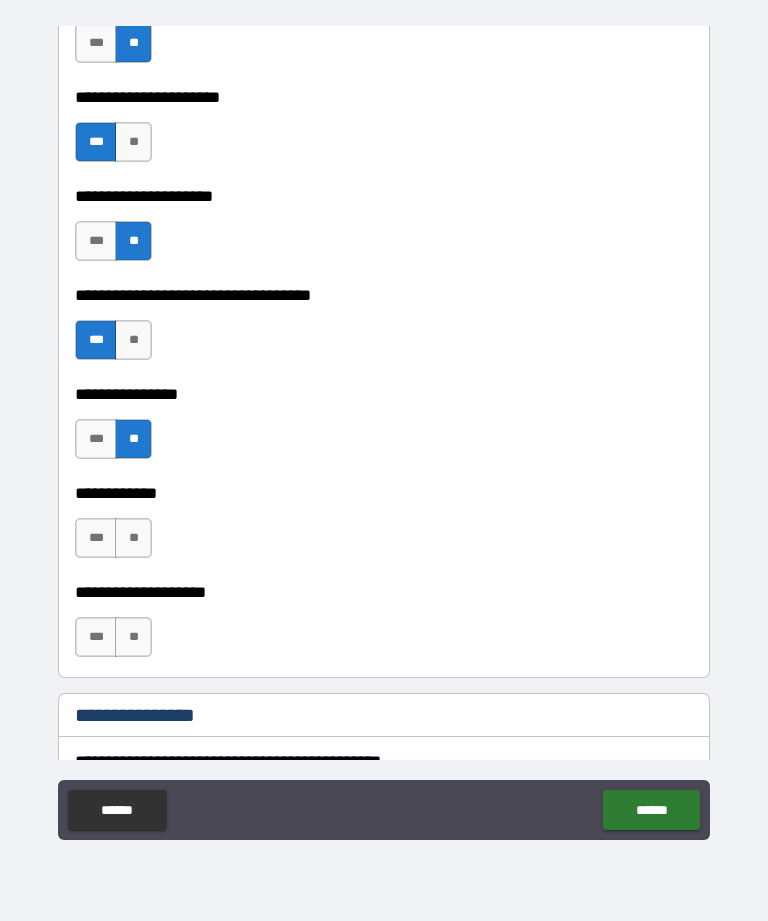 scroll, scrollTop: 2170, scrollLeft: 0, axis: vertical 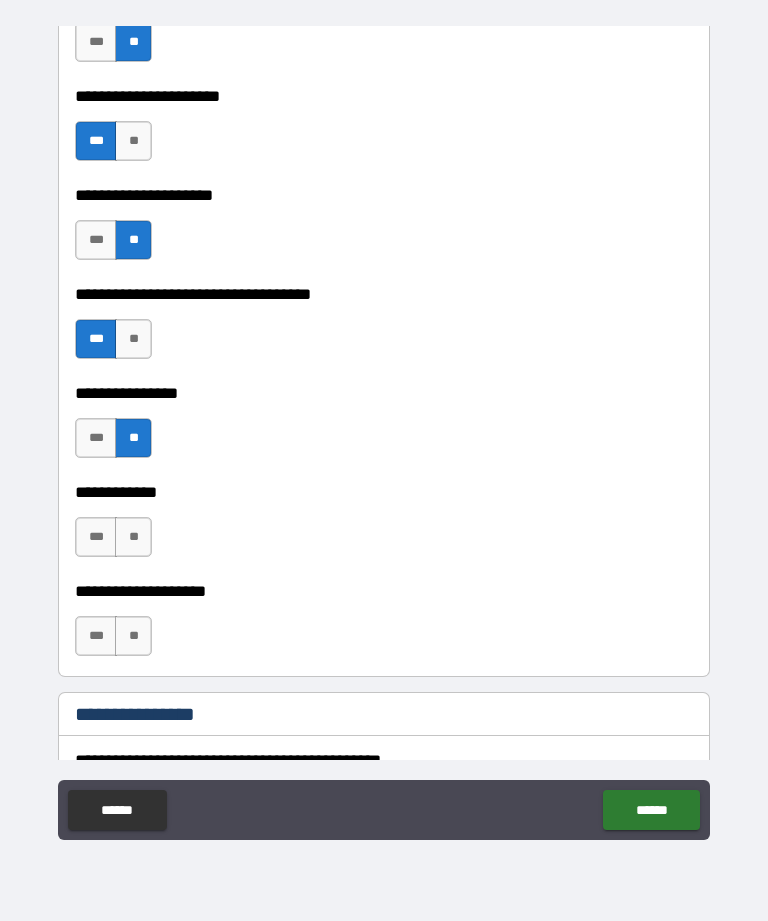 click on "***" at bounding box center (96, 537) 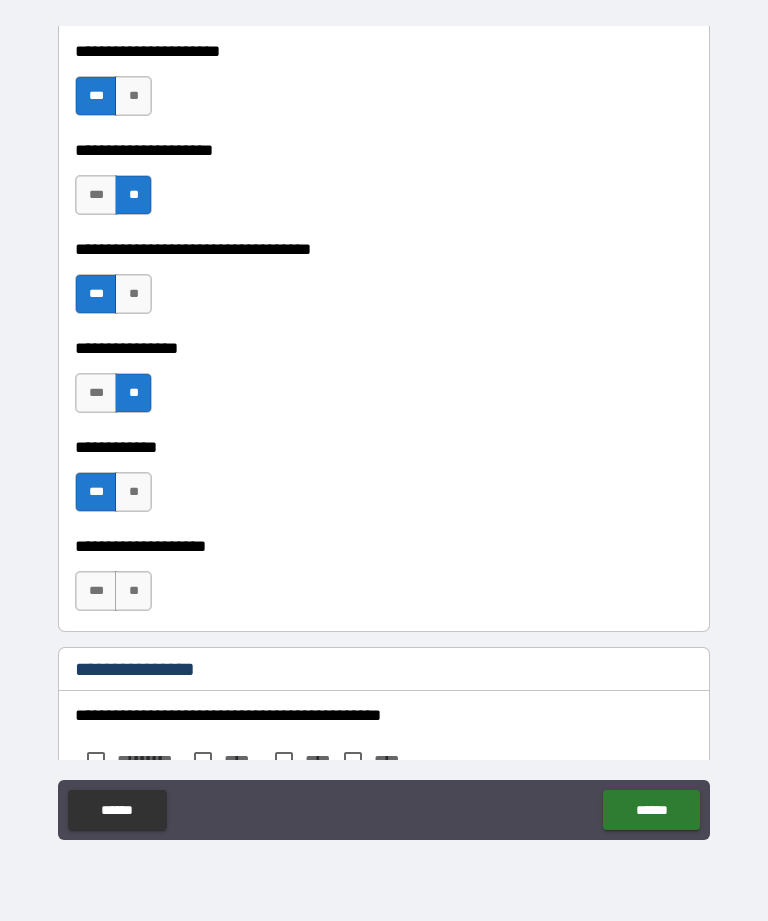 scroll, scrollTop: 2241, scrollLeft: 0, axis: vertical 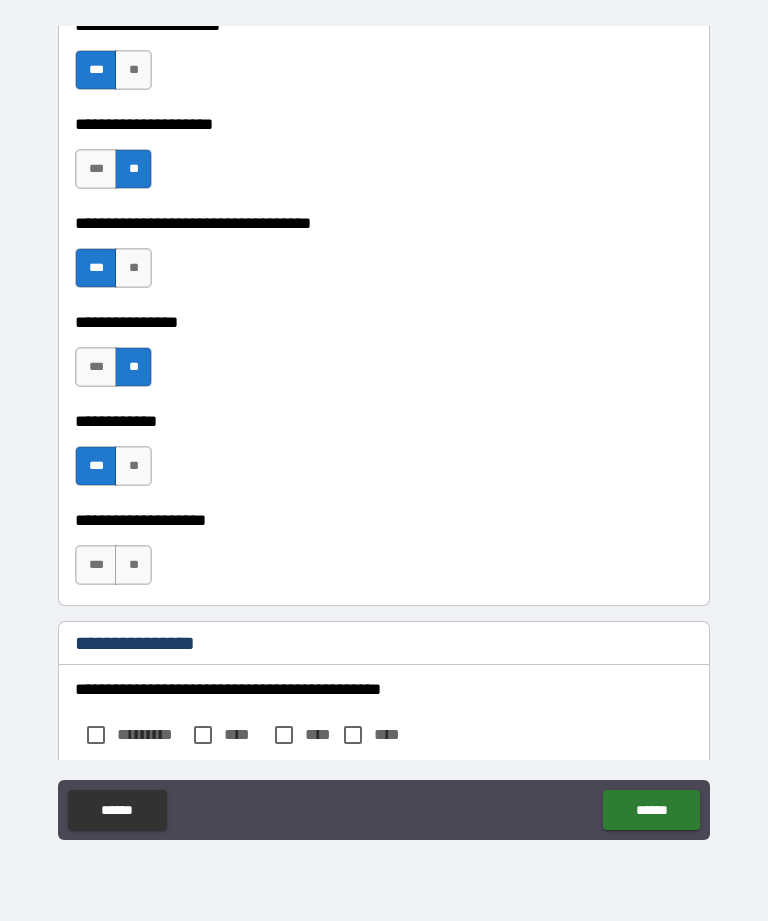 click on "***" at bounding box center [96, 565] 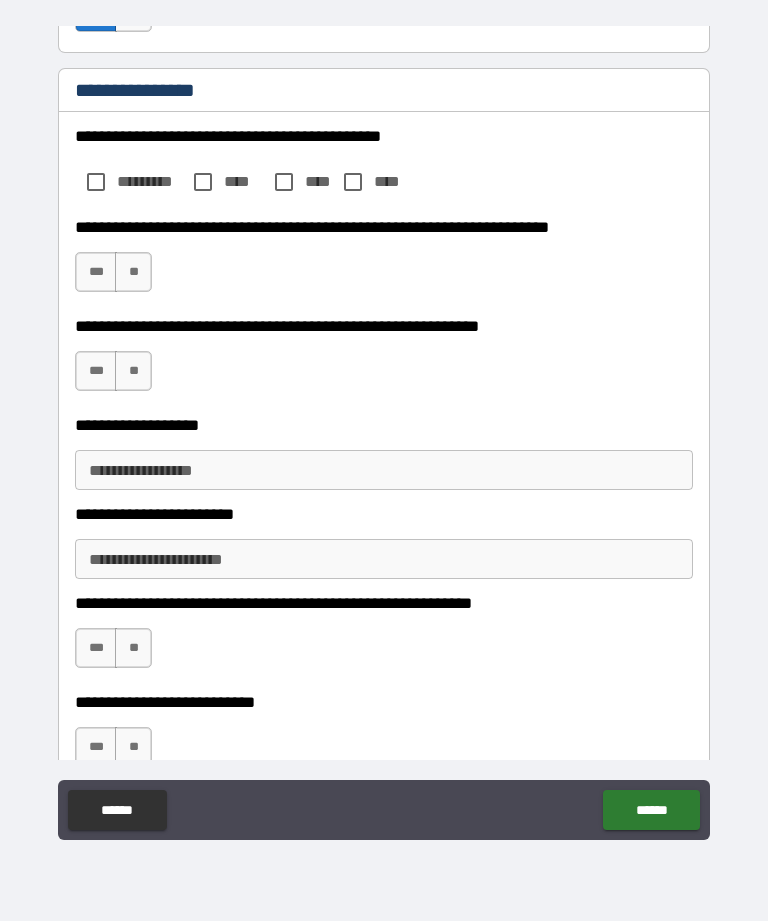 scroll, scrollTop: 2797, scrollLeft: 0, axis: vertical 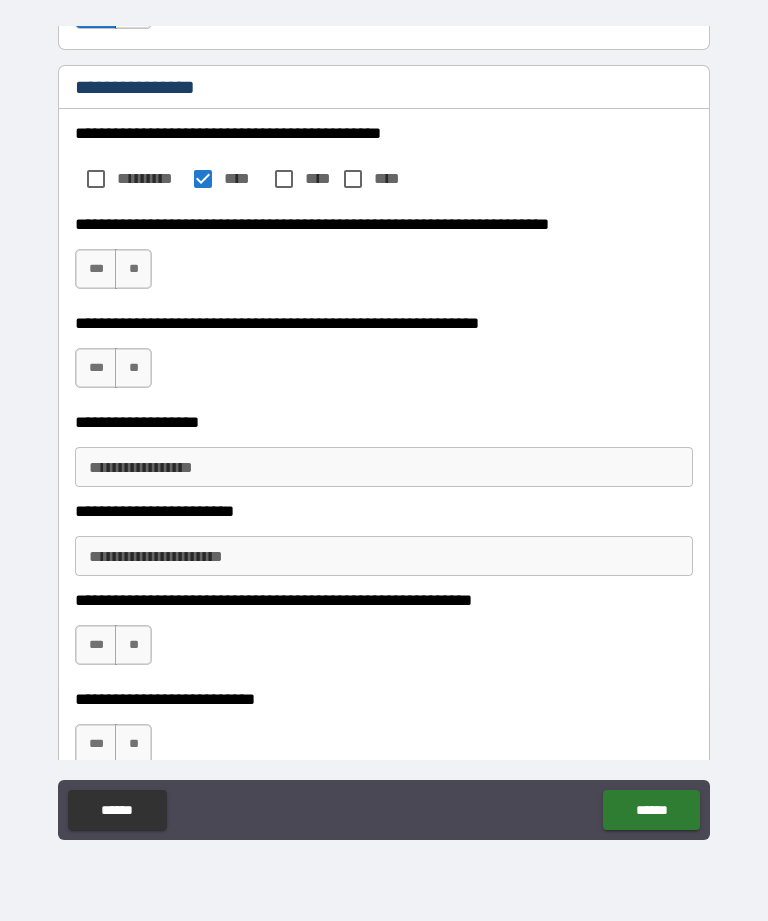 click on "**" at bounding box center [133, 269] 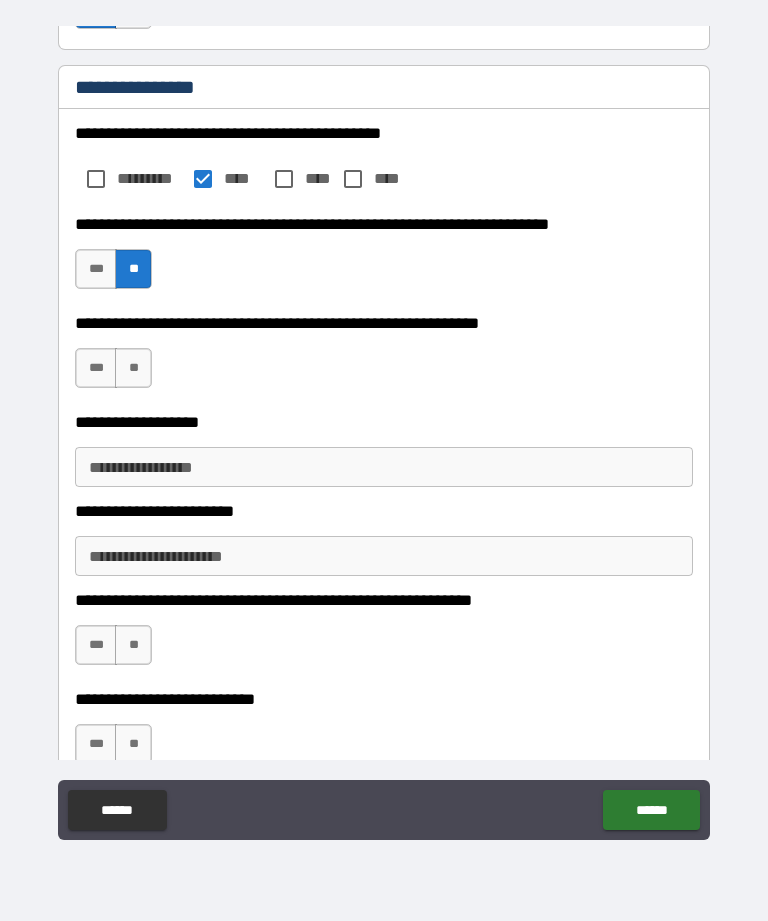 click on "***" at bounding box center [96, 368] 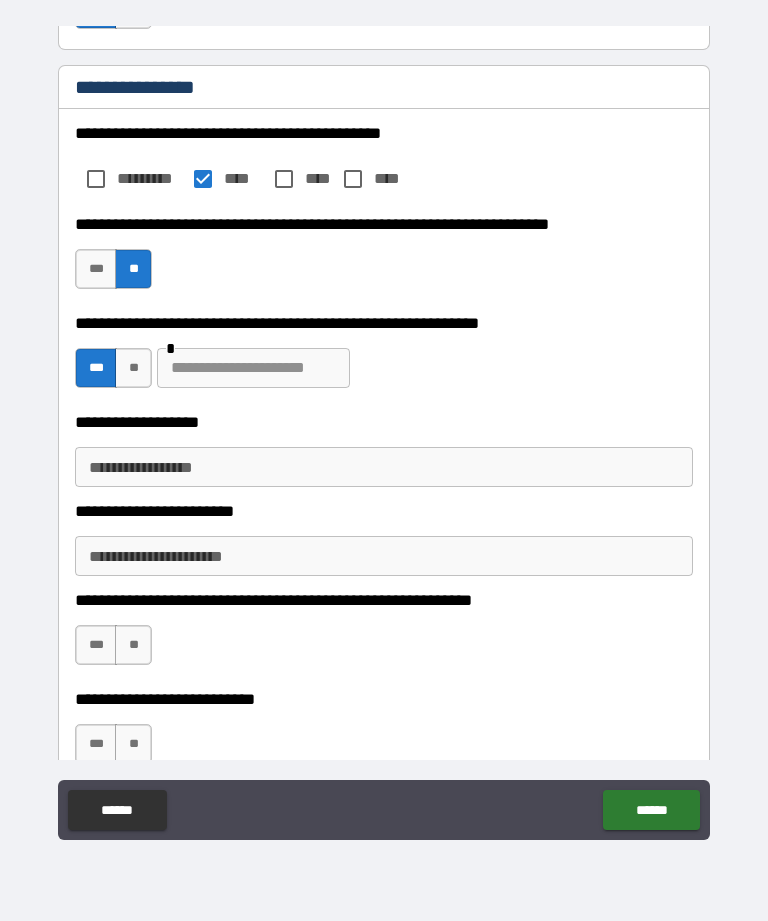 click at bounding box center [253, 368] 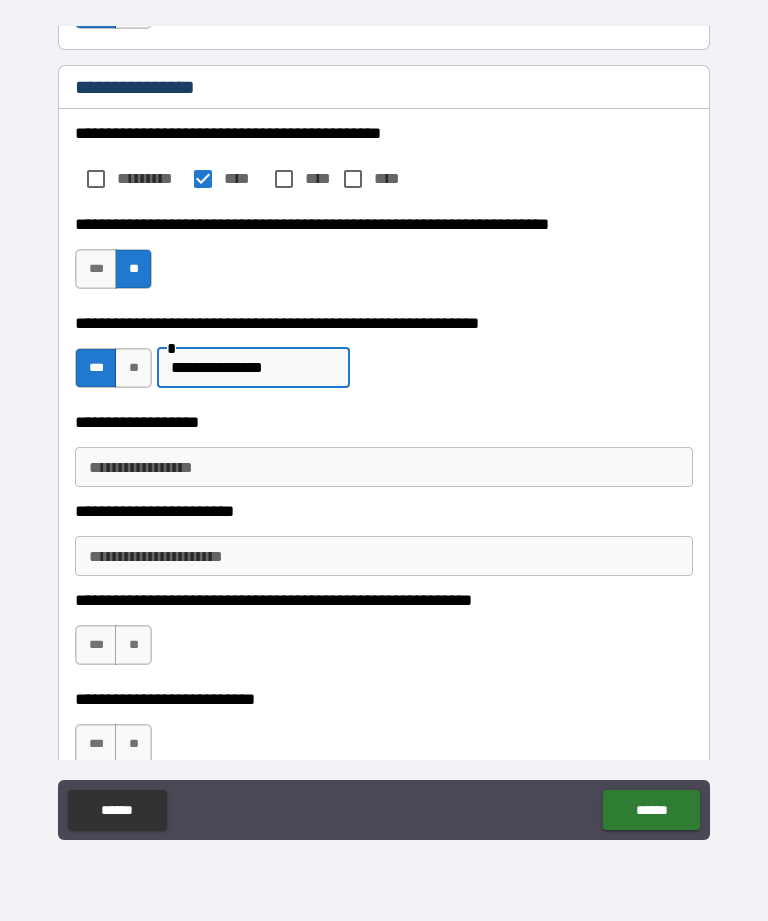 type on "**********" 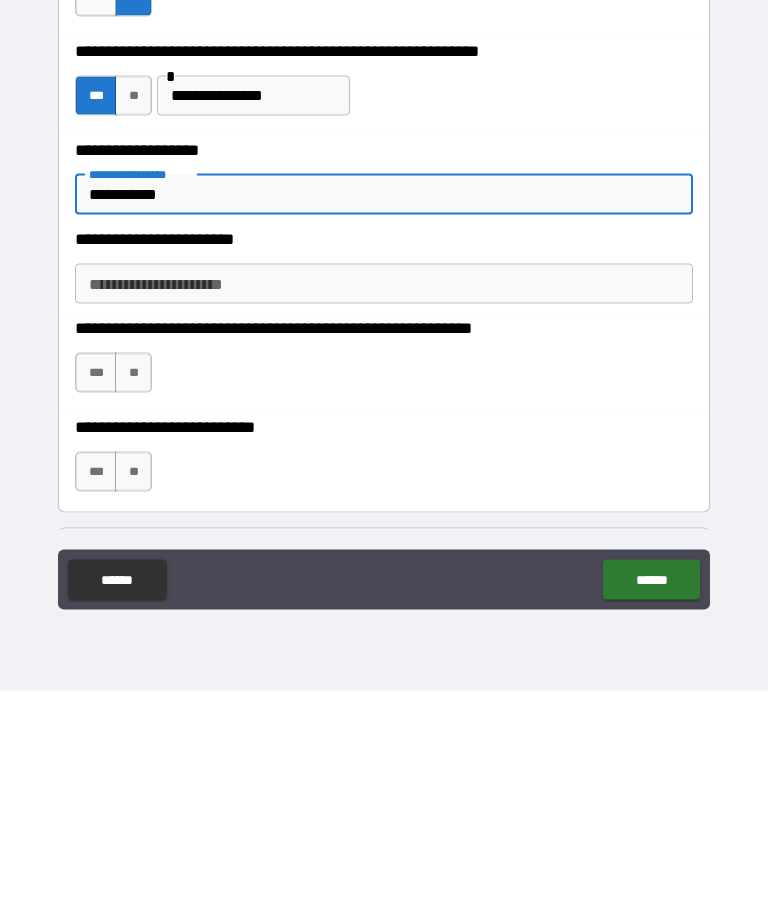 scroll, scrollTop: 2842, scrollLeft: 0, axis: vertical 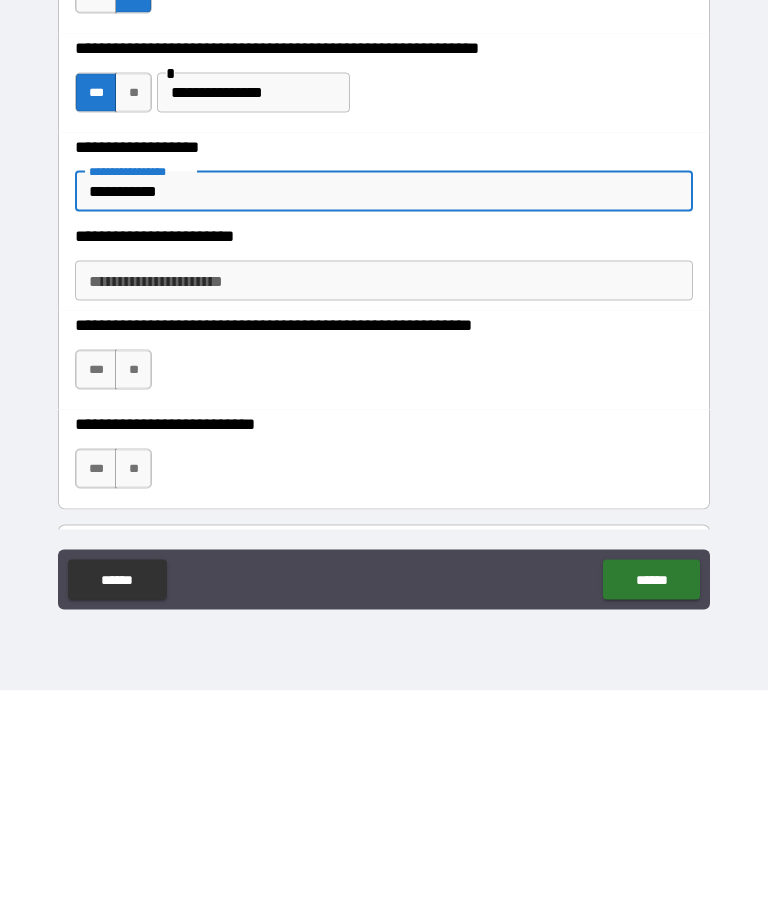 type on "**********" 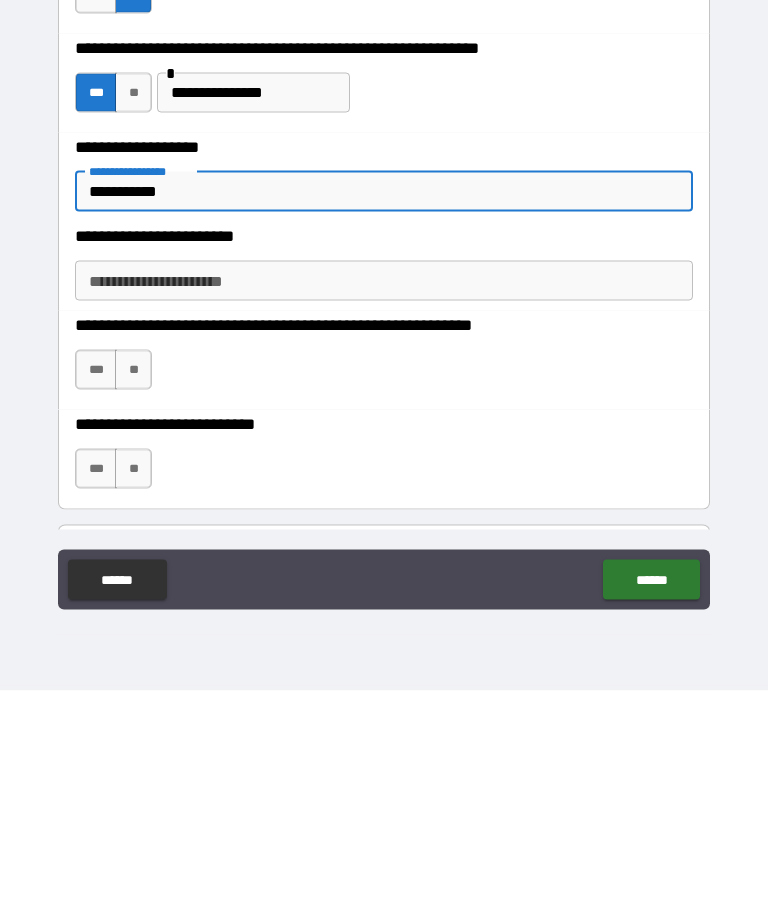 click on "**" at bounding box center (133, 600) 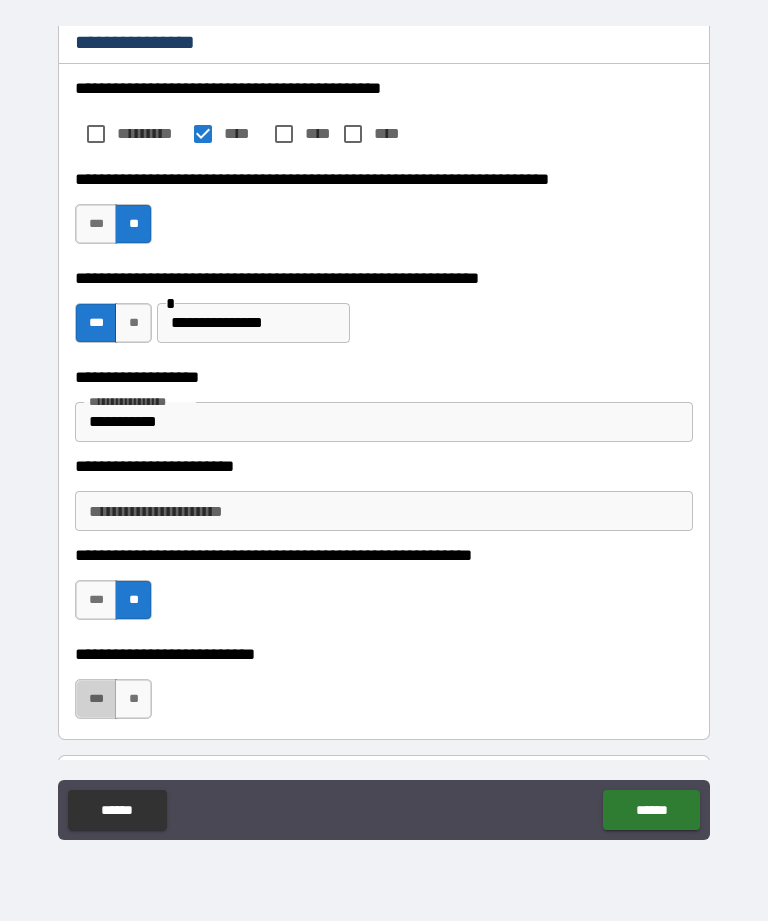 click on "***" at bounding box center [96, 699] 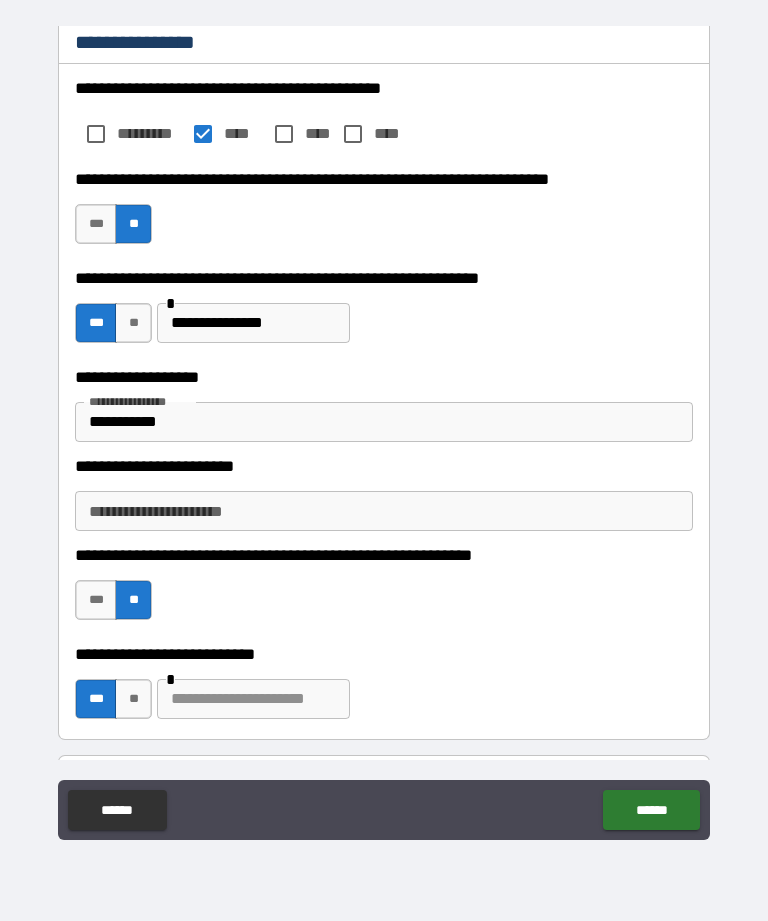 click on "******" at bounding box center [651, 810] 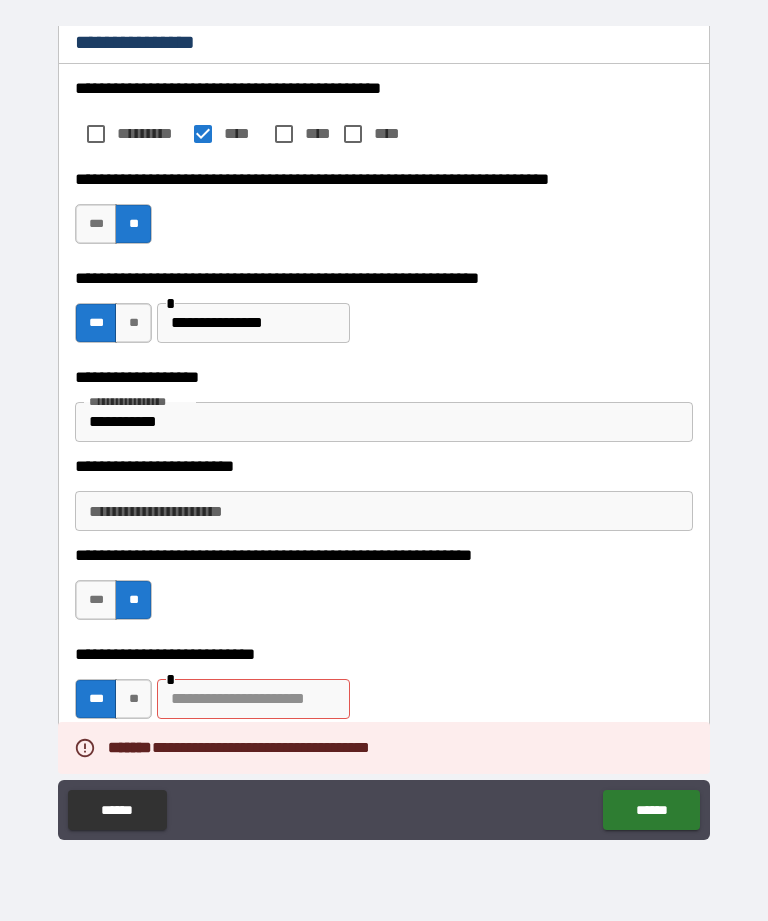 click on "**********" at bounding box center (384, 511) 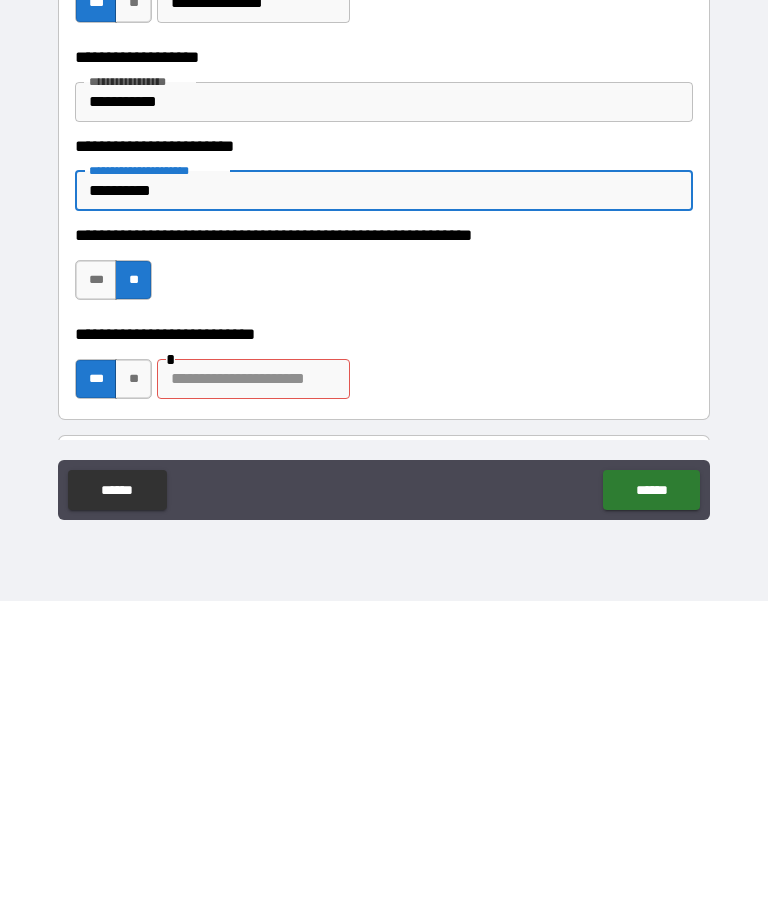 type on "**********" 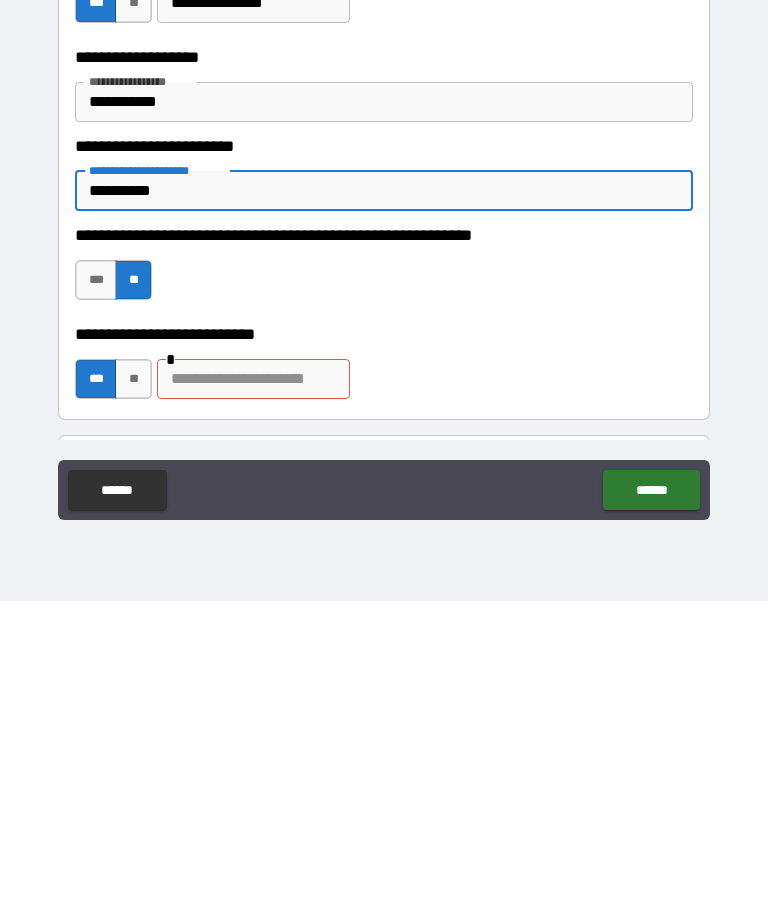 click at bounding box center [253, 699] 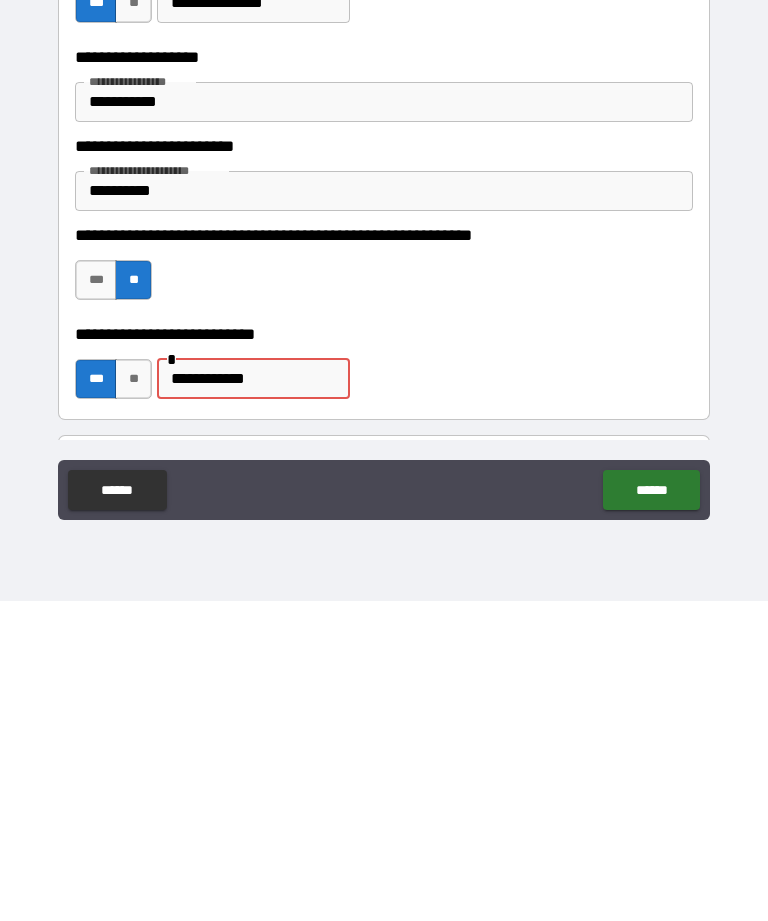 type on "**********" 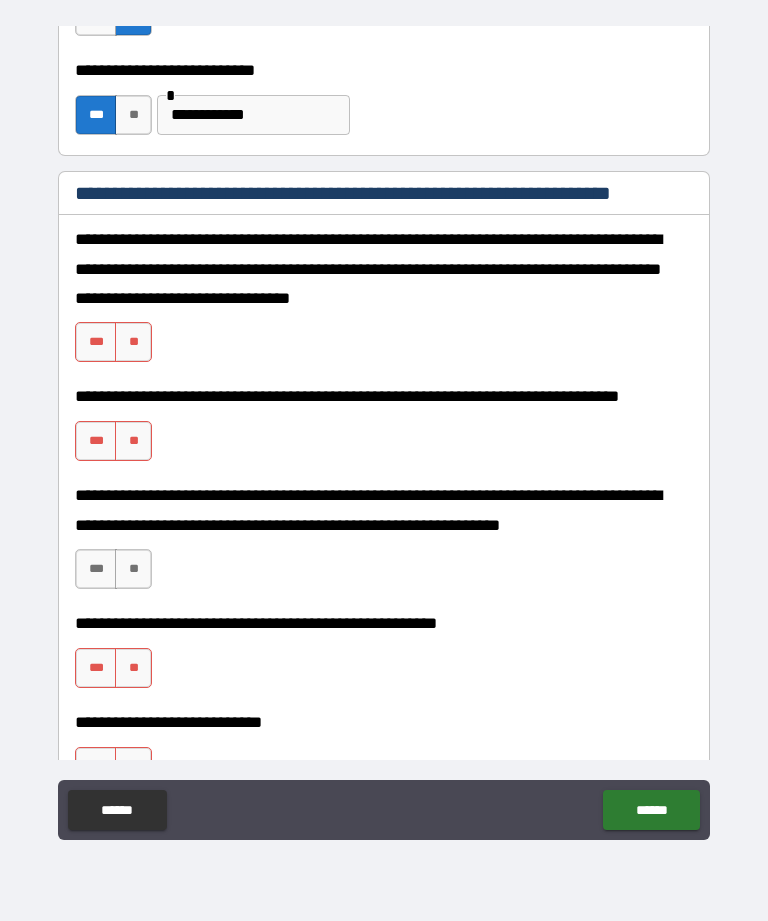 scroll, scrollTop: 3427, scrollLeft: 0, axis: vertical 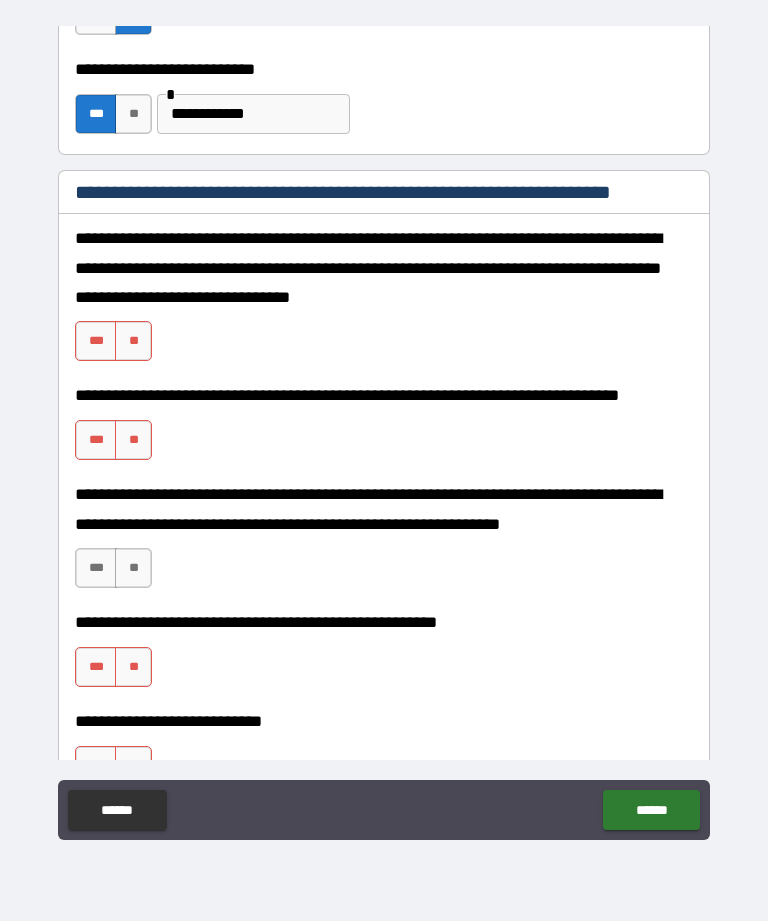 click on "**" at bounding box center [133, 341] 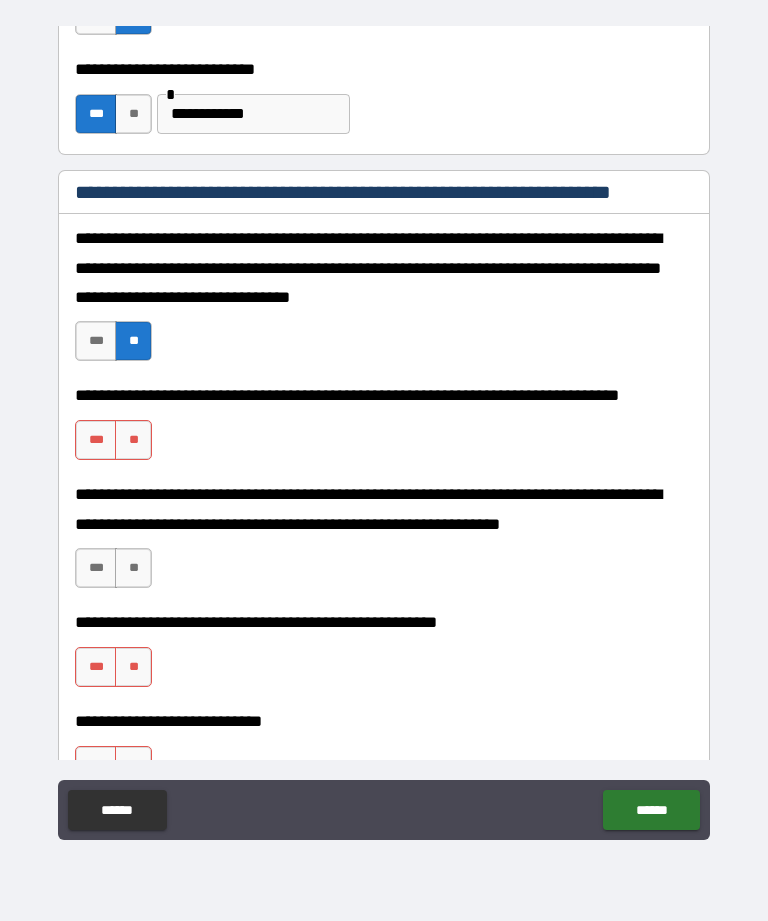 click on "**********" at bounding box center (384, 430) 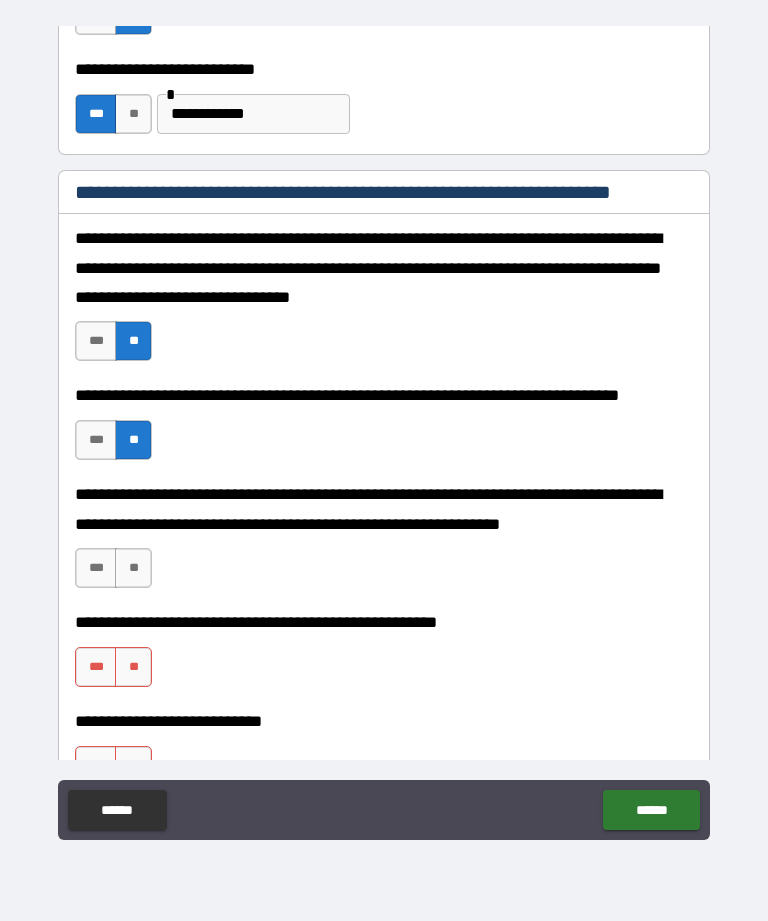 click on "**" at bounding box center (133, 568) 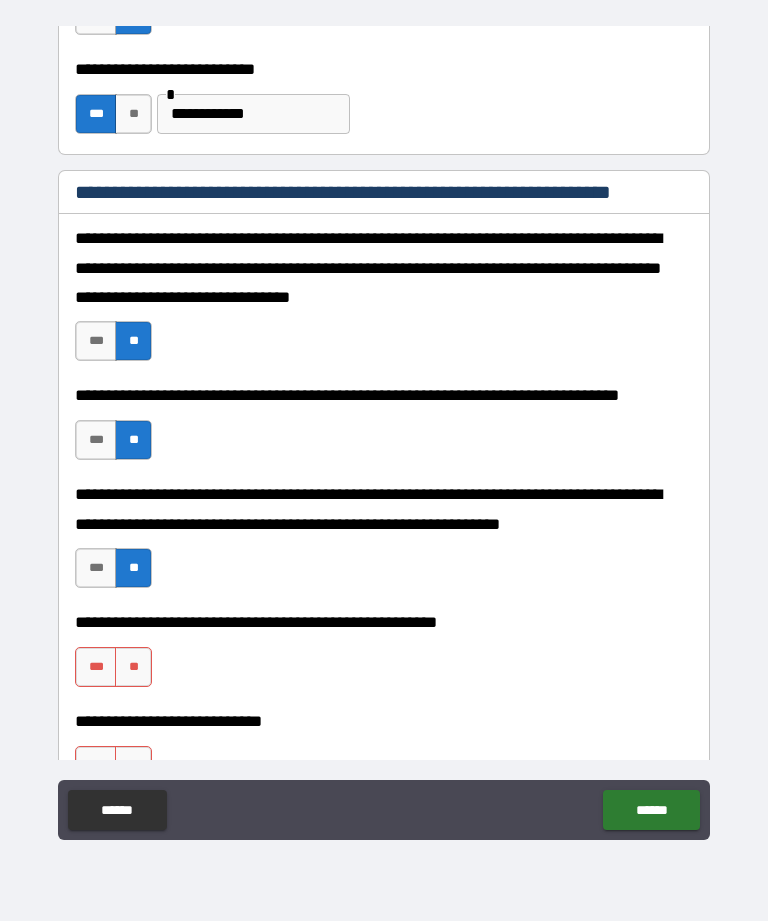 click on "**" at bounding box center [133, 667] 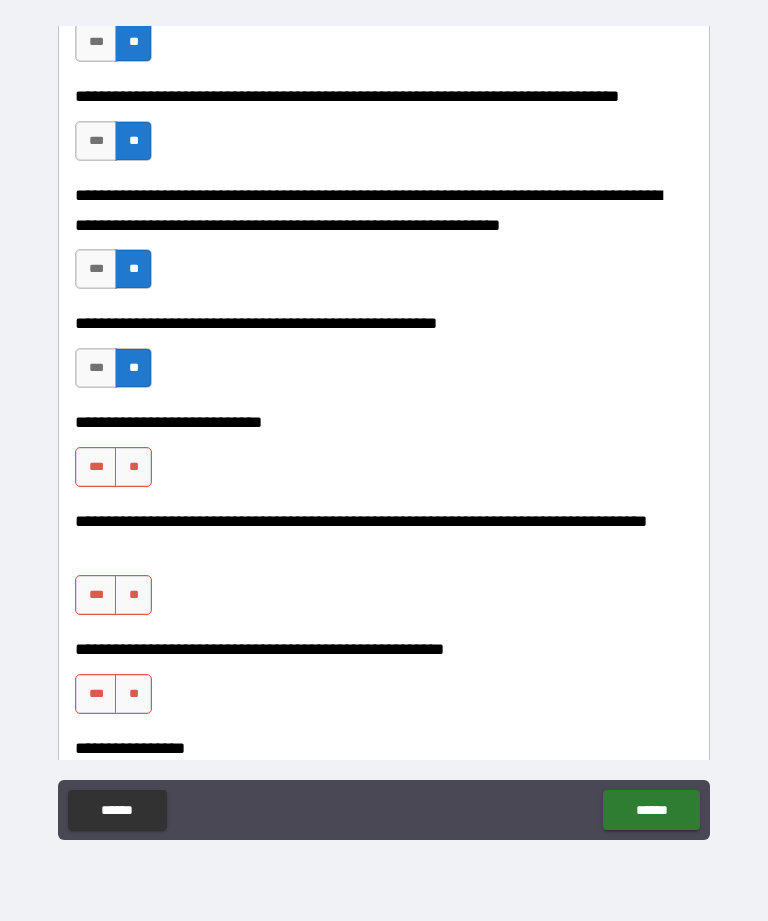 scroll, scrollTop: 3728, scrollLeft: 0, axis: vertical 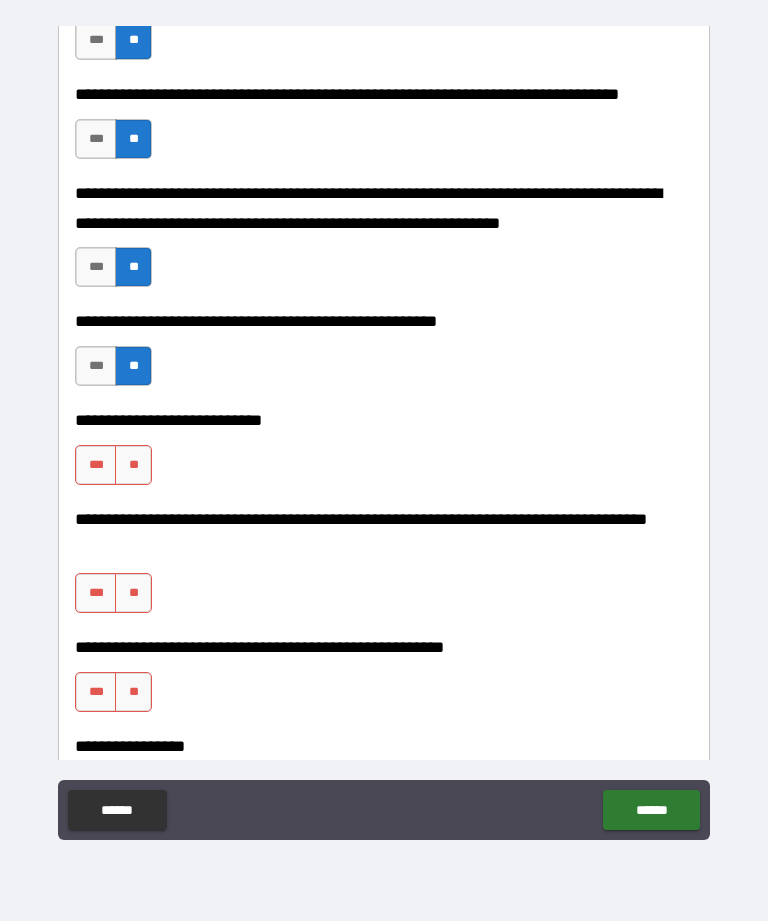 click on "**" at bounding box center [133, 465] 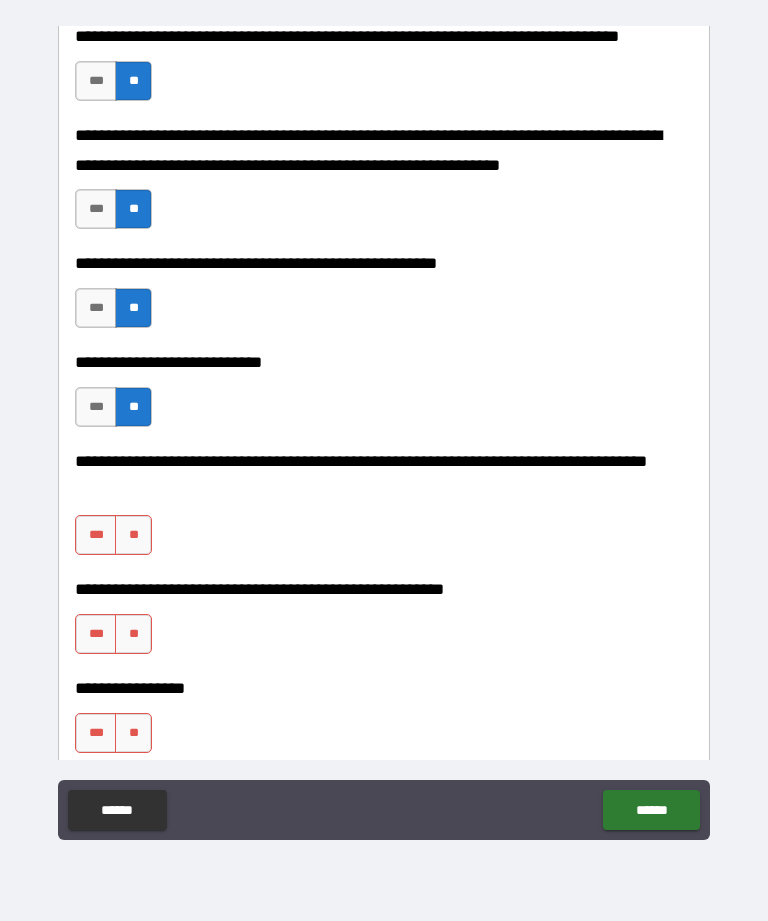 scroll, scrollTop: 3789, scrollLeft: 0, axis: vertical 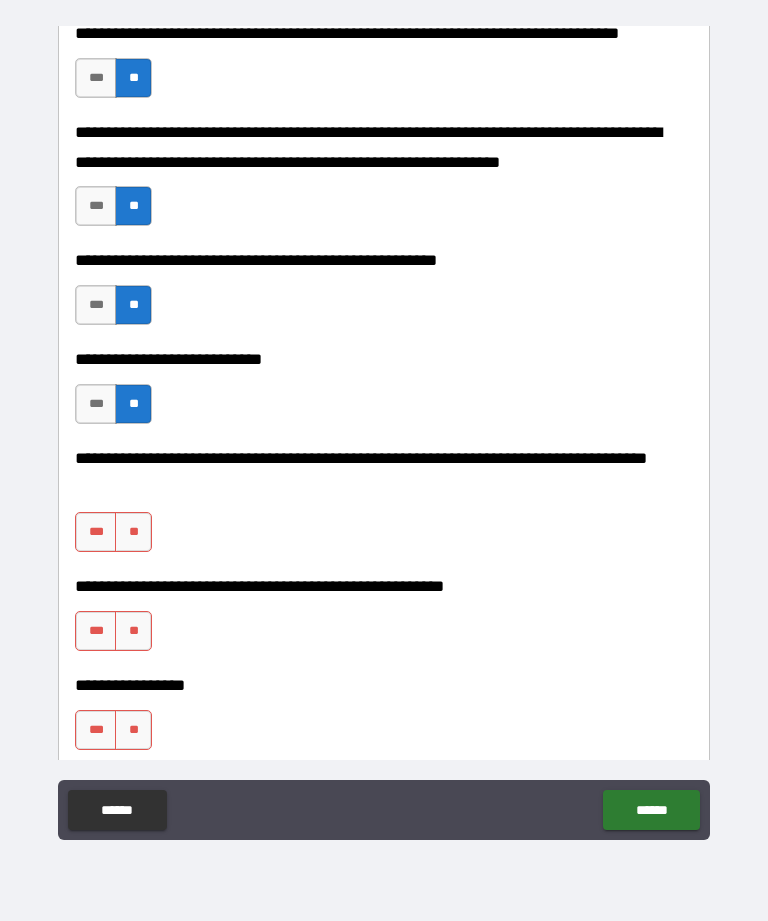 click on "***" at bounding box center [96, 532] 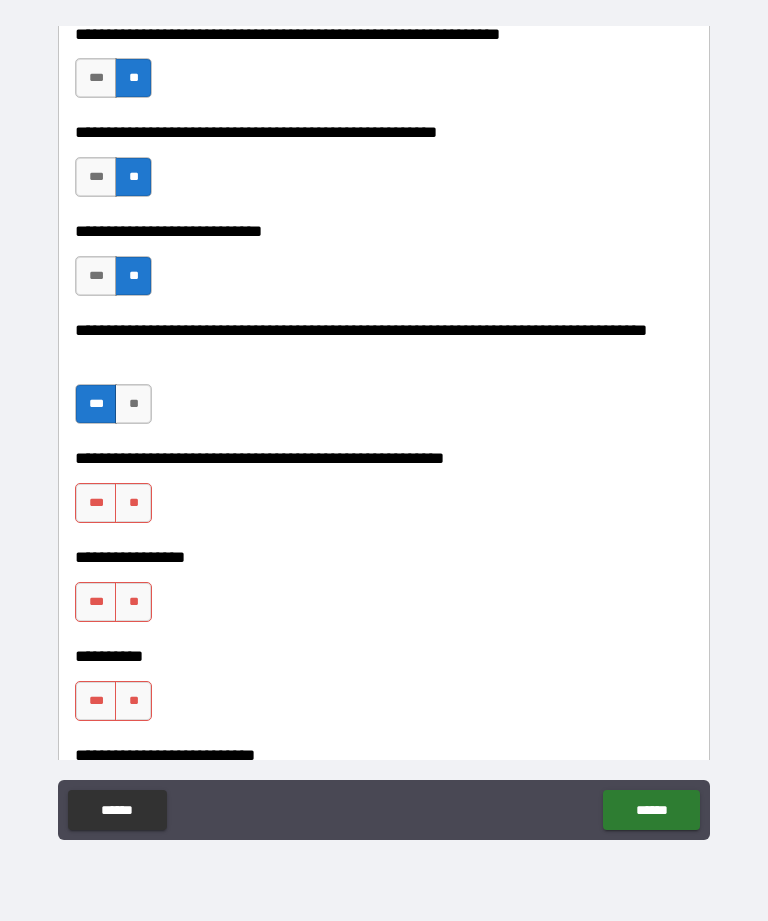 scroll, scrollTop: 3919, scrollLeft: 0, axis: vertical 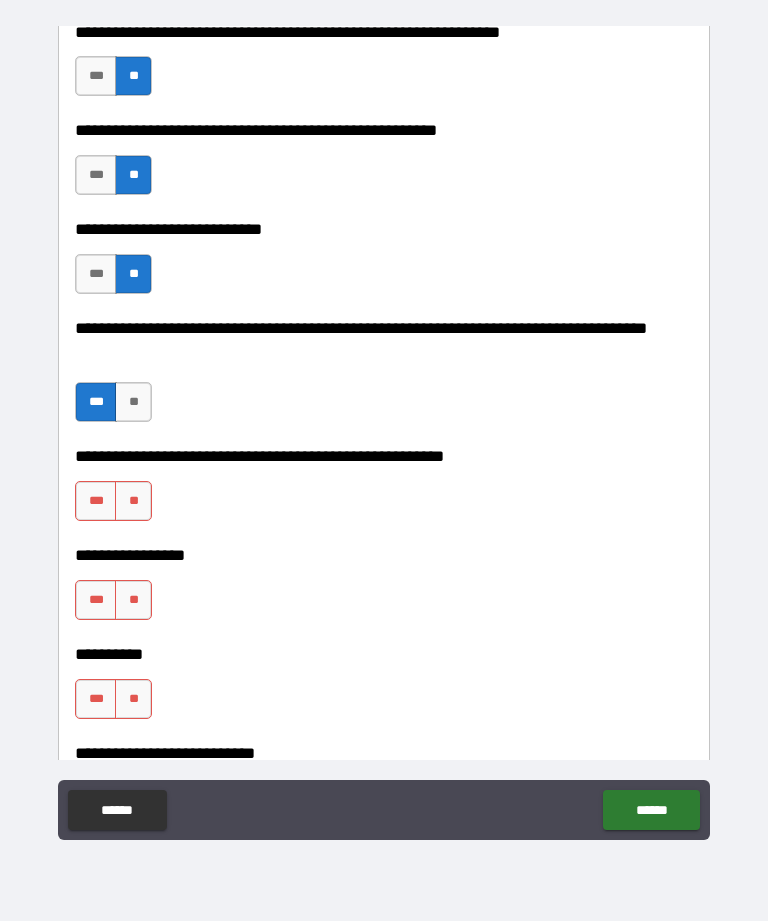 click on "**" at bounding box center [133, 501] 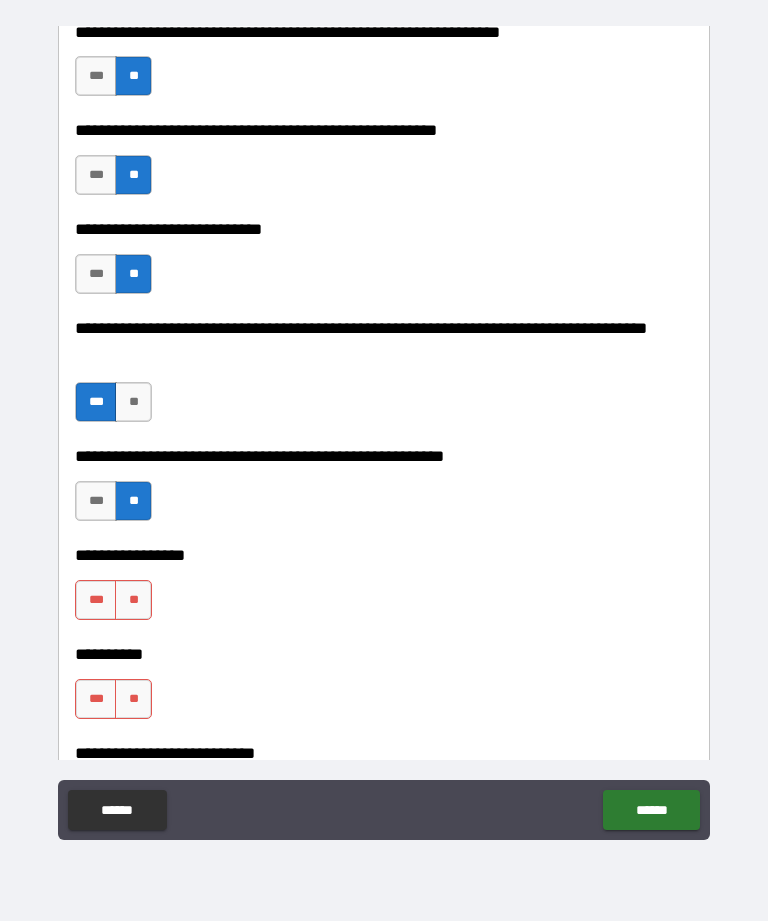 click on "**" at bounding box center [133, 600] 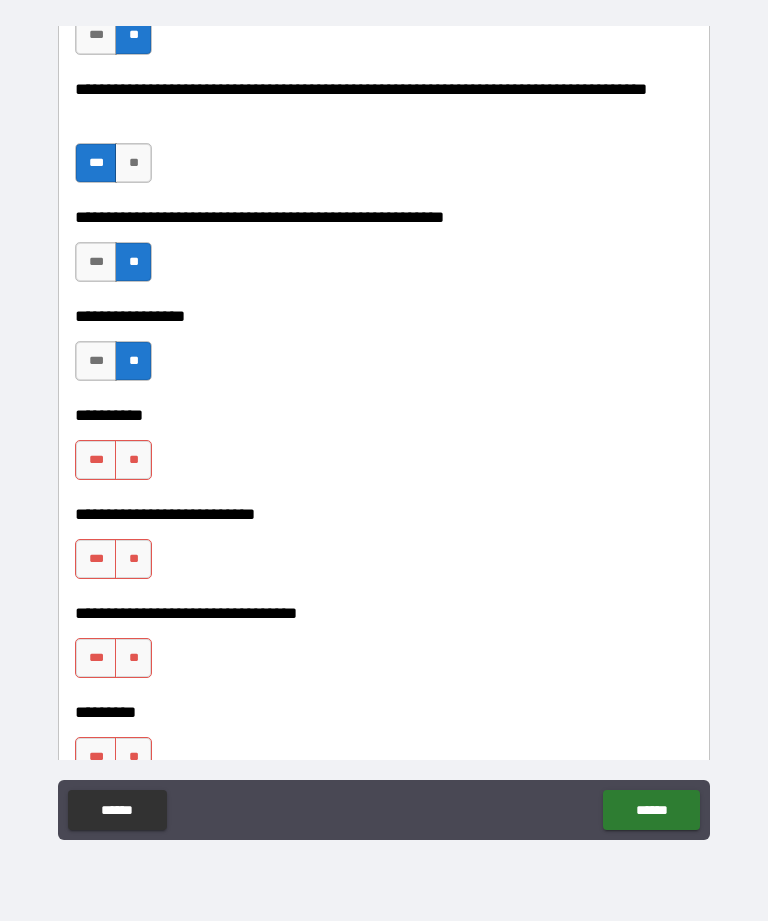 scroll, scrollTop: 4168, scrollLeft: 0, axis: vertical 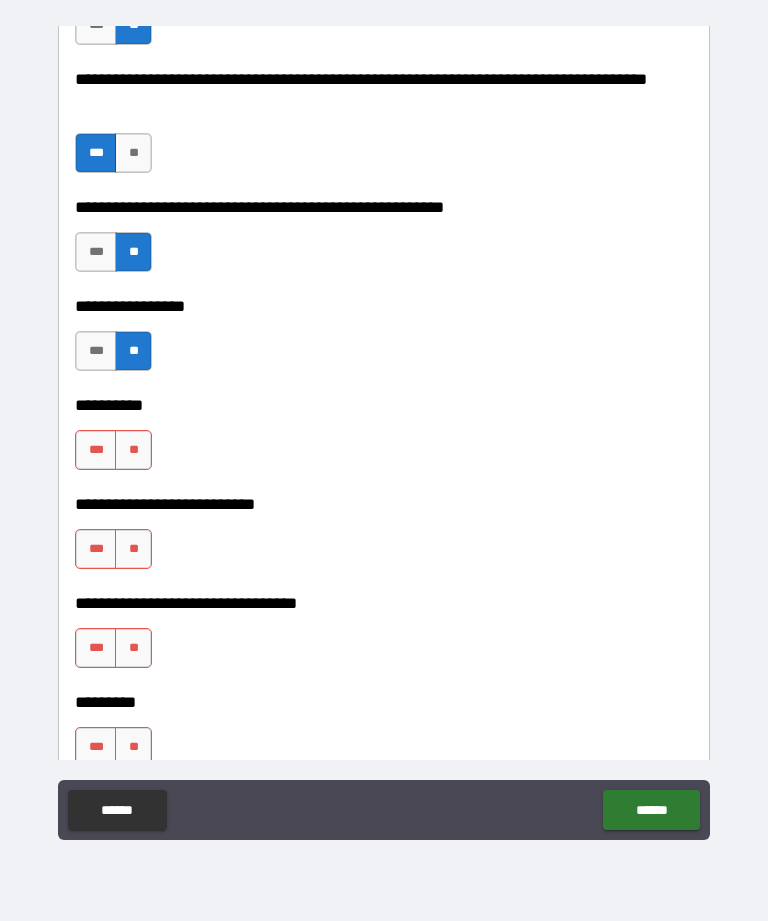 click on "**" at bounding box center (133, 450) 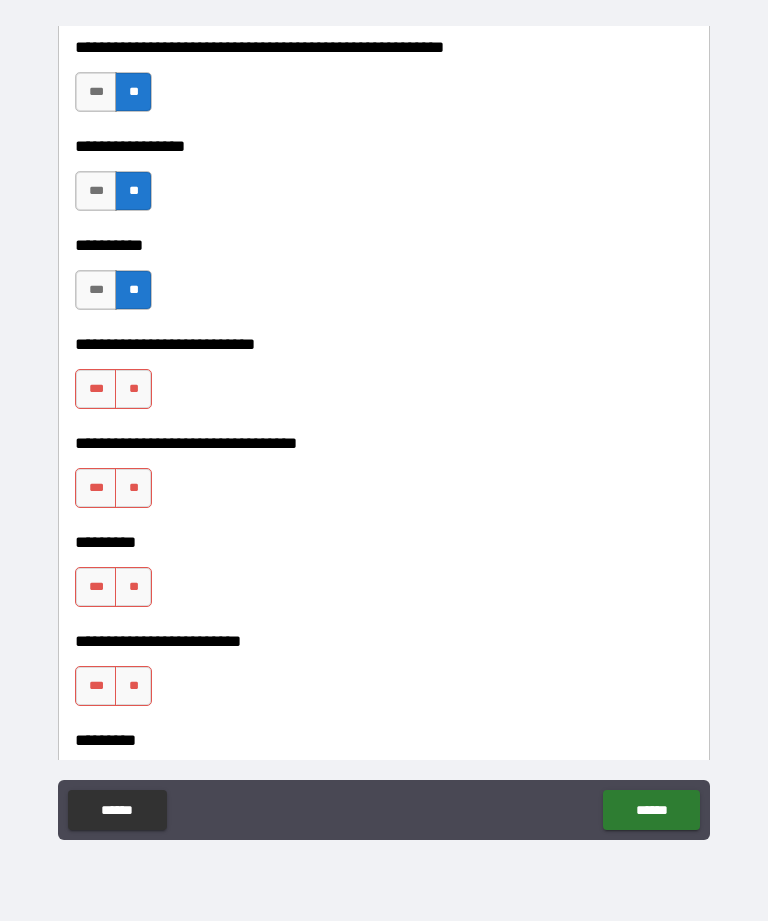 scroll, scrollTop: 4329, scrollLeft: 0, axis: vertical 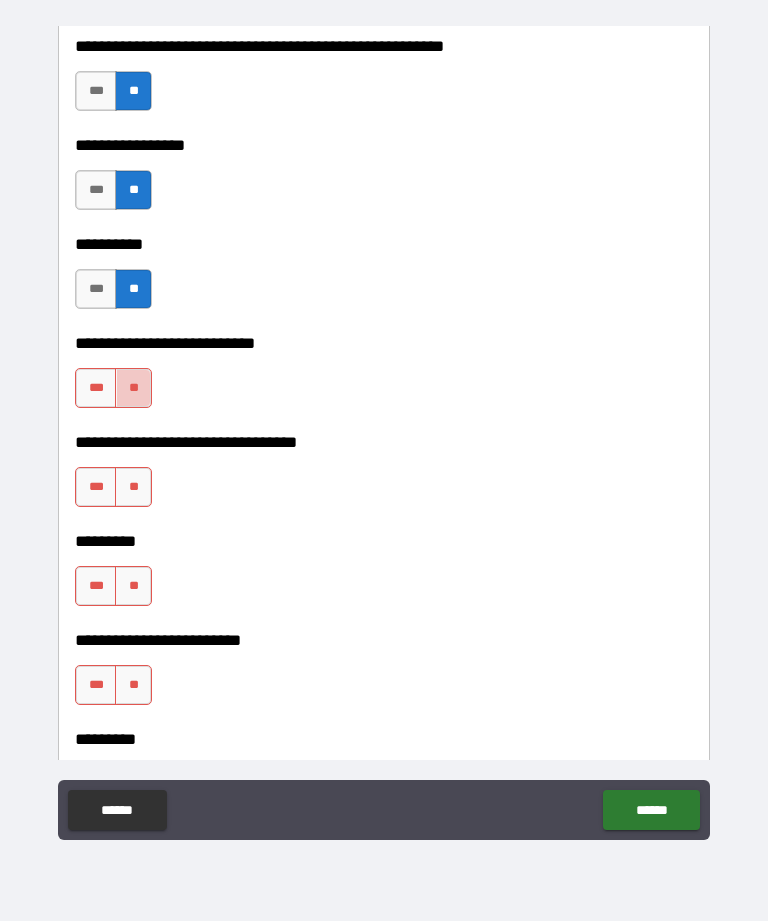 click on "**" at bounding box center [133, 388] 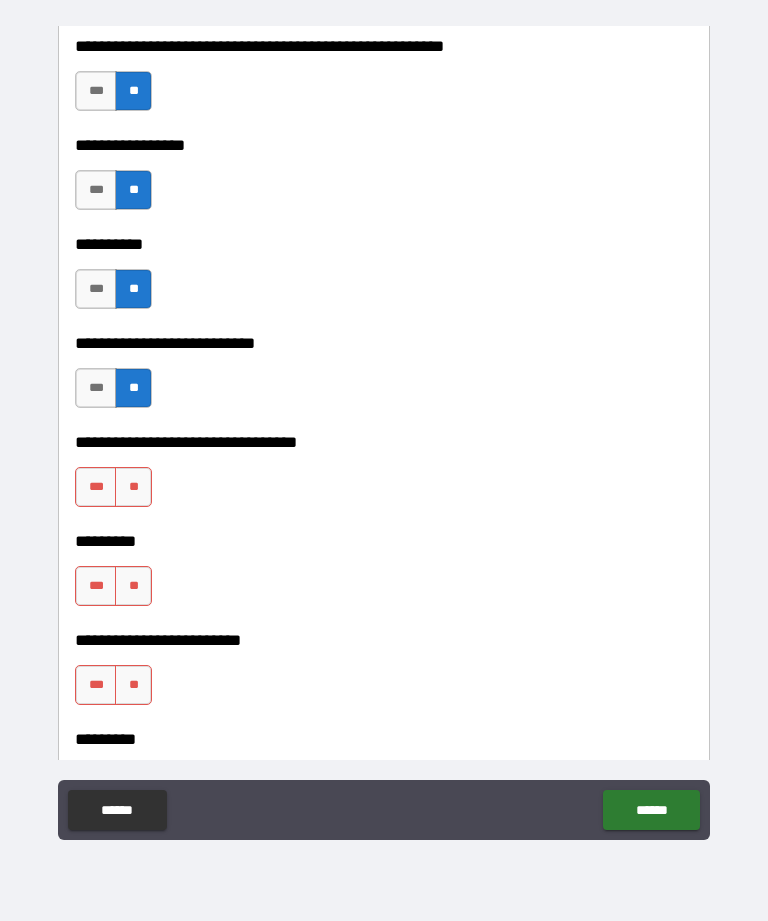 click on "**" at bounding box center [133, 487] 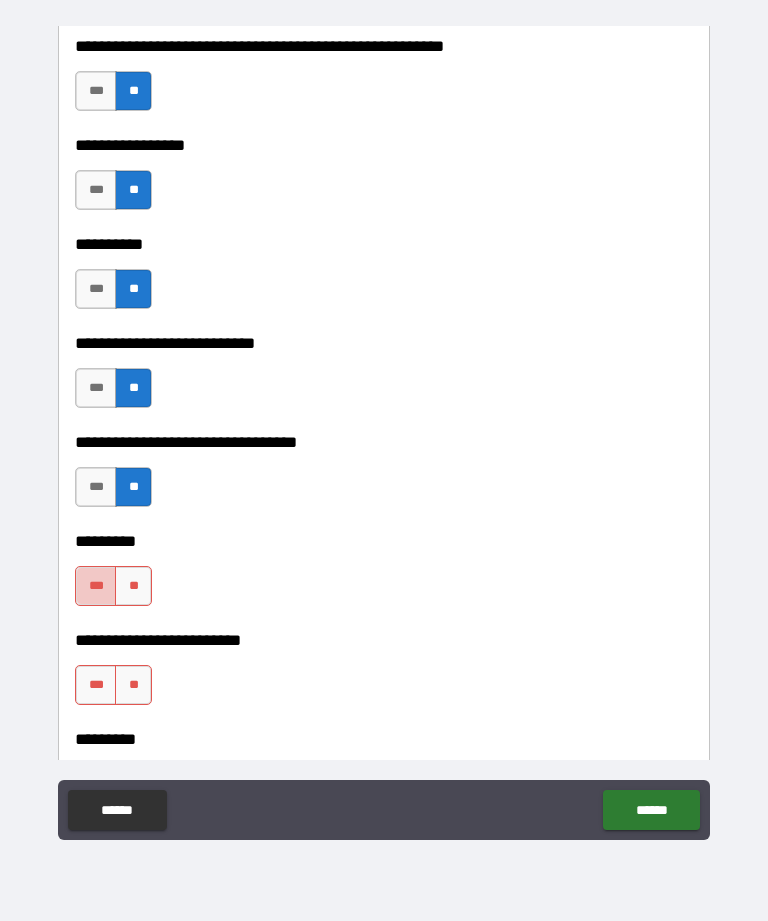 click on "***" at bounding box center [96, 586] 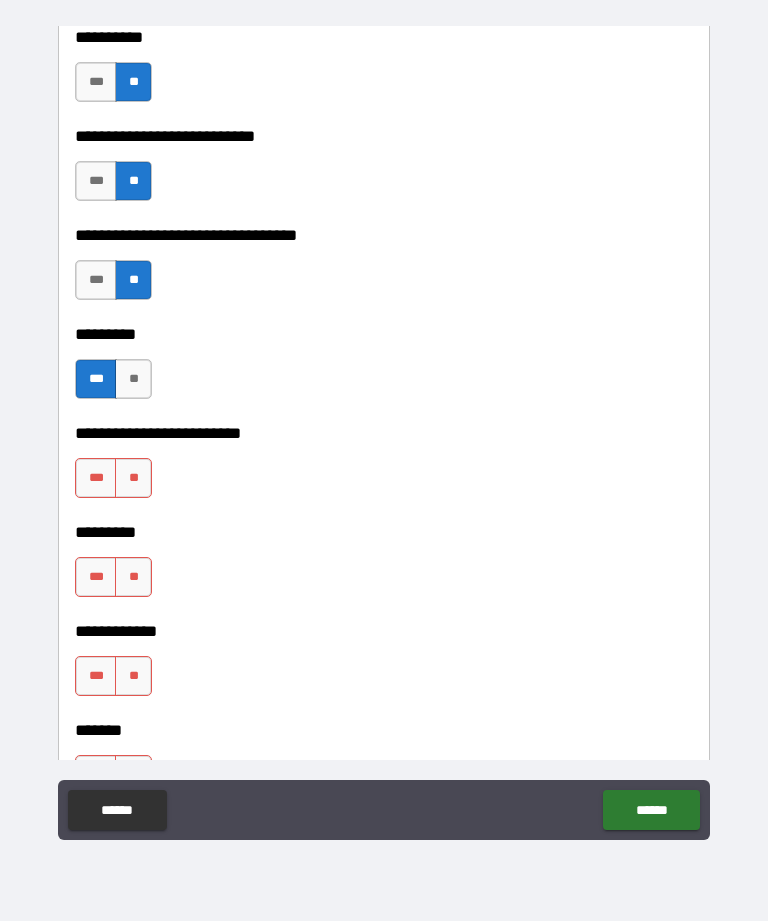 scroll, scrollTop: 4548, scrollLeft: 0, axis: vertical 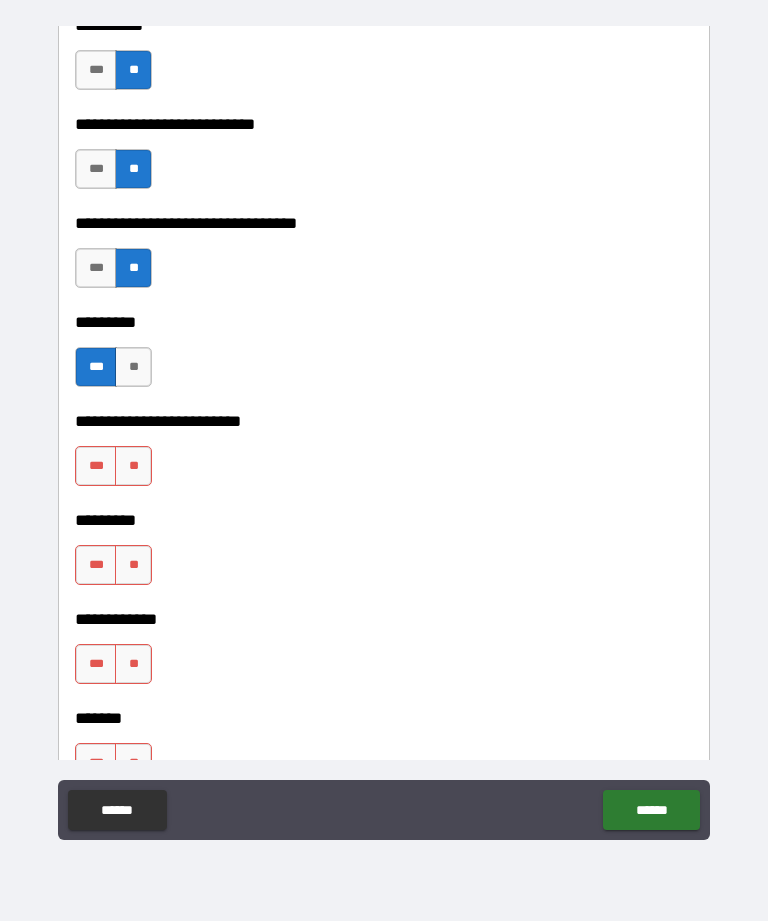 click on "***" at bounding box center [96, 466] 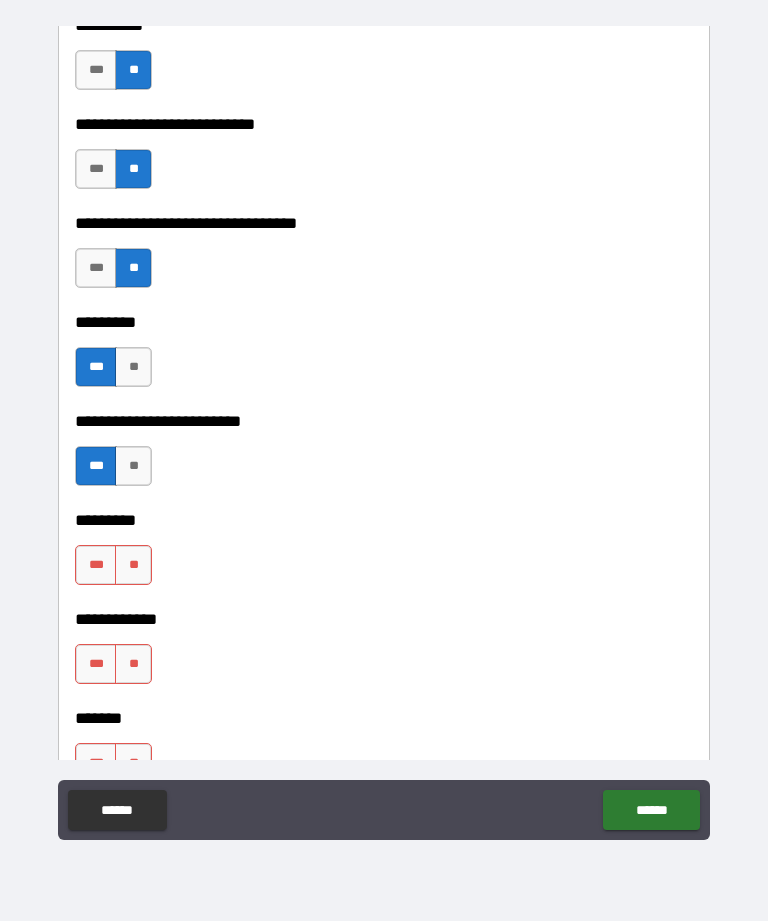 click on "**" at bounding box center [133, 565] 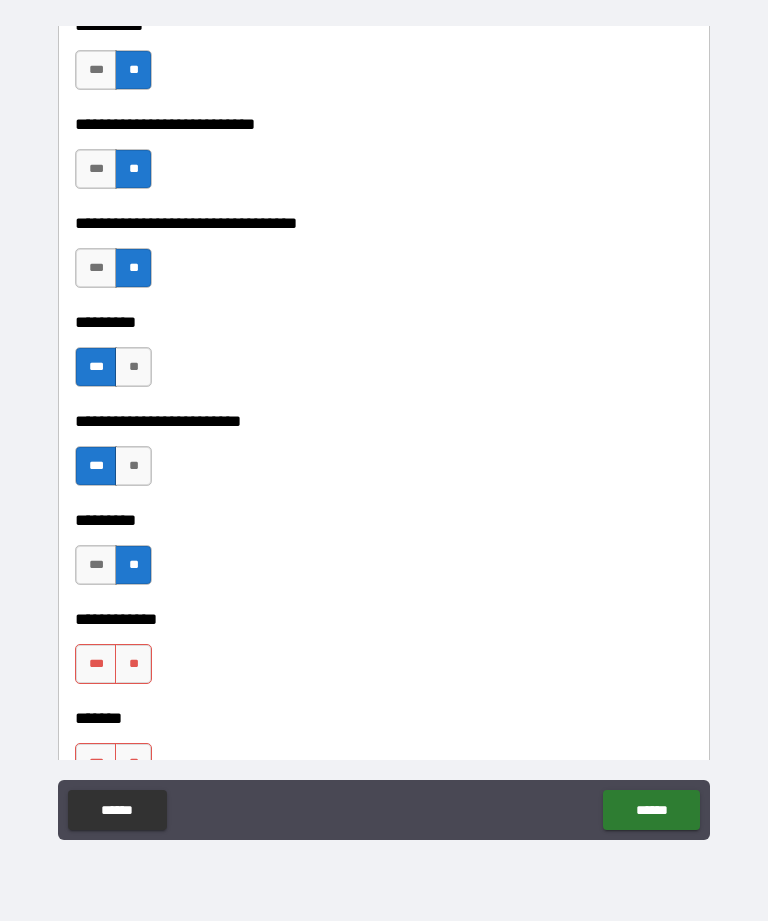 scroll, scrollTop: 4687, scrollLeft: 0, axis: vertical 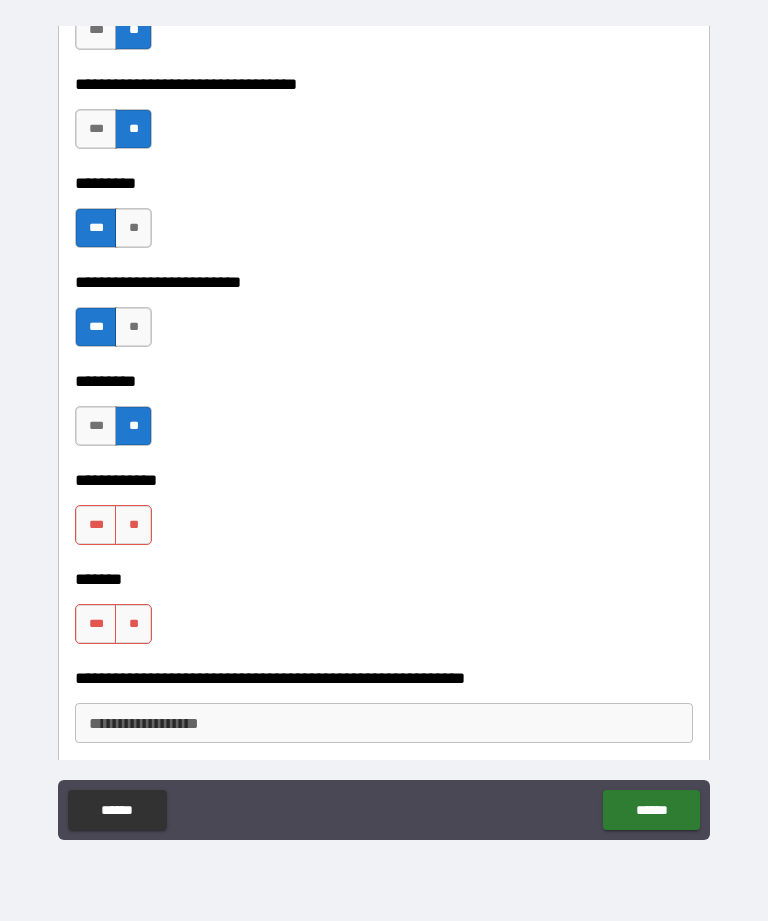 click on "**" at bounding box center [133, 525] 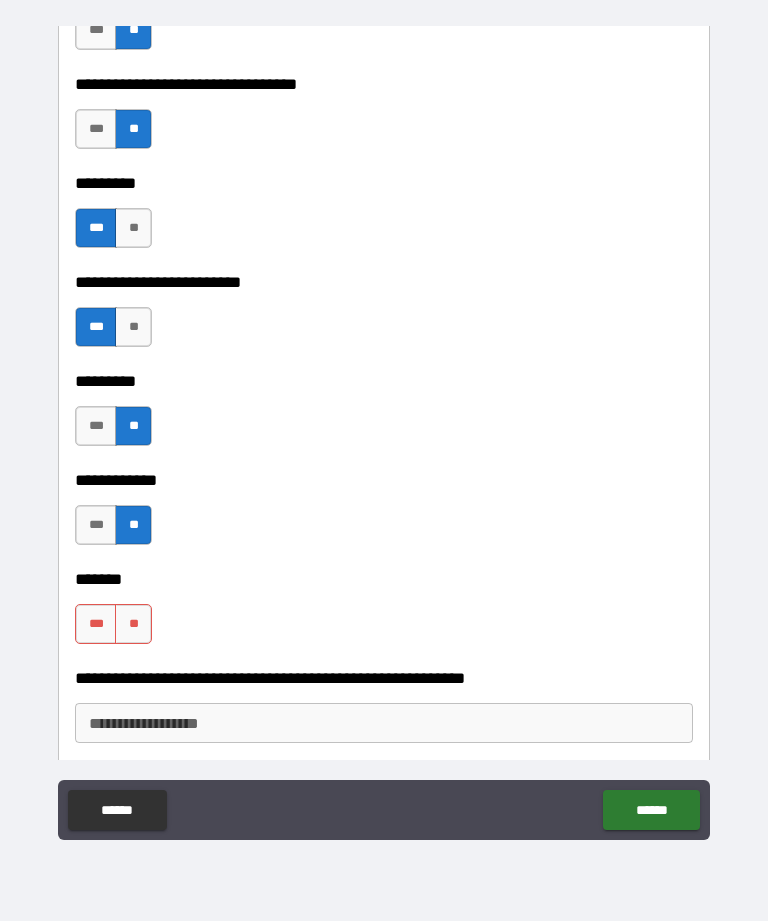 click on "**" at bounding box center [133, 624] 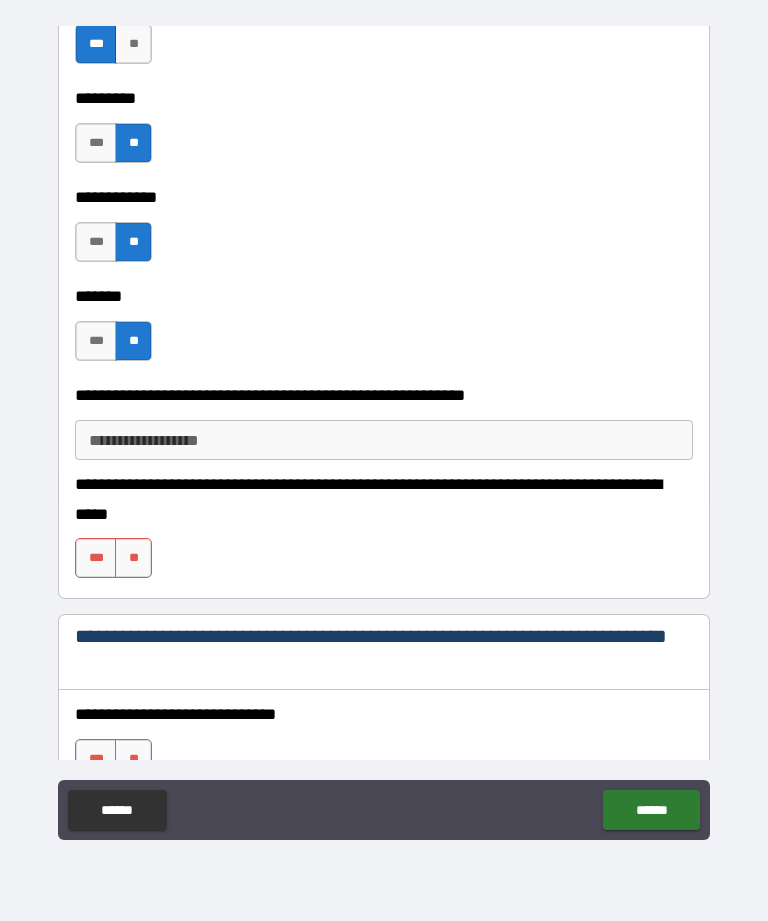 scroll, scrollTop: 4977, scrollLeft: 0, axis: vertical 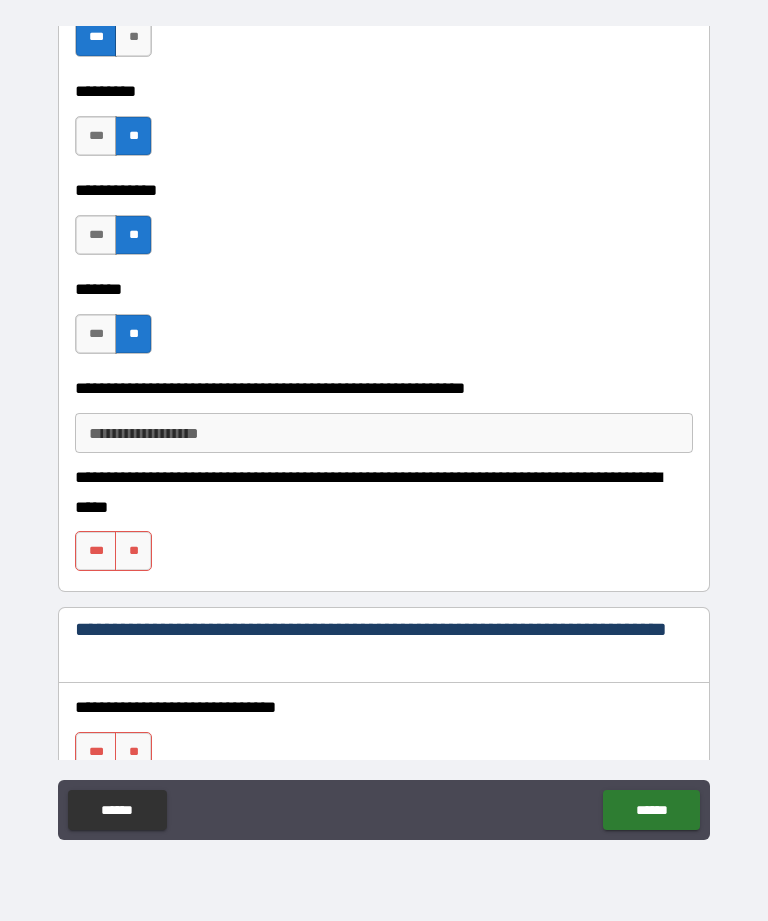 click on "**" at bounding box center (133, 551) 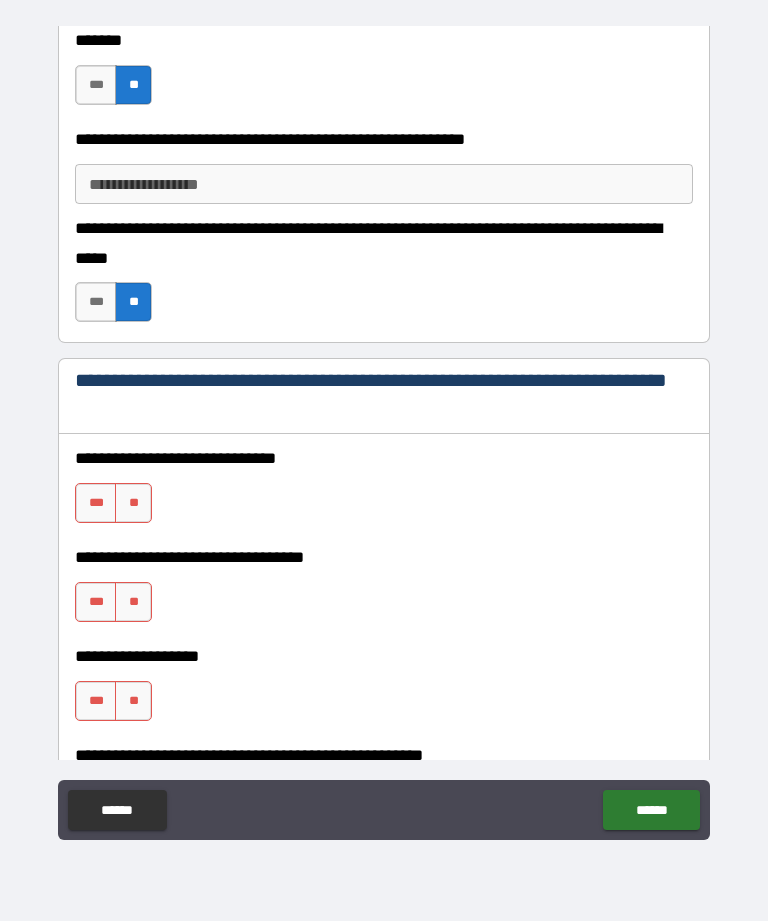 scroll, scrollTop: 5228, scrollLeft: 0, axis: vertical 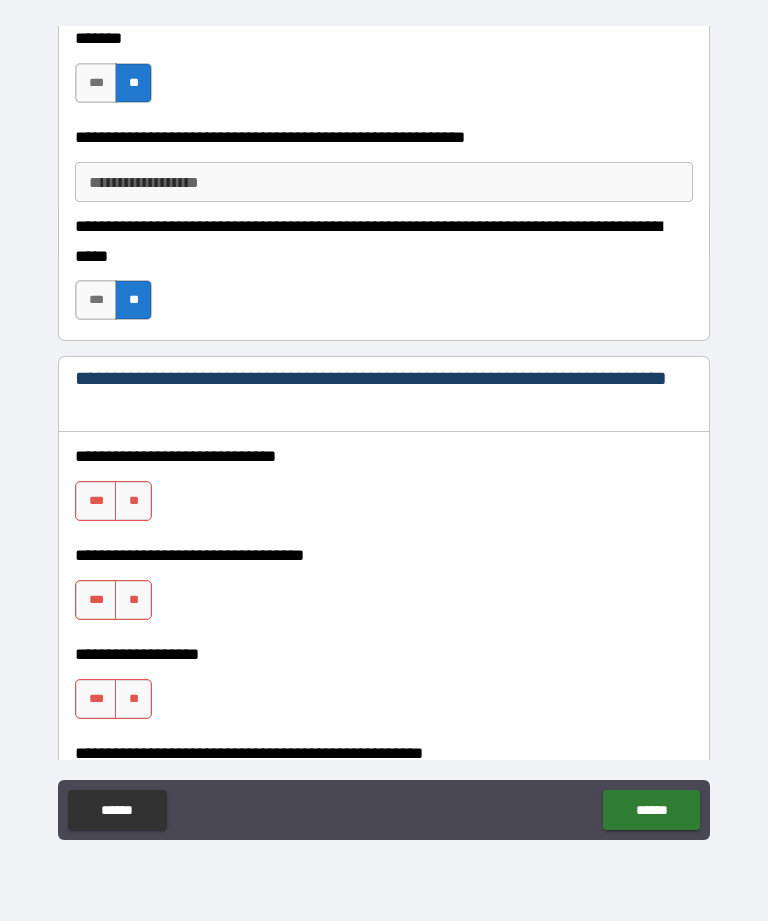 click on "***" at bounding box center (96, 501) 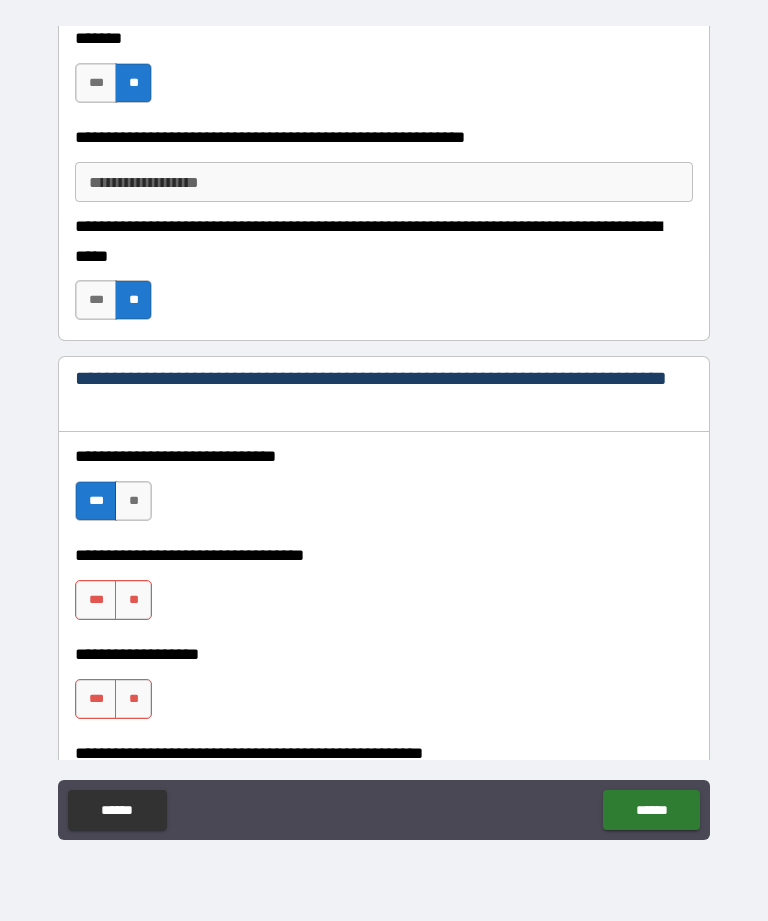 click on "**" at bounding box center [133, 600] 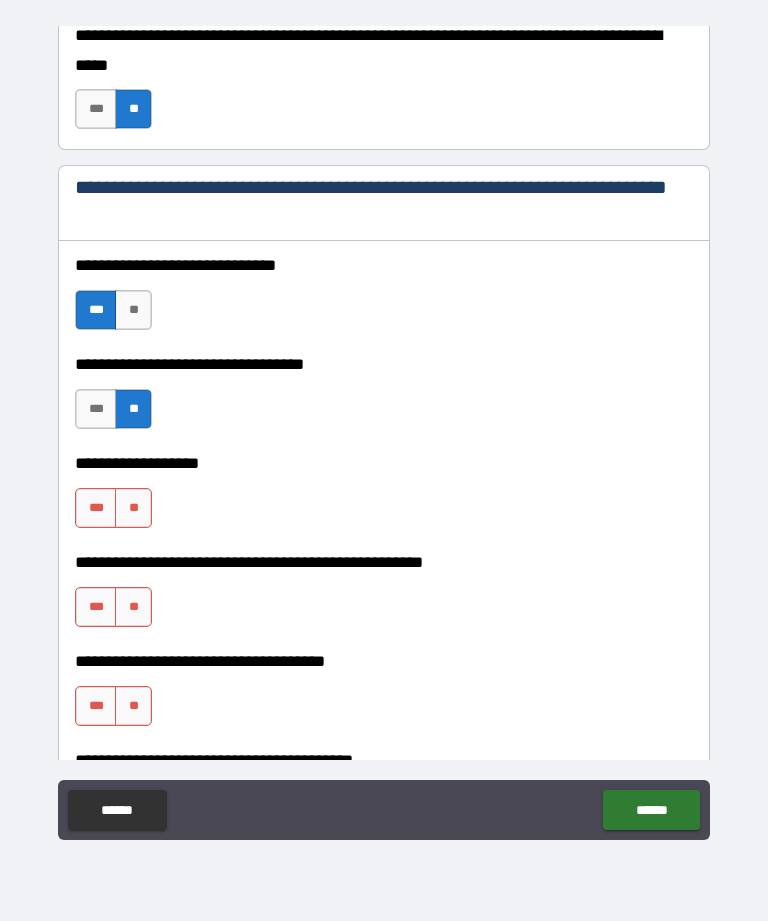 scroll, scrollTop: 5442, scrollLeft: 0, axis: vertical 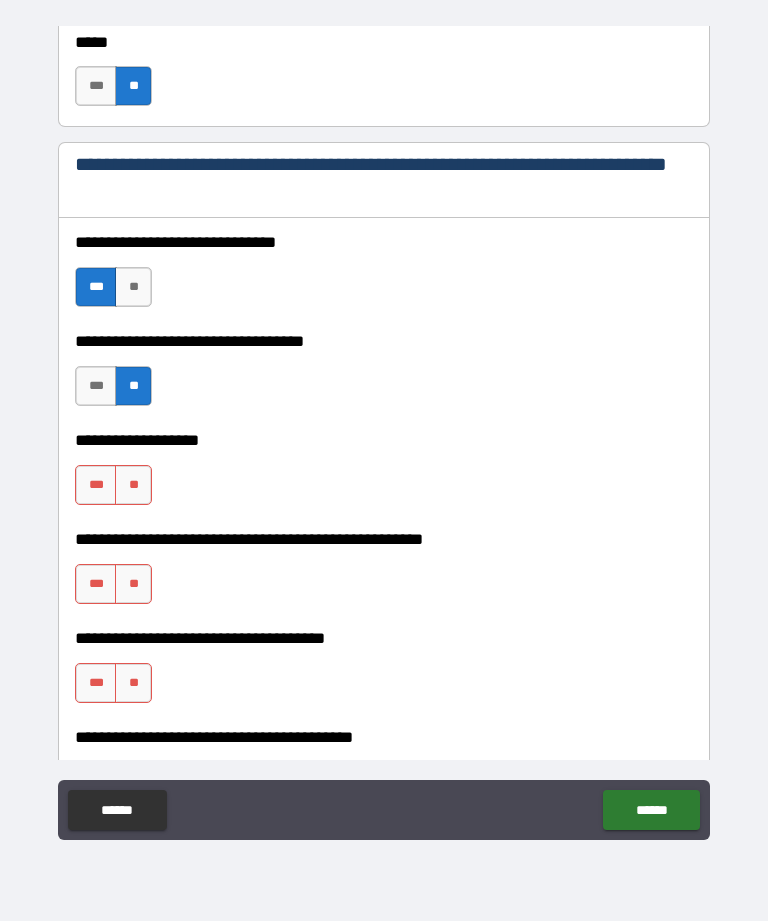 click on "**" at bounding box center (133, 485) 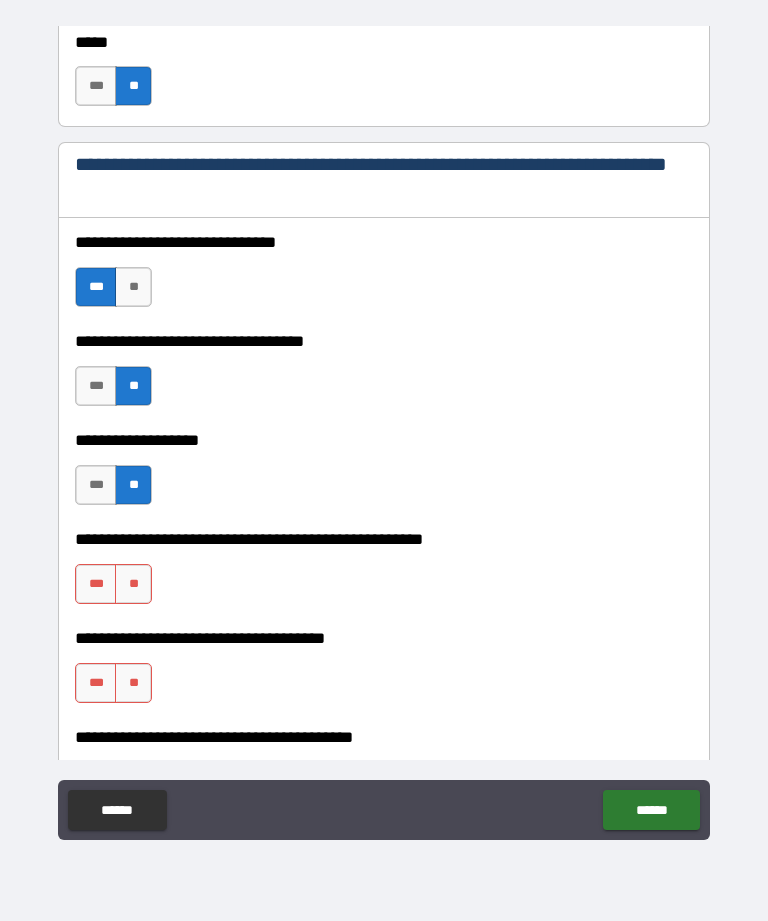 click on "***" at bounding box center [96, 584] 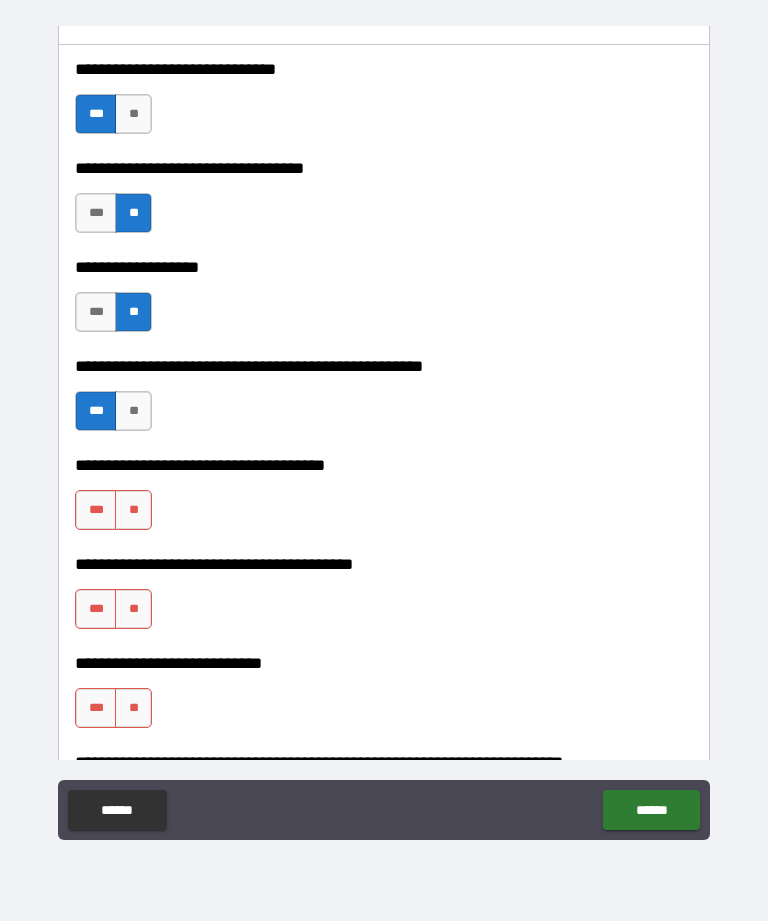 scroll, scrollTop: 5643, scrollLeft: 0, axis: vertical 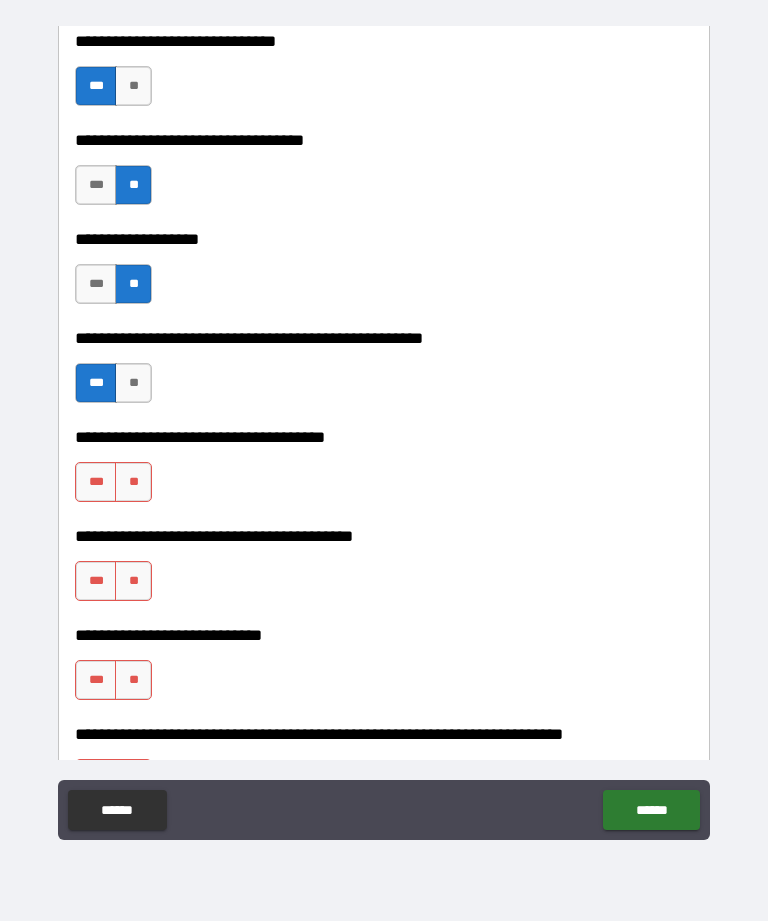 click on "***" at bounding box center (96, 482) 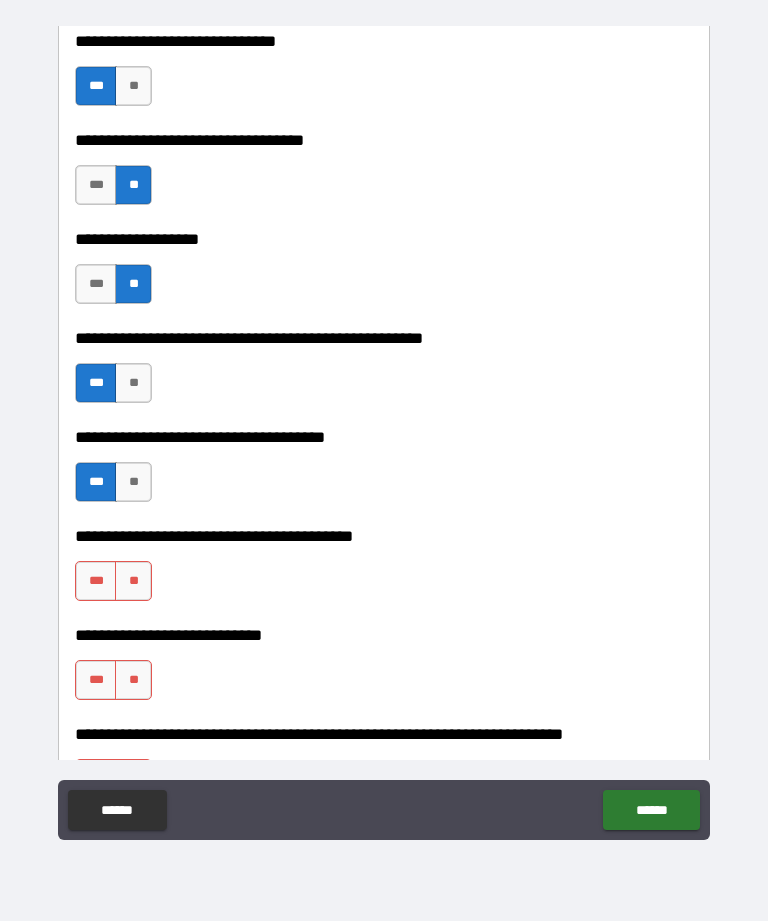 click on "**" at bounding box center [133, 581] 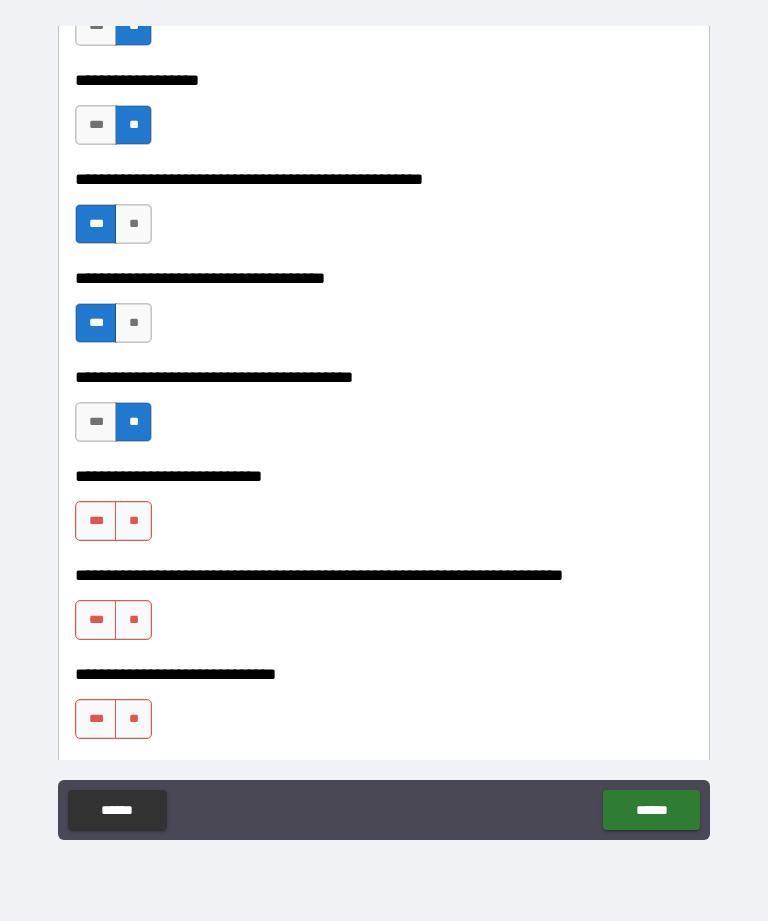 scroll, scrollTop: 5847, scrollLeft: 0, axis: vertical 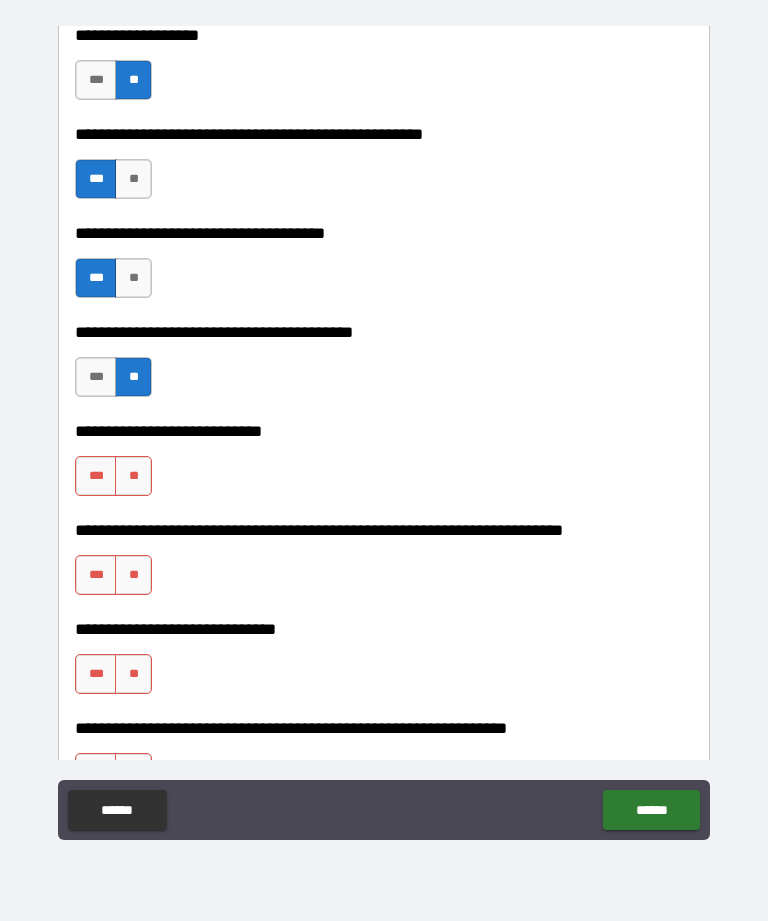 click on "***" at bounding box center [96, 476] 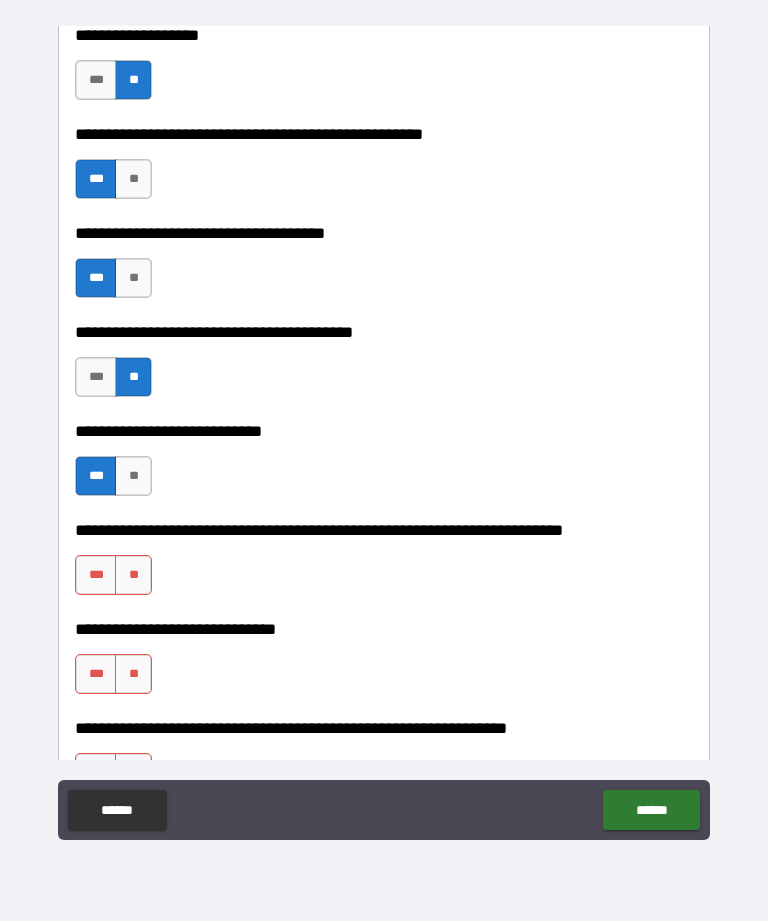 scroll, scrollTop: 5874, scrollLeft: 0, axis: vertical 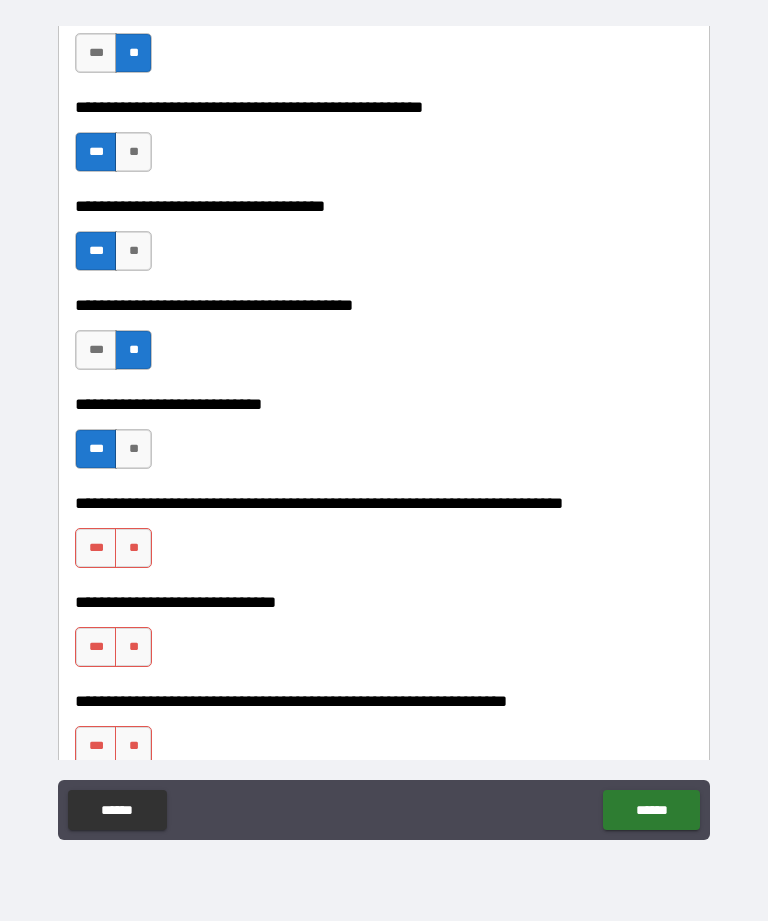 click on "***" at bounding box center (96, 548) 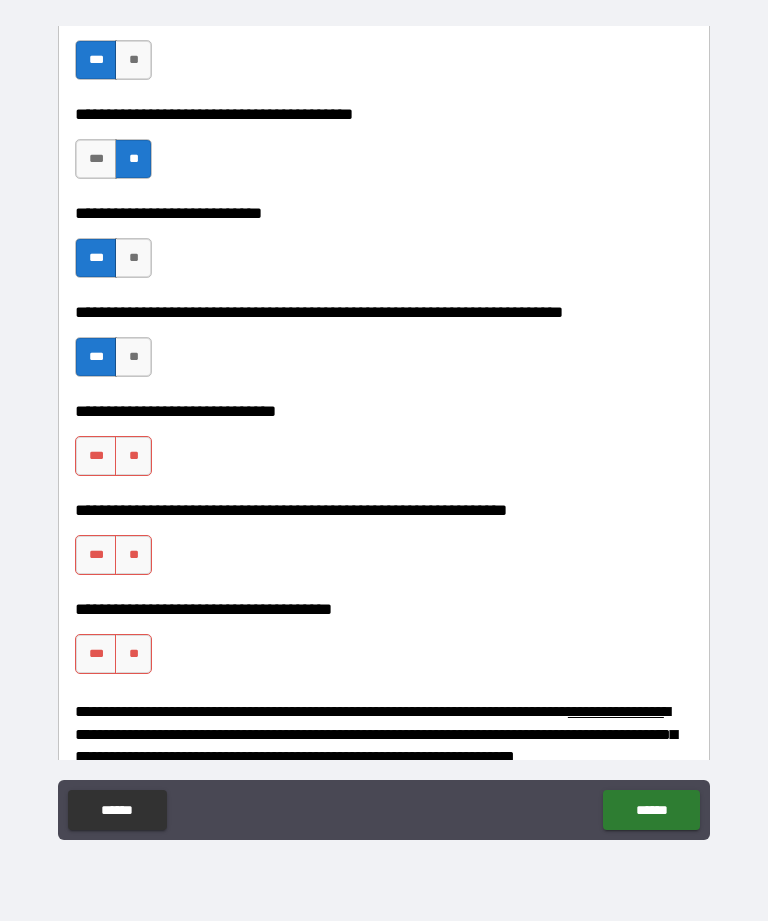 scroll, scrollTop: 6066, scrollLeft: 0, axis: vertical 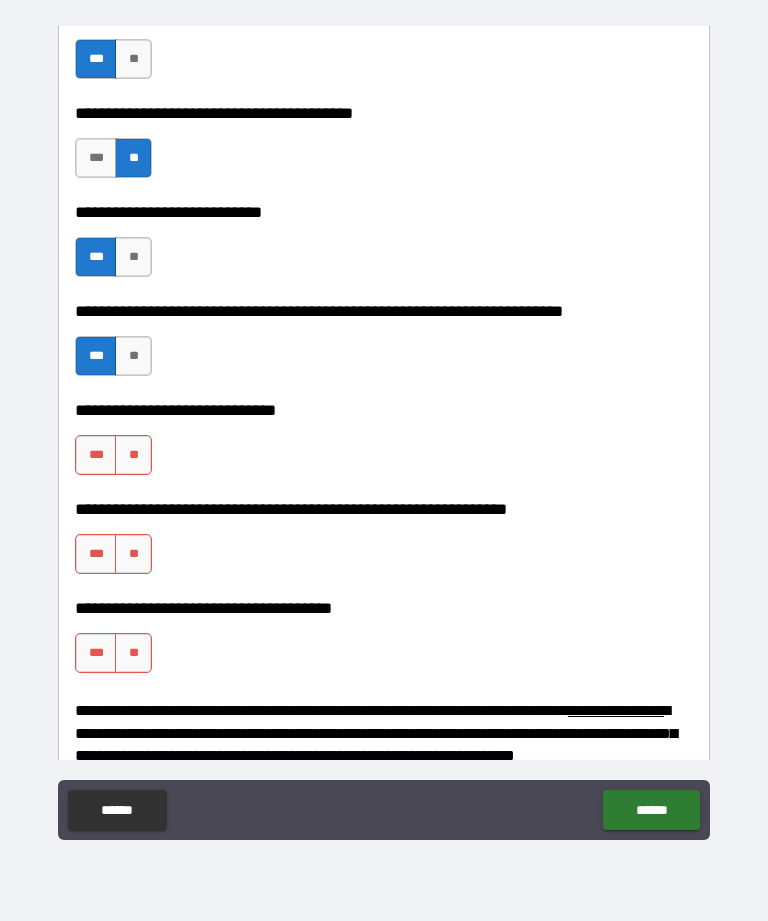 click on "**" at bounding box center (133, 455) 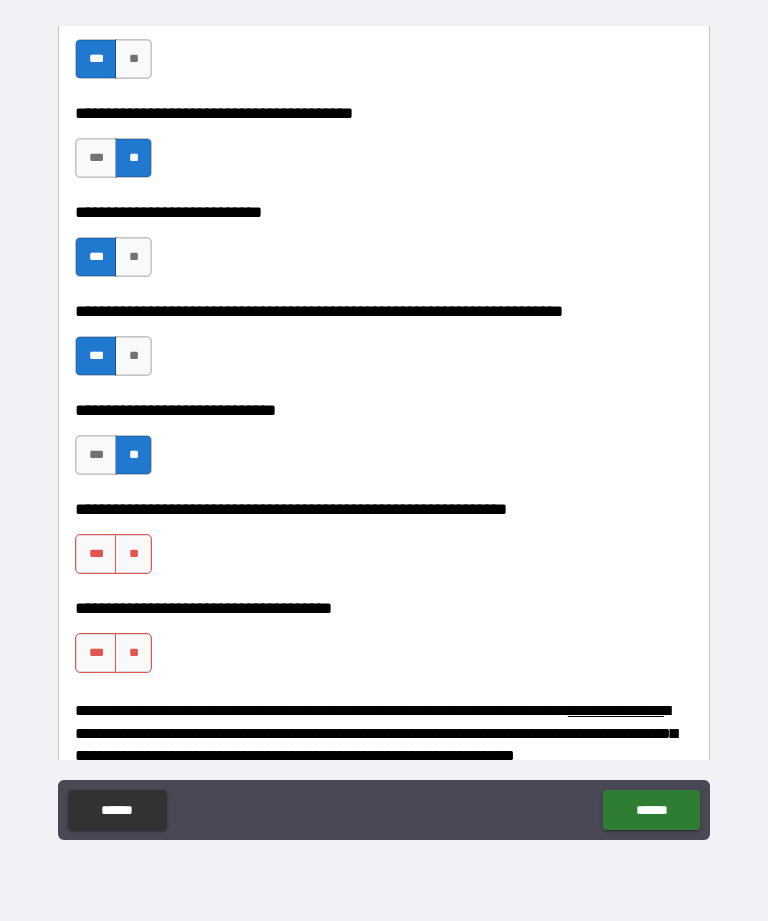 click on "**" at bounding box center [133, 554] 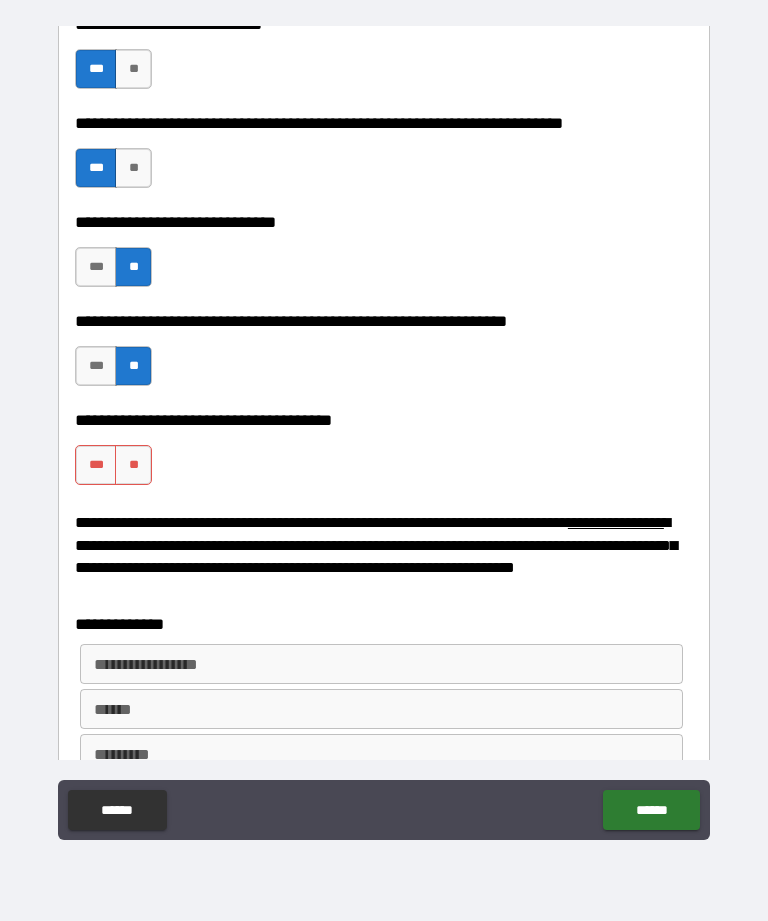 scroll, scrollTop: 6290, scrollLeft: 0, axis: vertical 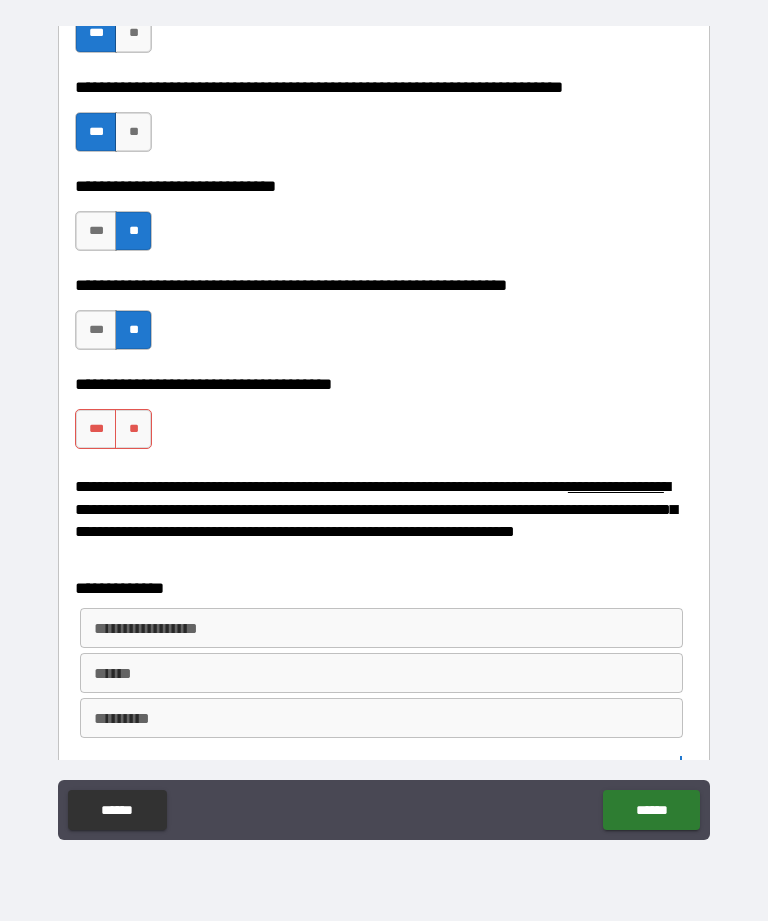 click on "***" at bounding box center [96, 429] 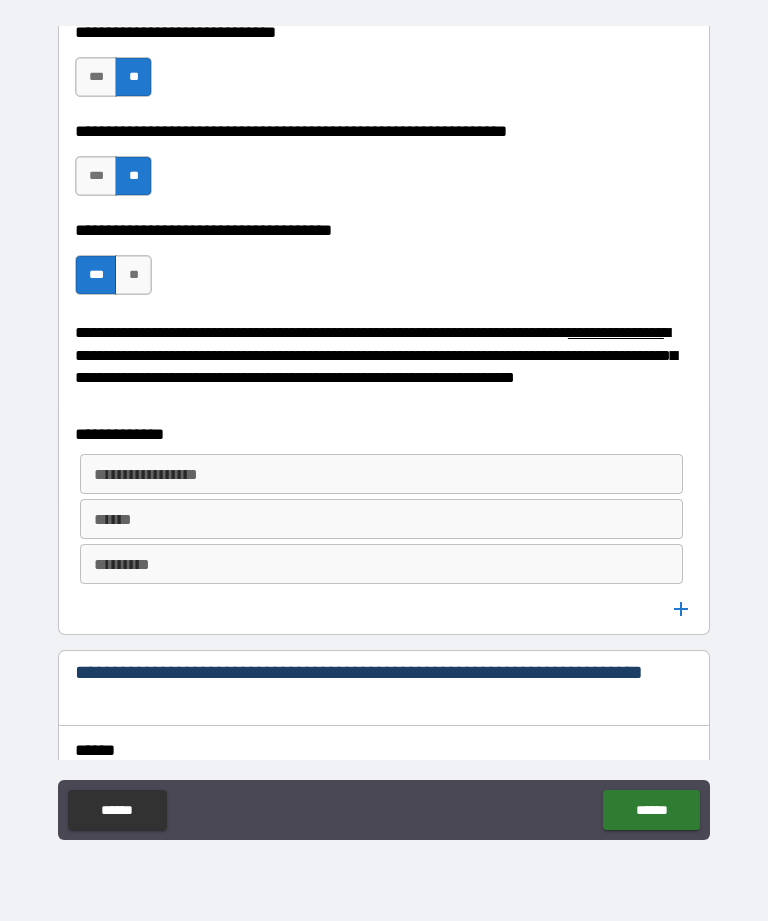 scroll, scrollTop: 6445, scrollLeft: 0, axis: vertical 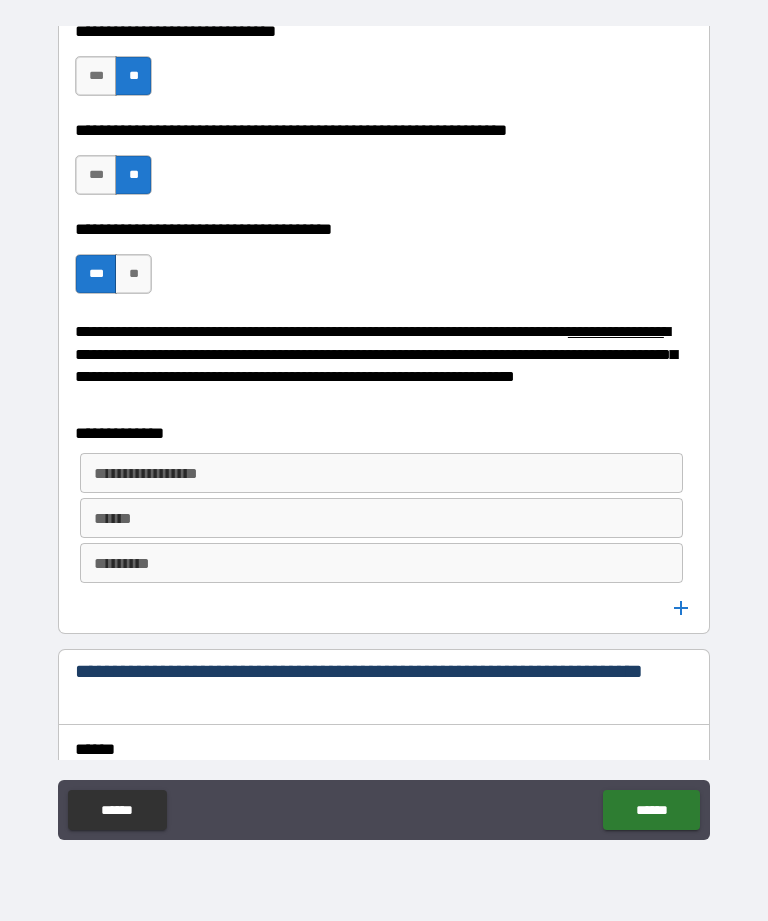 click on "**********" at bounding box center (380, 473) 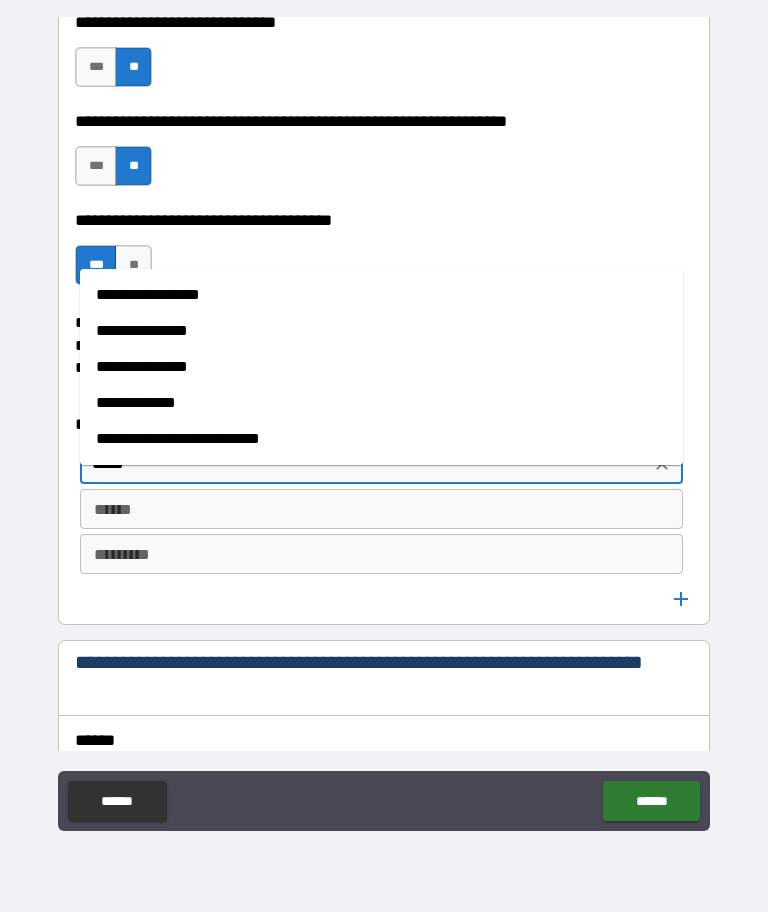 click on "**********" at bounding box center (381, 448) 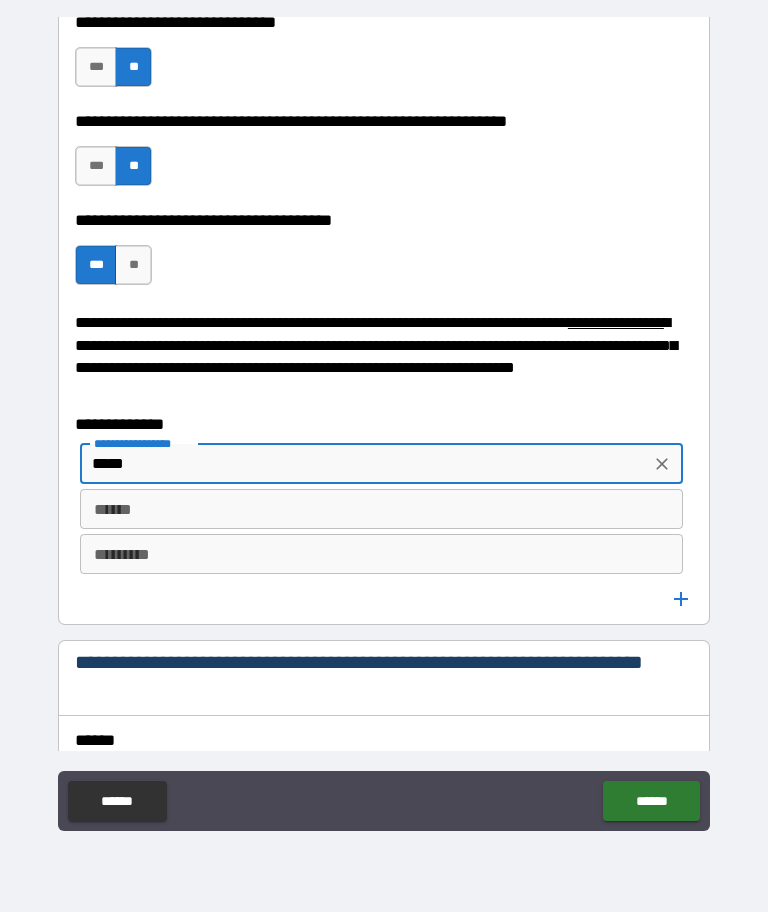 type on "**********" 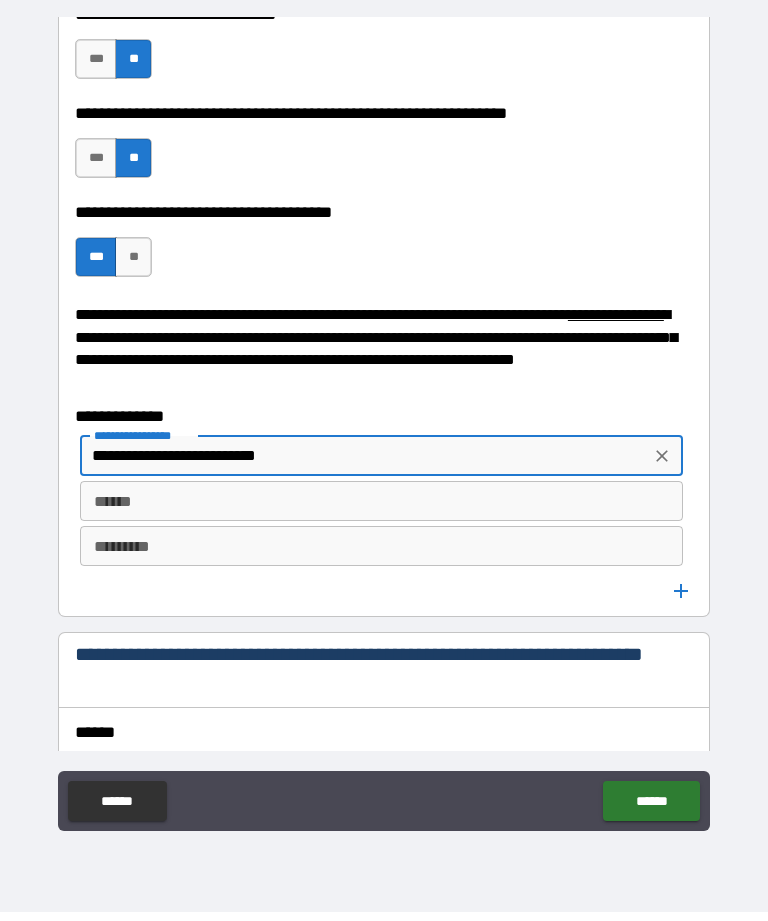 scroll, scrollTop: 6456, scrollLeft: 0, axis: vertical 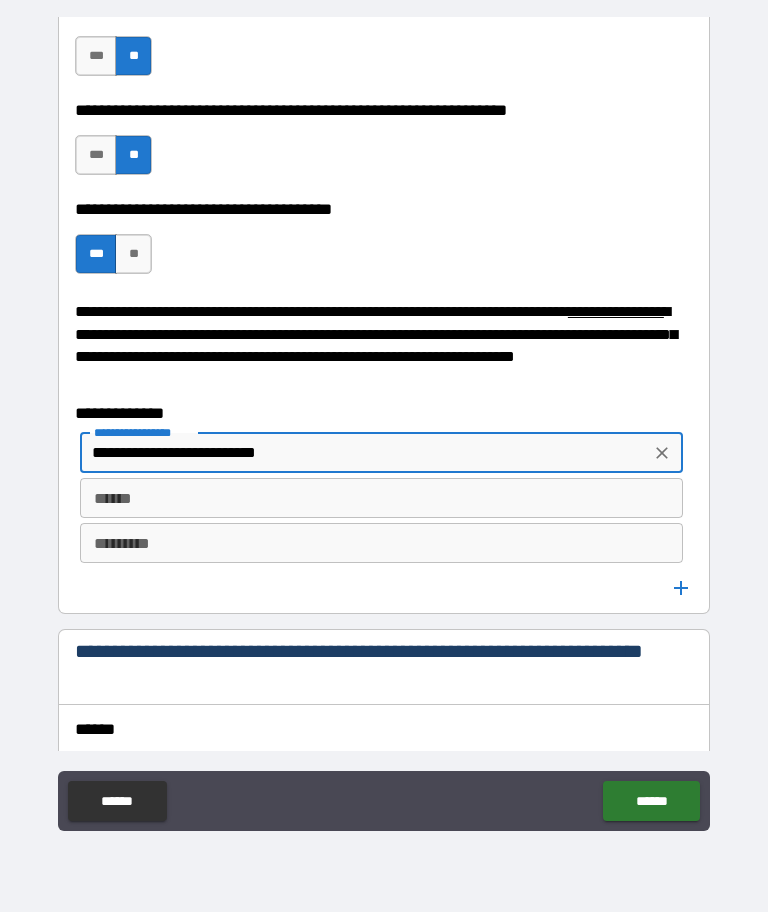 click on "******" at bounding box center [381, 507] 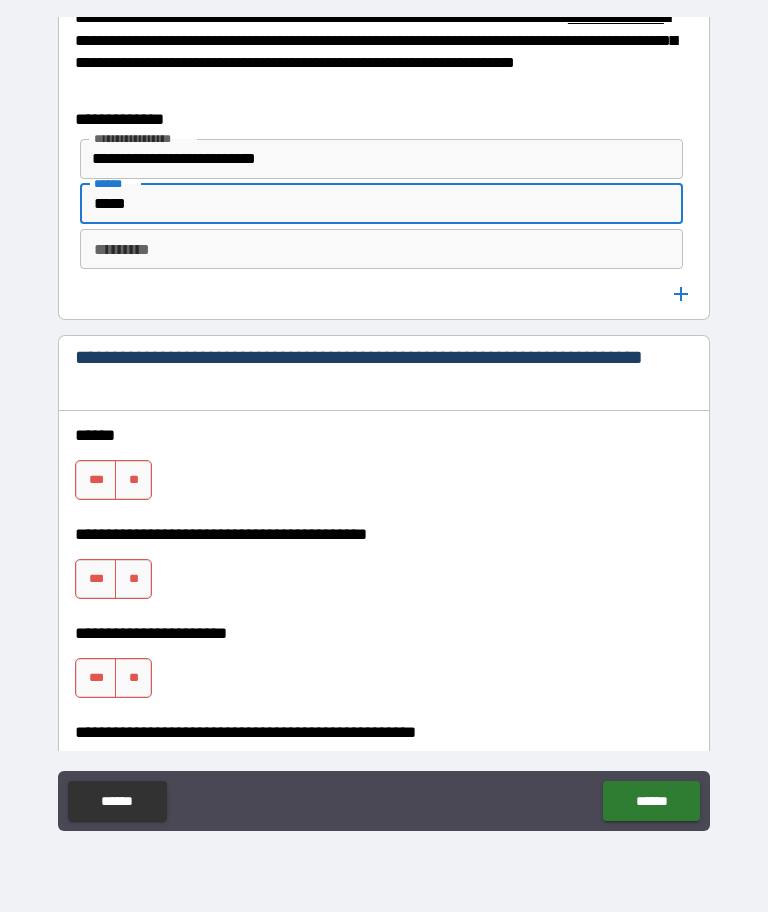 scroll, scrollTop: 6749, scrollLeft: 0, axis: vertical 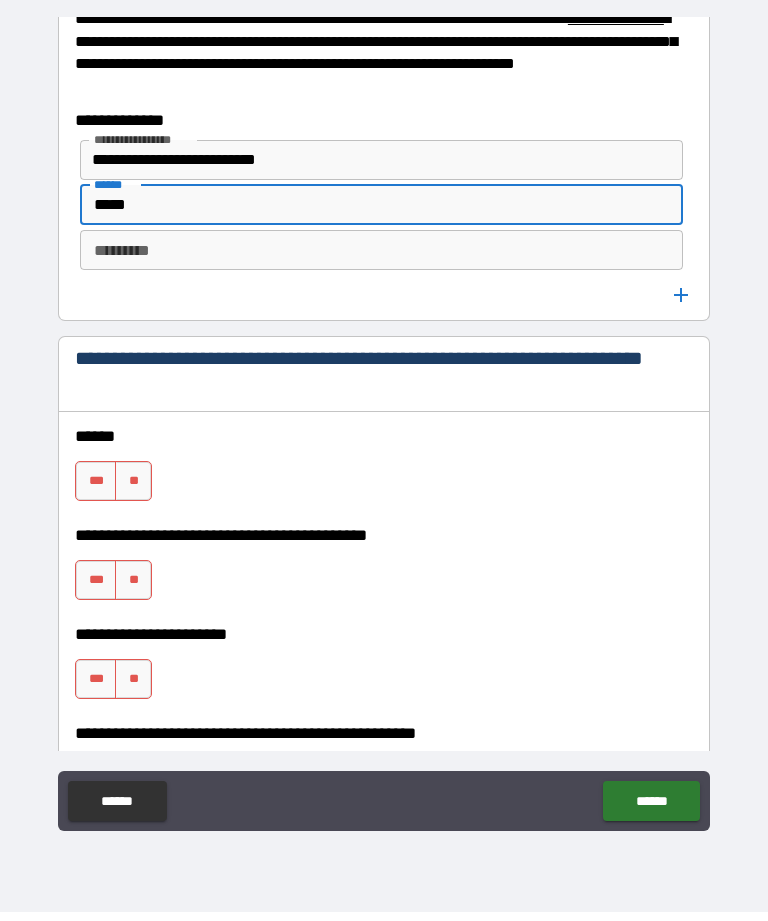 type on "*****" 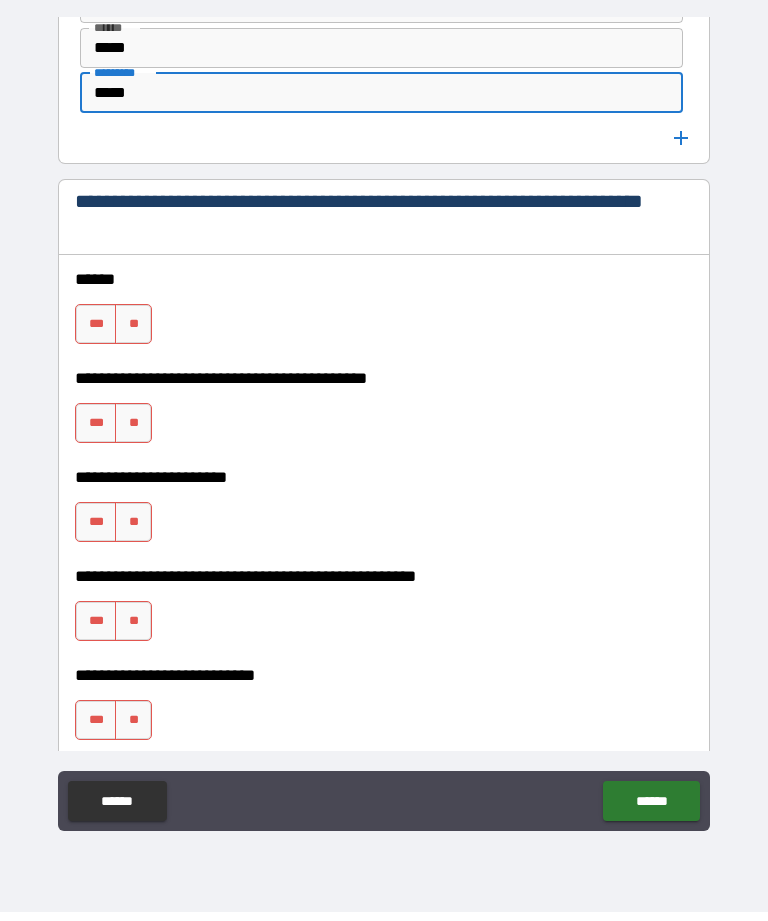 scroll, scrollTop: 6907, scrollLeft: 0, axis: vertical 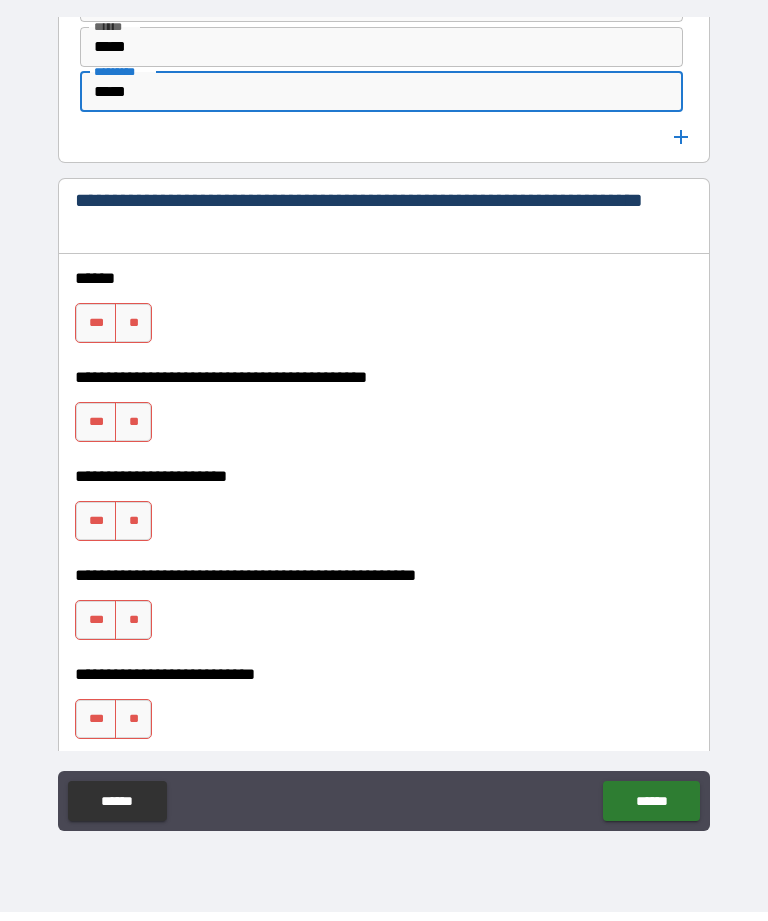 type on "*****" 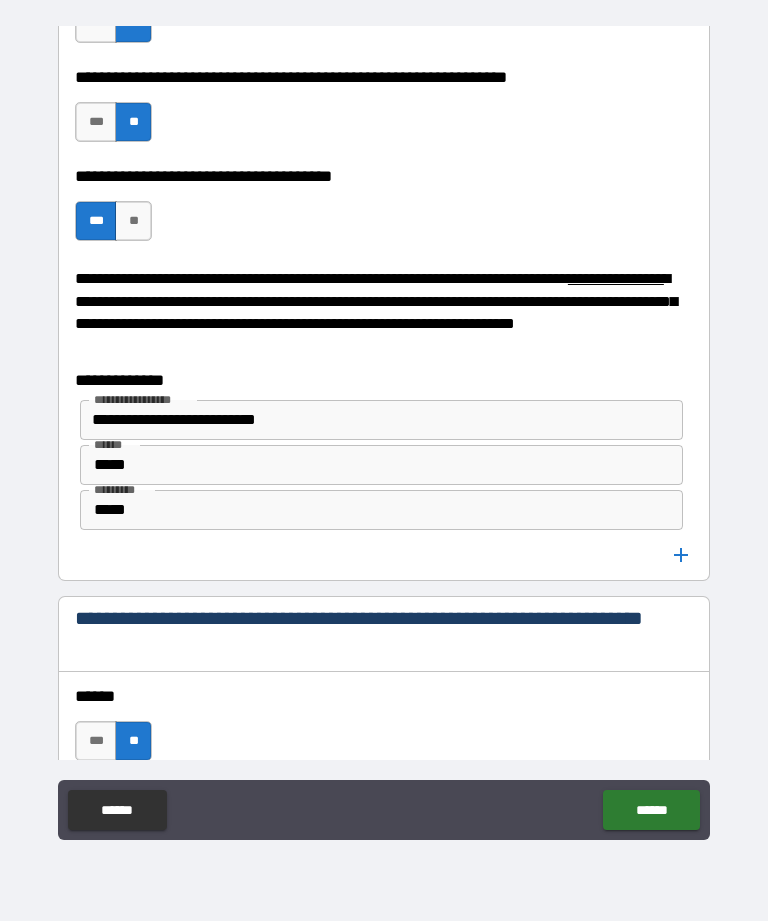 scroll, scrollTop: 6499, scrollLeft: 0, axis: vertical 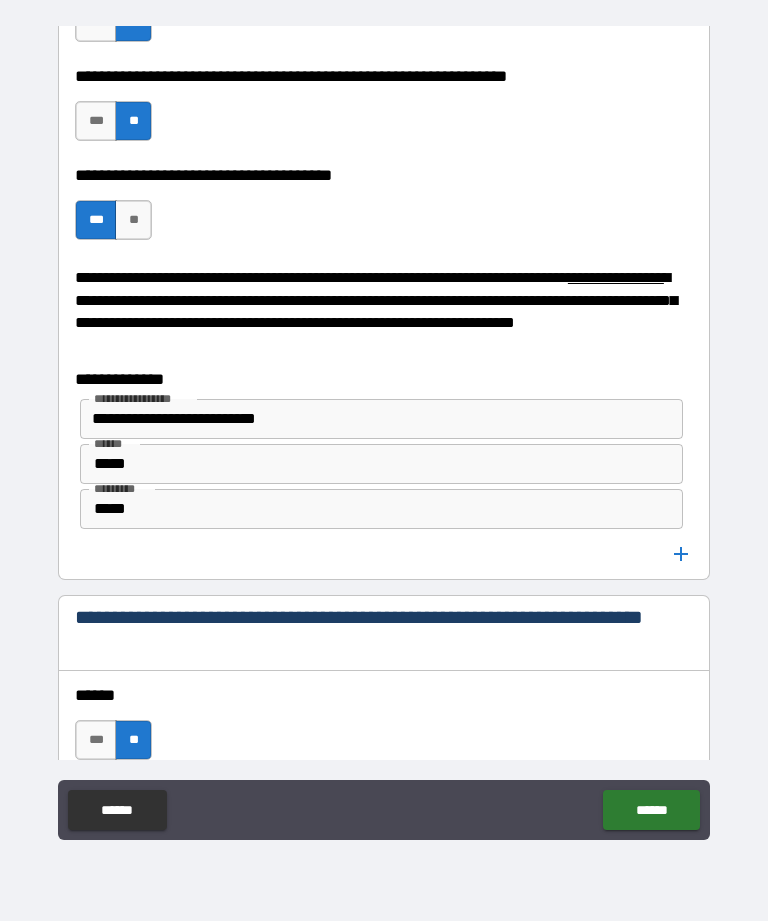 click on "**********" at bounding box center [365, 419] 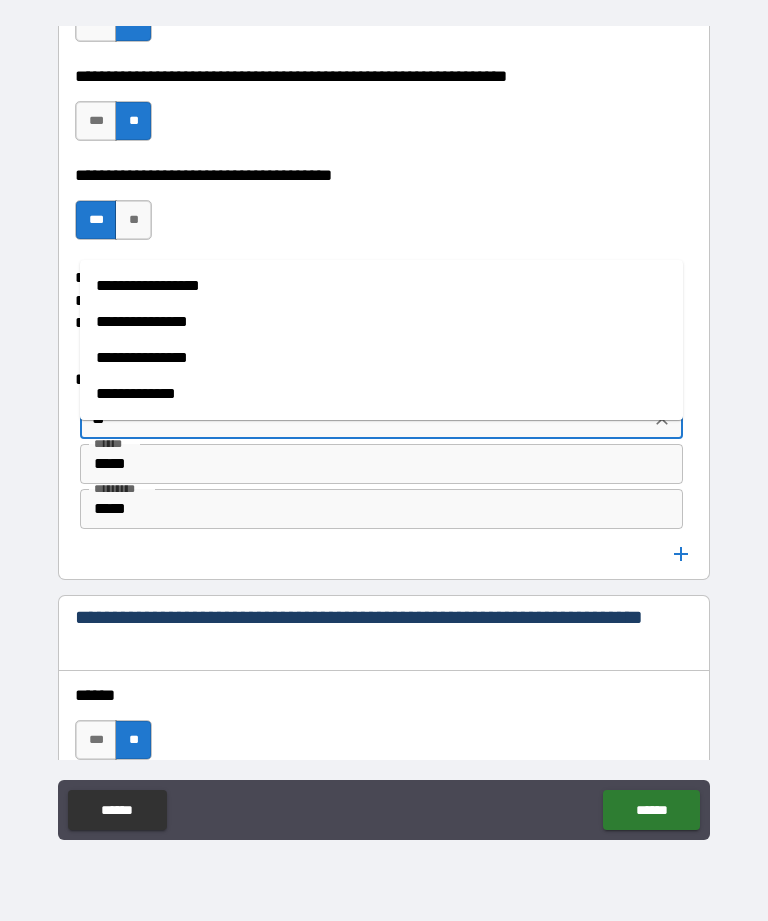 type on "*" 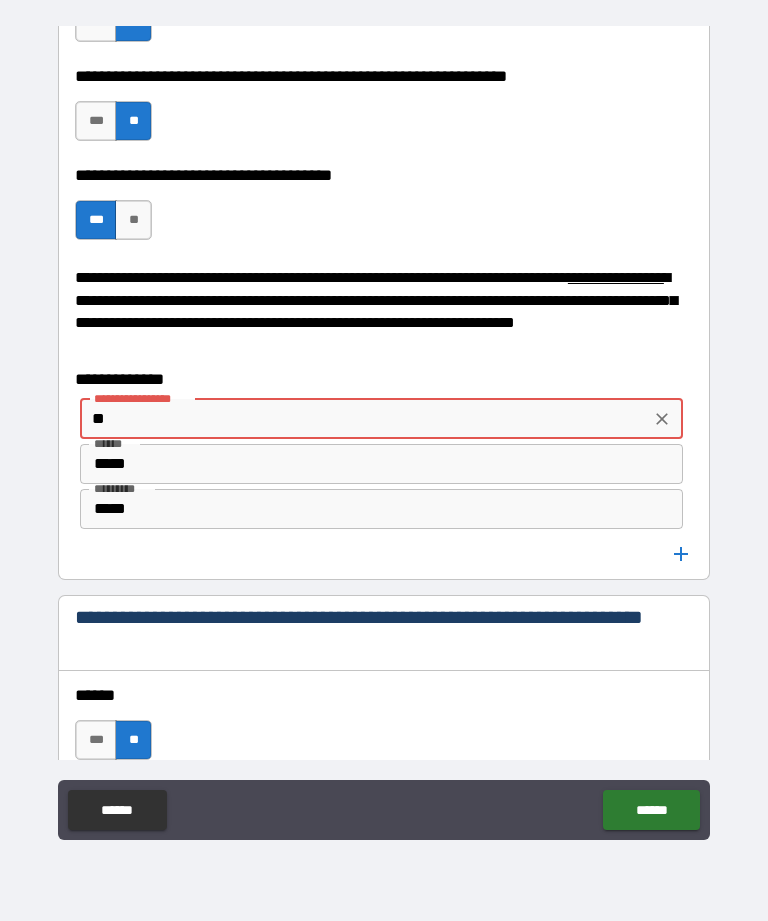 type on "*" 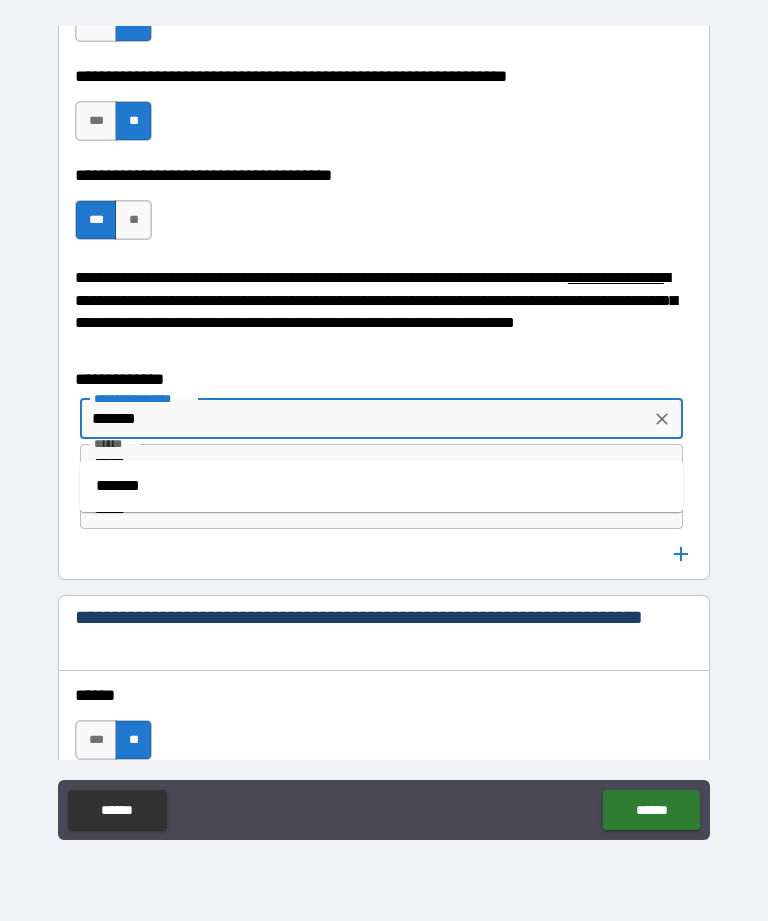 click on "*******" at bounding box center (381, 486) 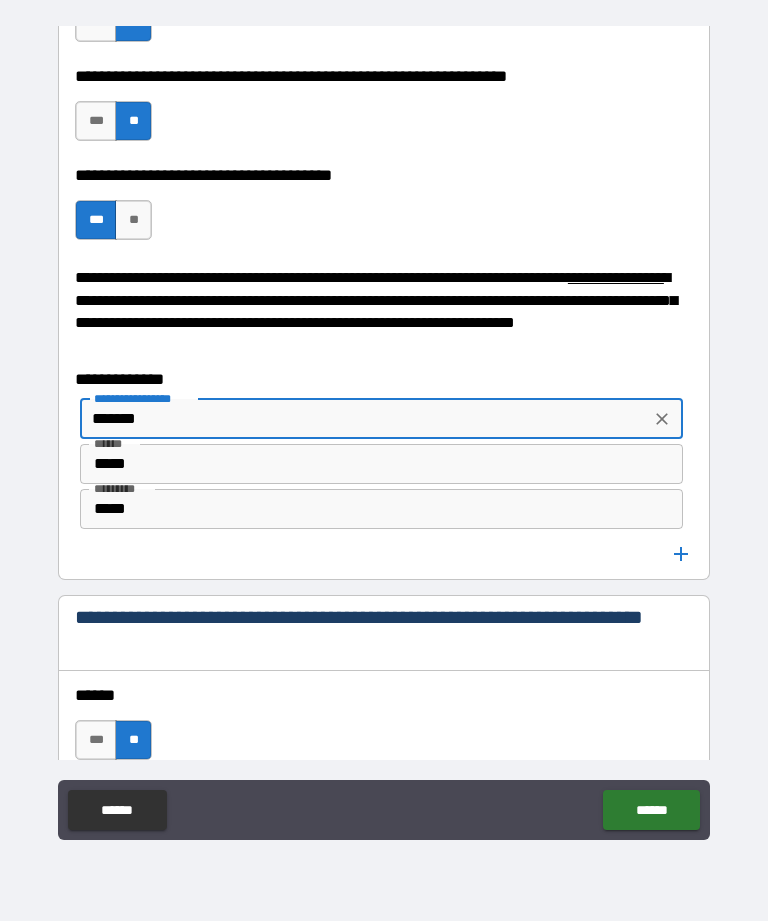 type on "*******" 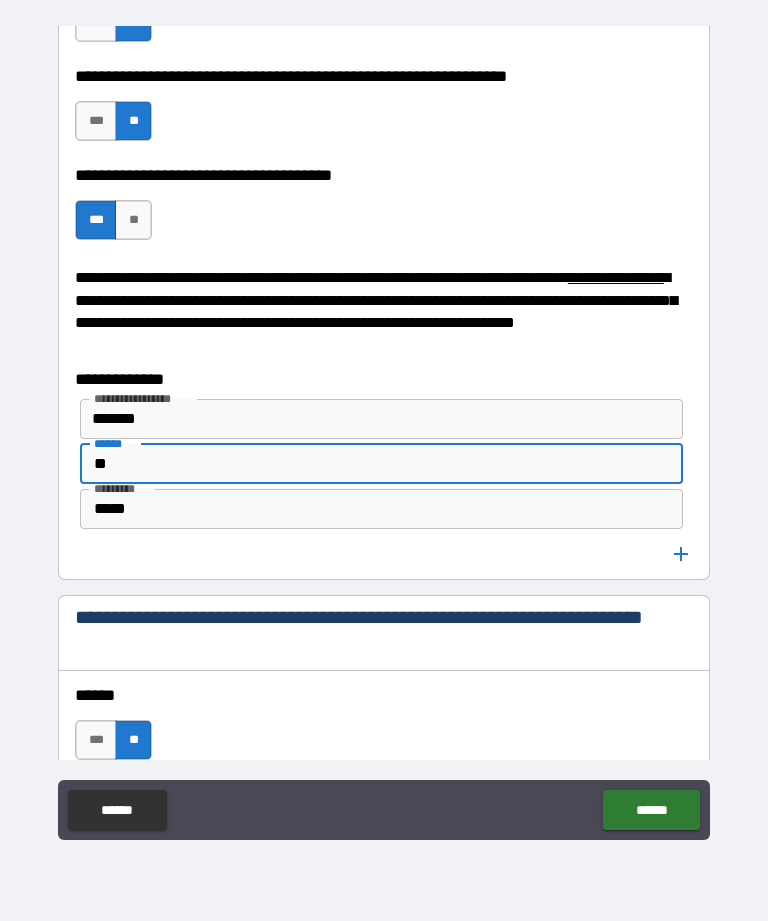 type on "*" 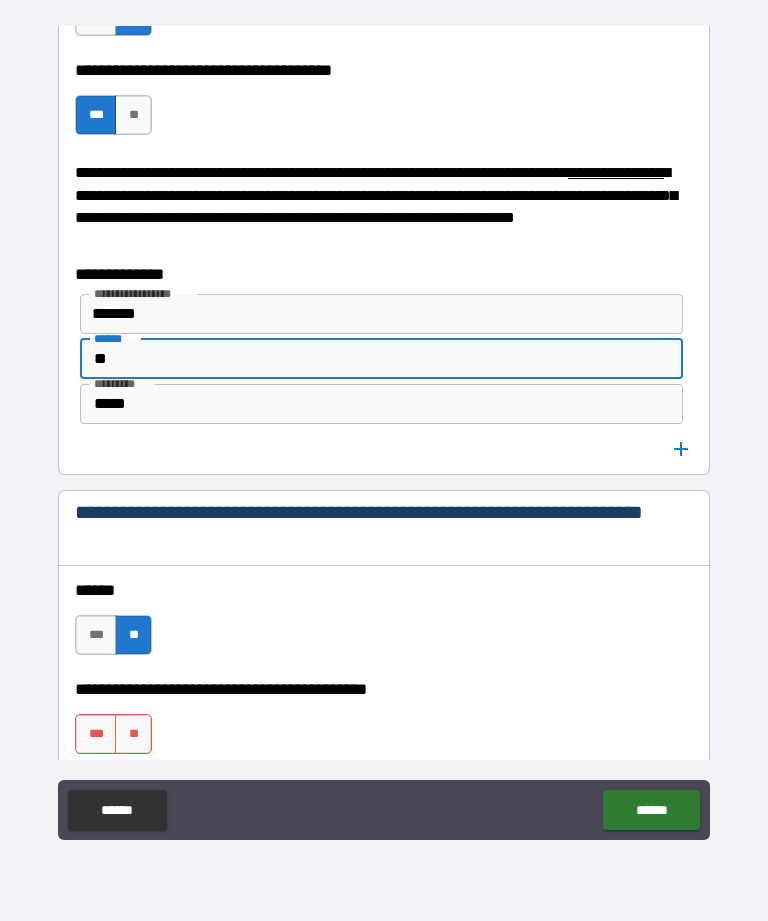 scroll, scrollTop: 6615, scrollLeft: 0, axis: vertical 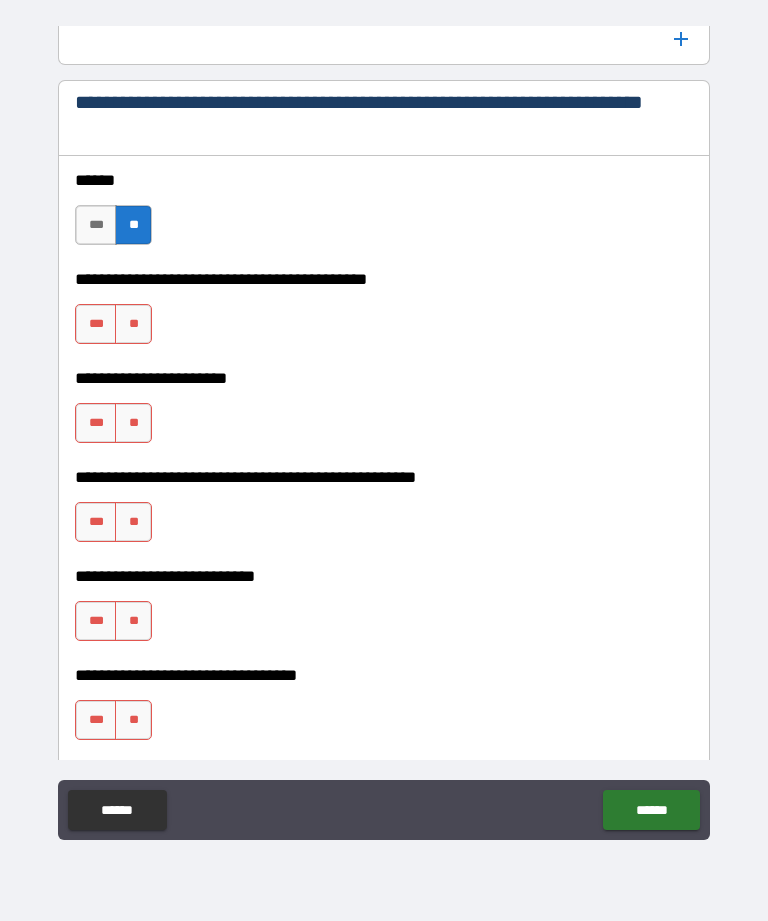 type on "**" 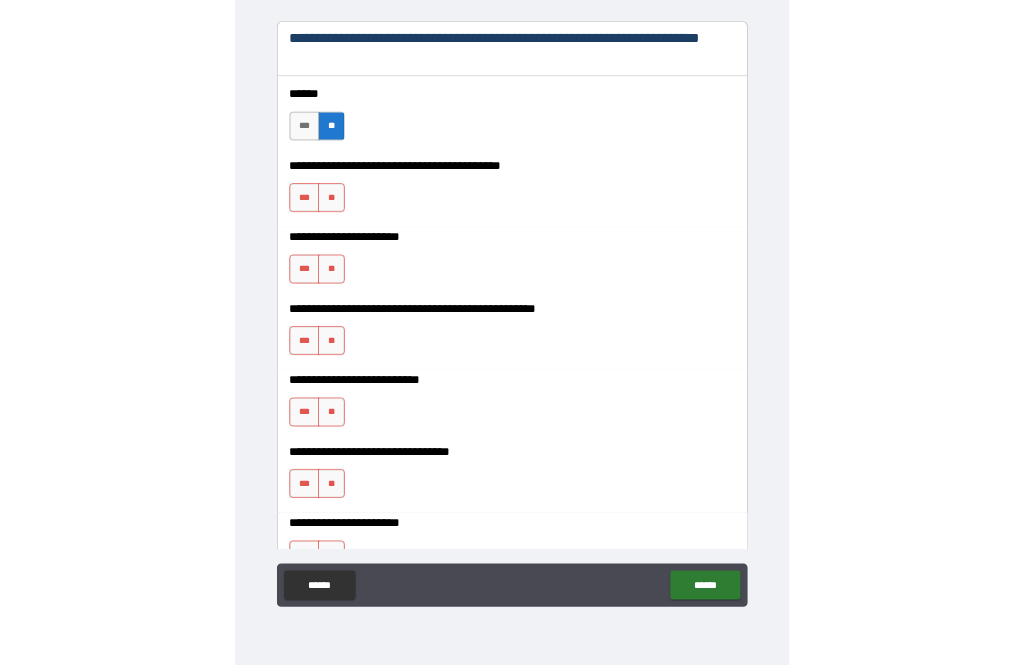 scroll, scrollTop: 7068, scrollLeft: 0, axis: vertical 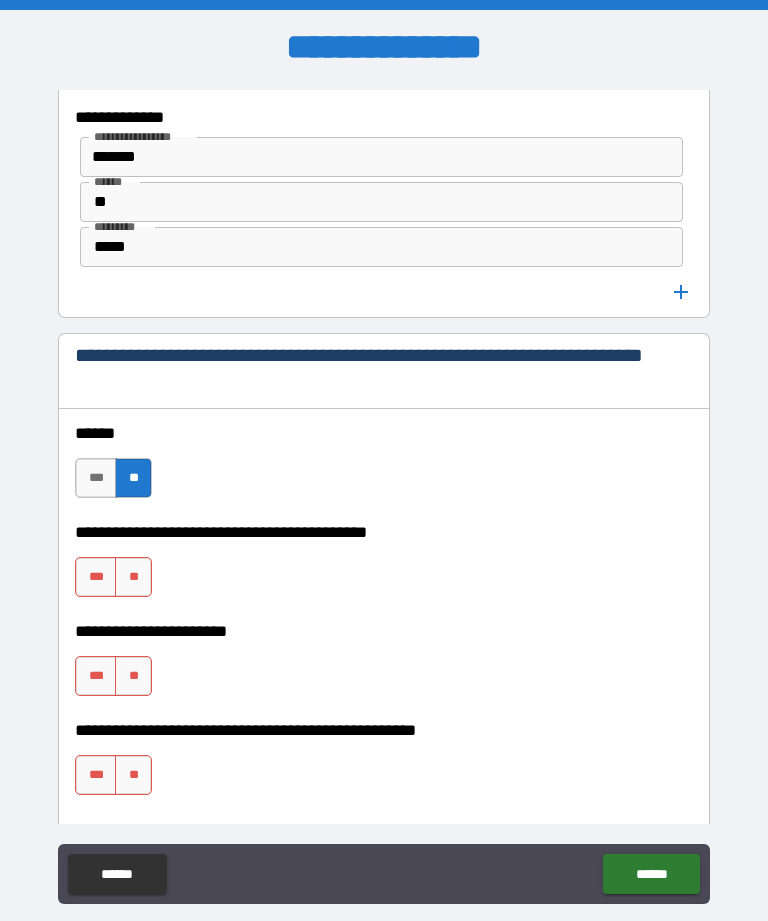 click on "**" at bounding box center (133, 577) 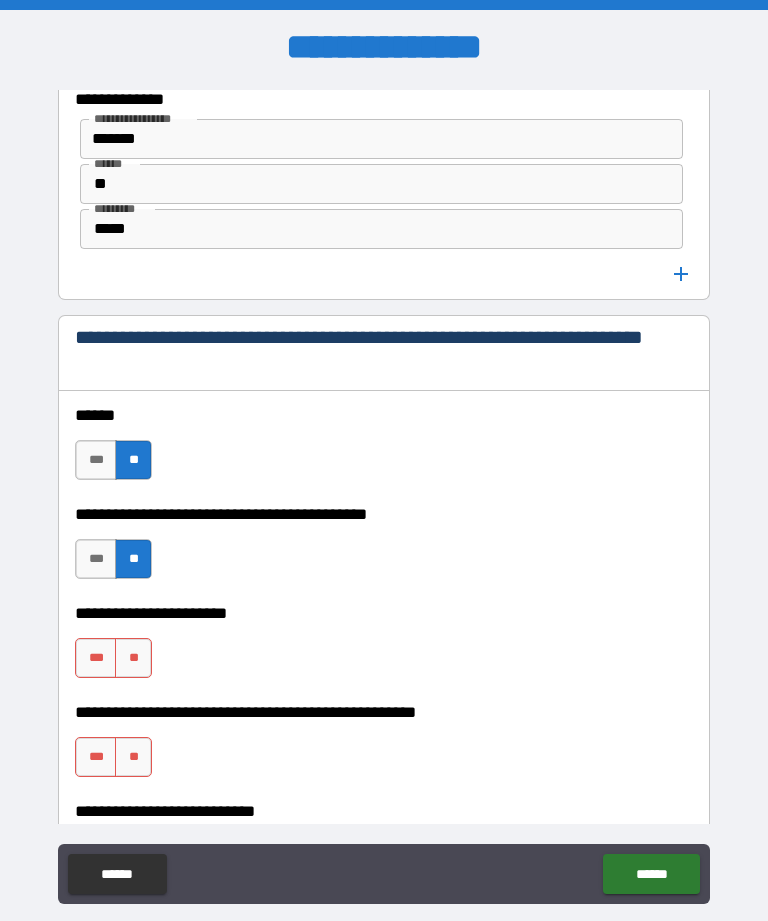 scroll, scrollTop: 6845, scrollLeft: 0, axis: vertical 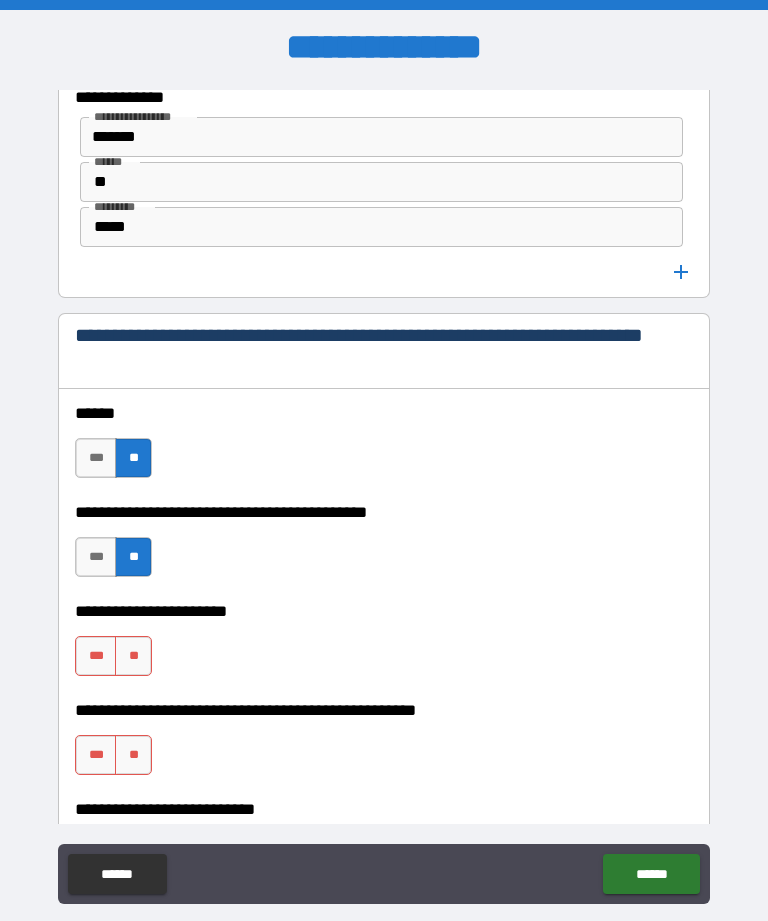 click on "**" at bounding box center (133, 656) 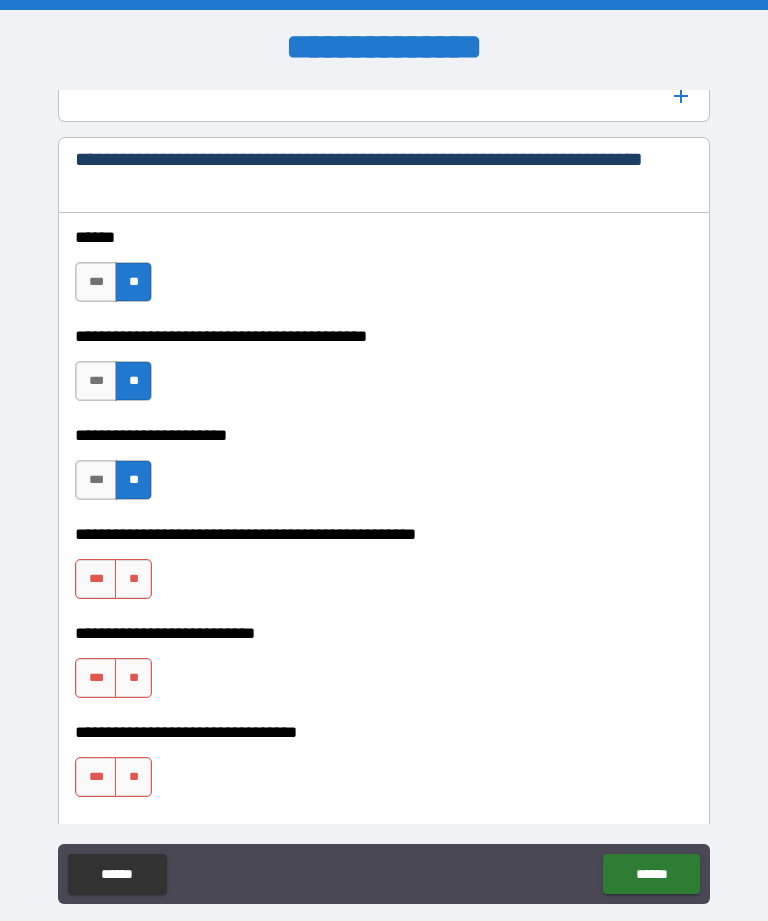 scroll, scrollTop: 7022, scrollLeft: 0, axis: vertical 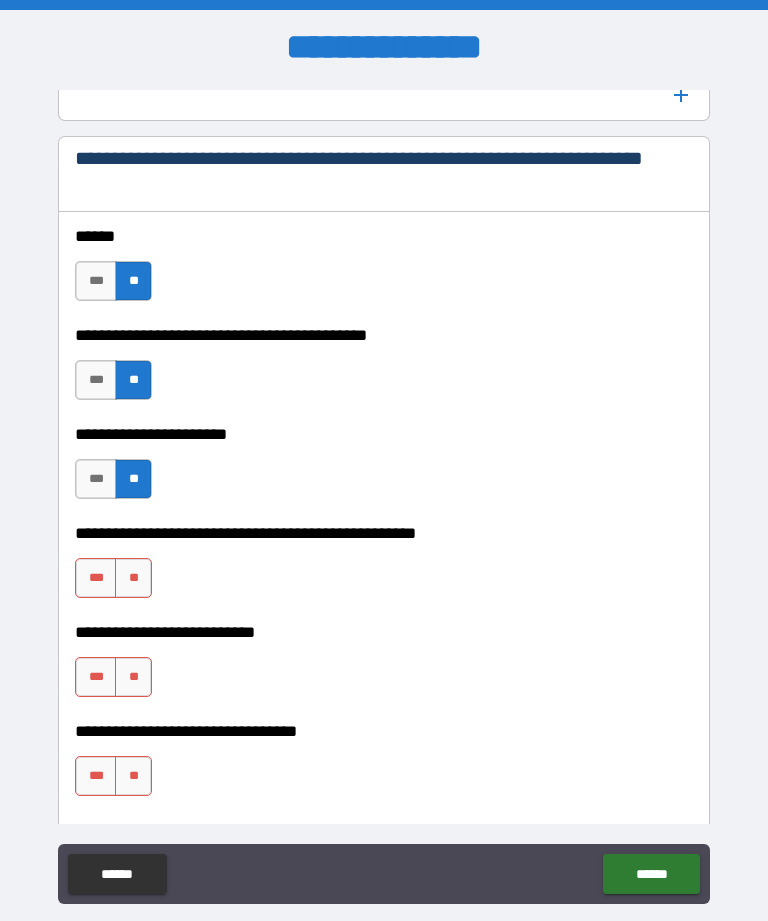 click on "**" at bounding box center (133, 578) 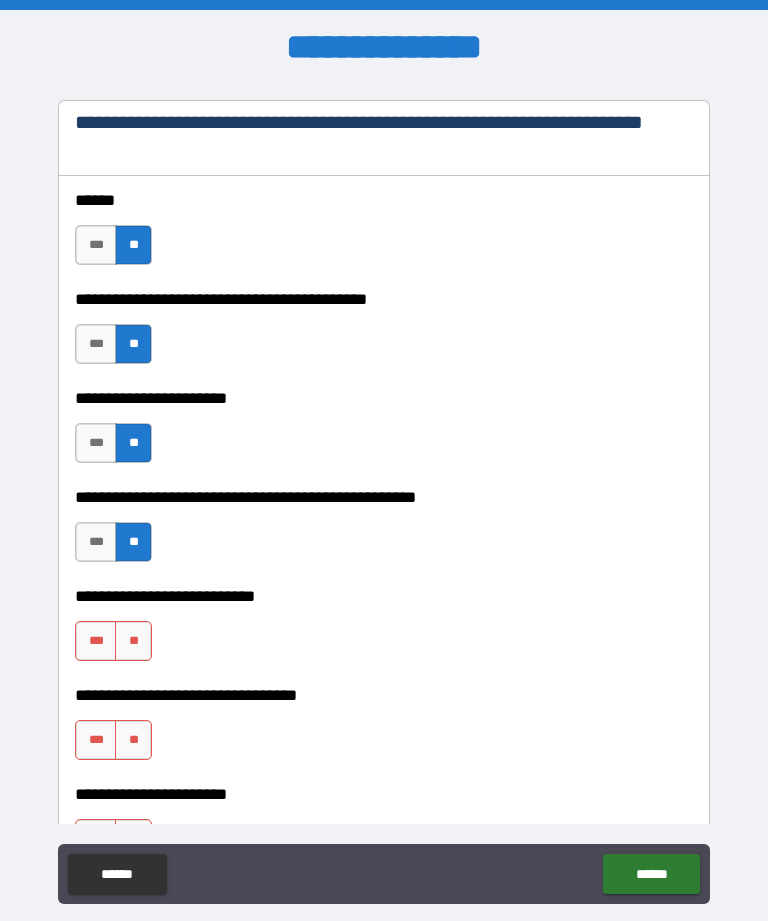 click on "**" at bounding box center [133, 641] 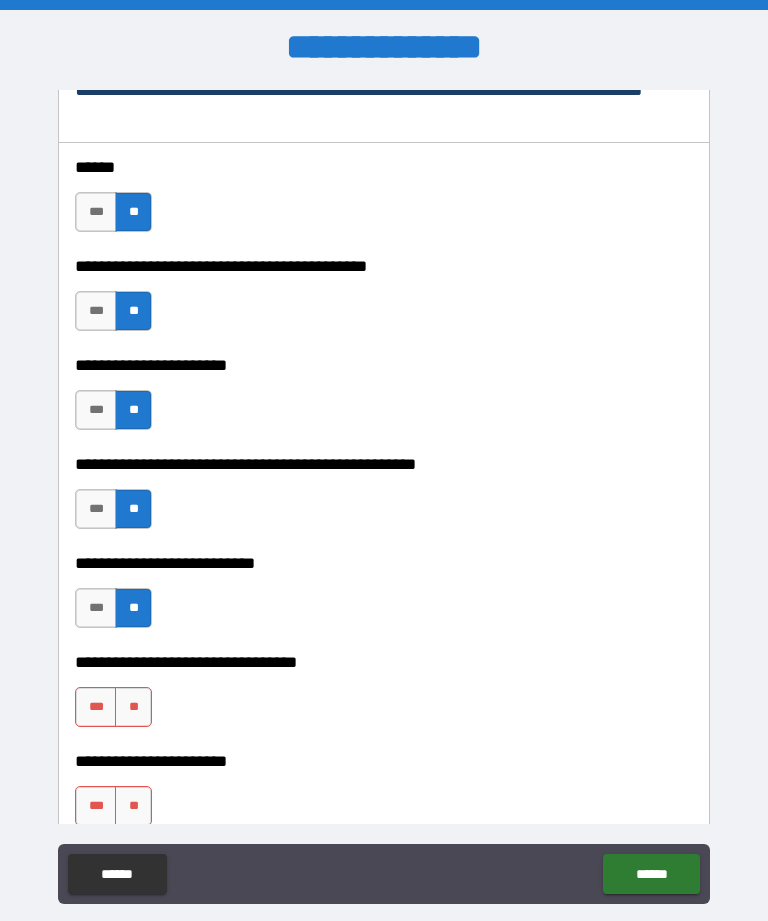 scroll, scrollTop: 7093, scrollLeft: 0, axis: vertical 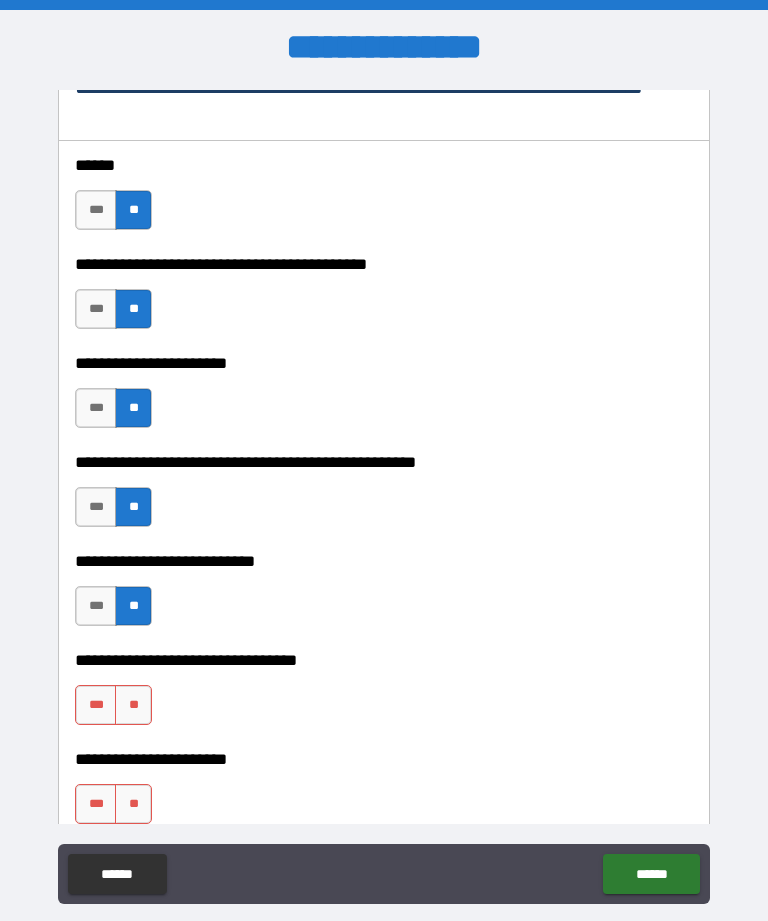 click on "**" at bounding box center [133, 705] 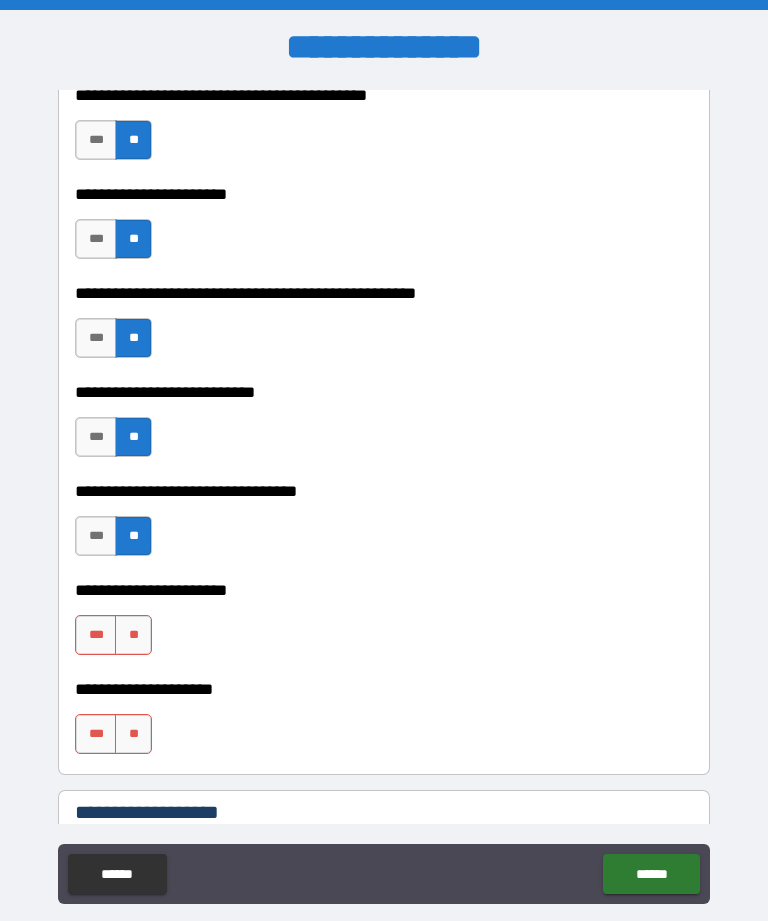 scroll, scrollTop: 7265, scrollLeft: 0, axis: vertical 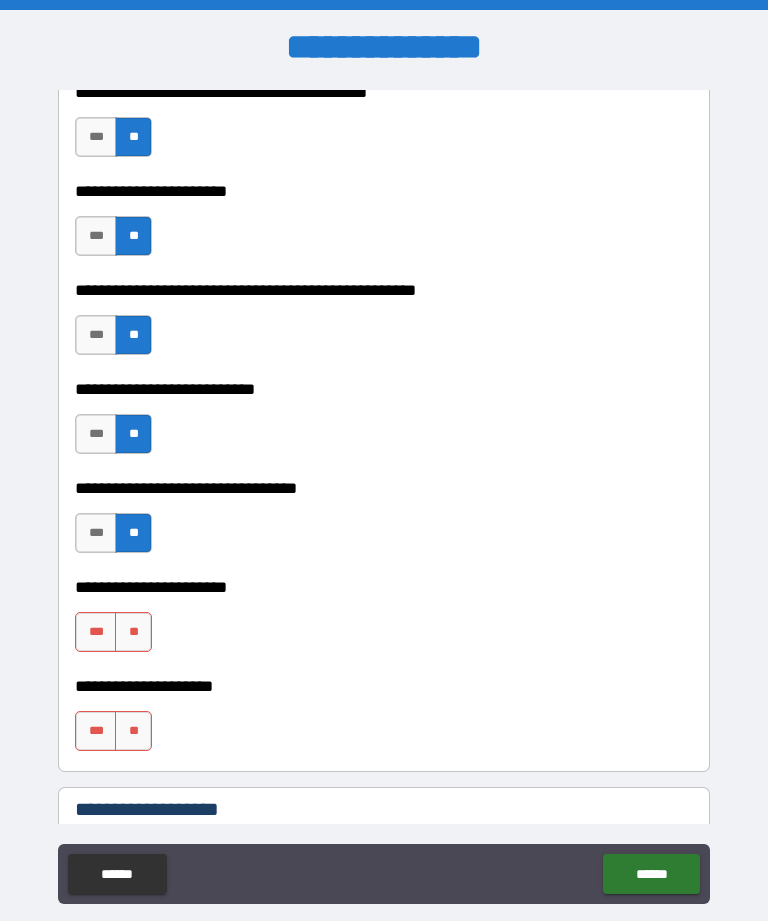 click on "**" at bounding box center (133, 632) 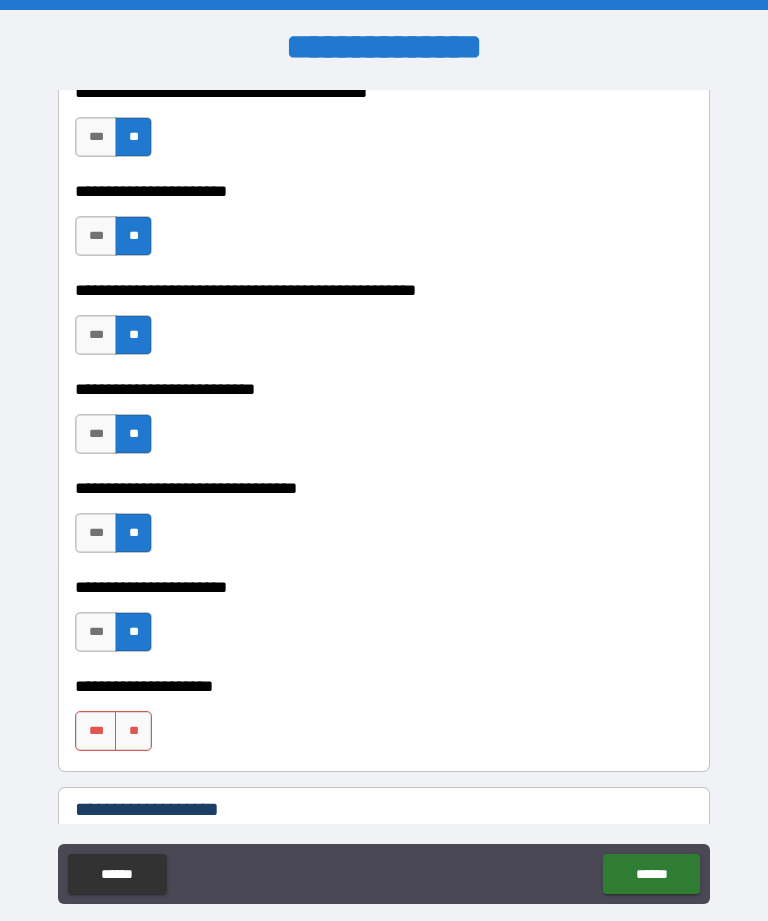 scroll, scrollTop: 7323, scrollLeft: 0, axis: vertical 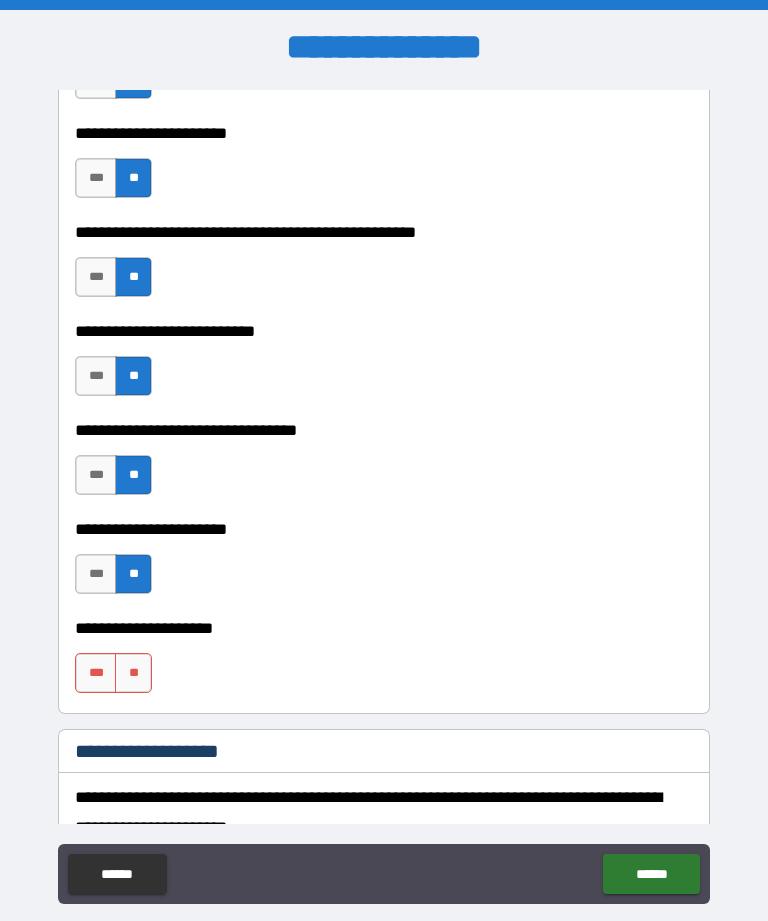 click on "**" at bounding box center (133, 673) 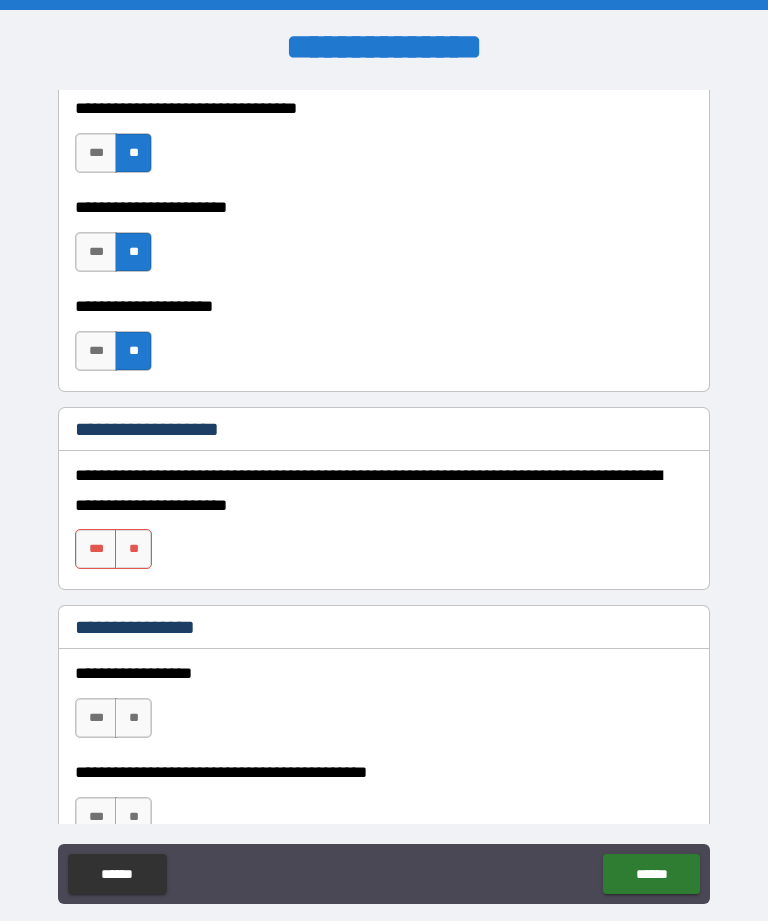 scroll, scrollTop: 7664, scrollLeft: 0, axis: vertical 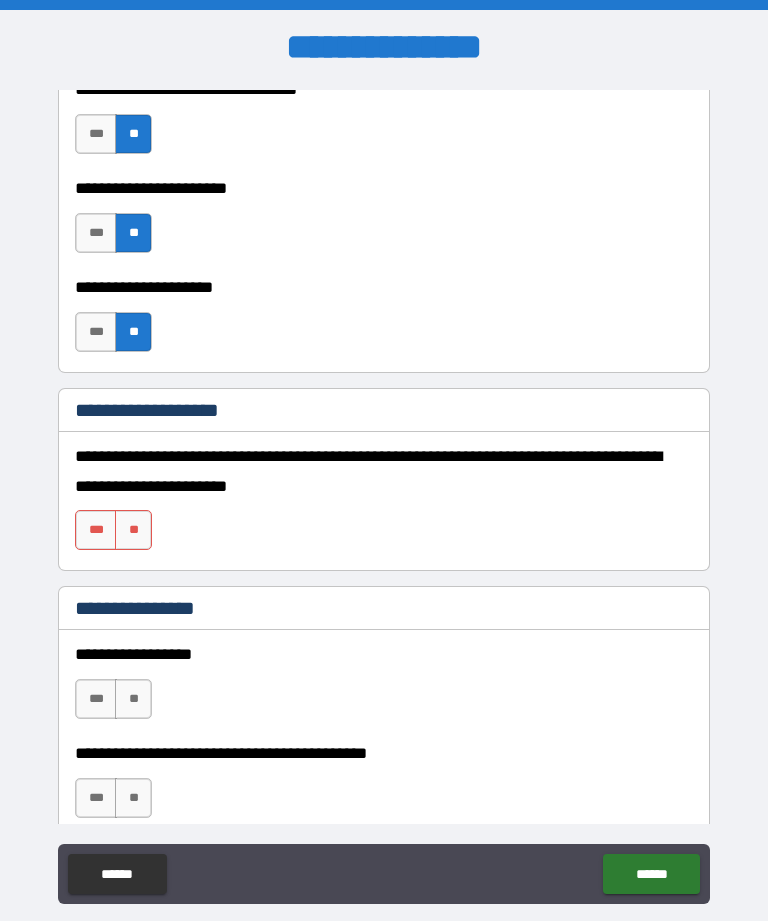 click on "**" at bounding box center (133, 530) 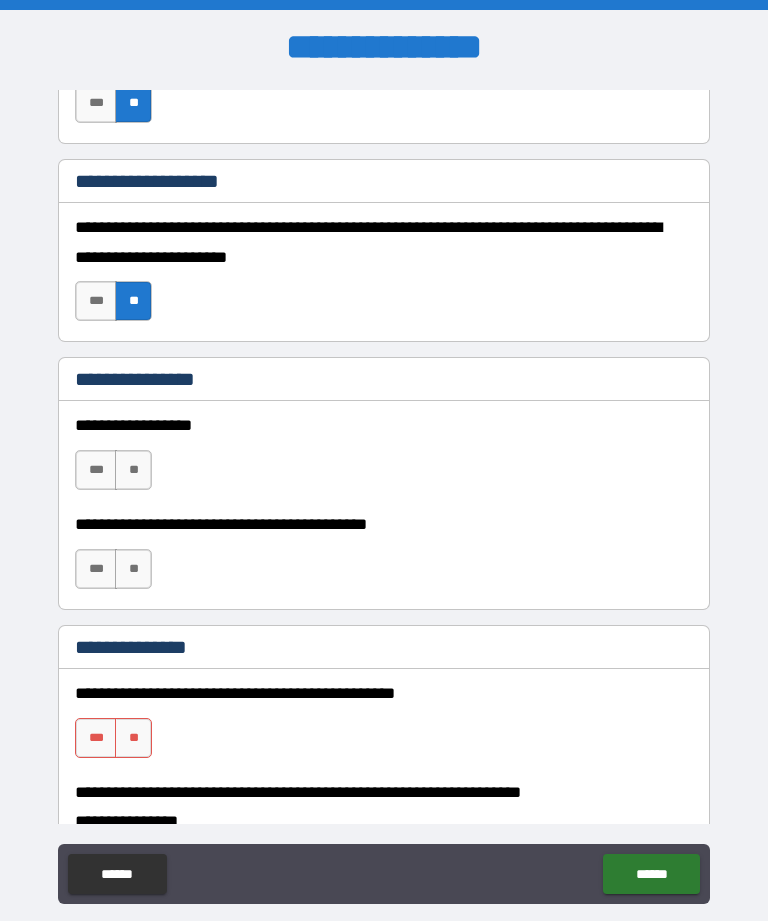 scroll, scrollTop: 7894, scrollLeft: 0, axis: vertical 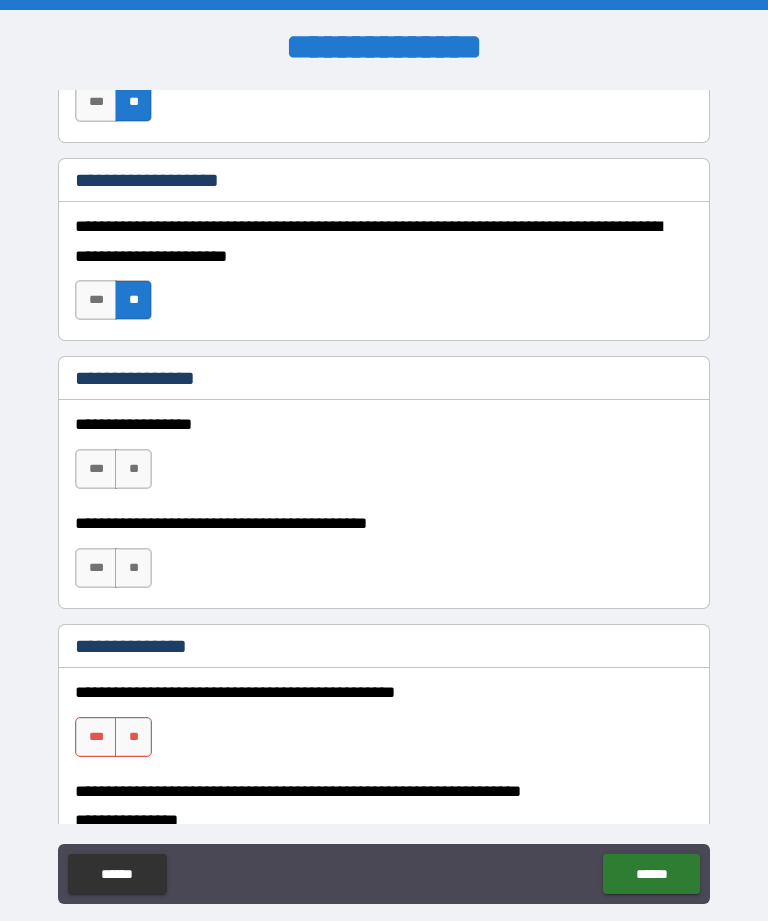click on "***" at bounding box center [96, 469] 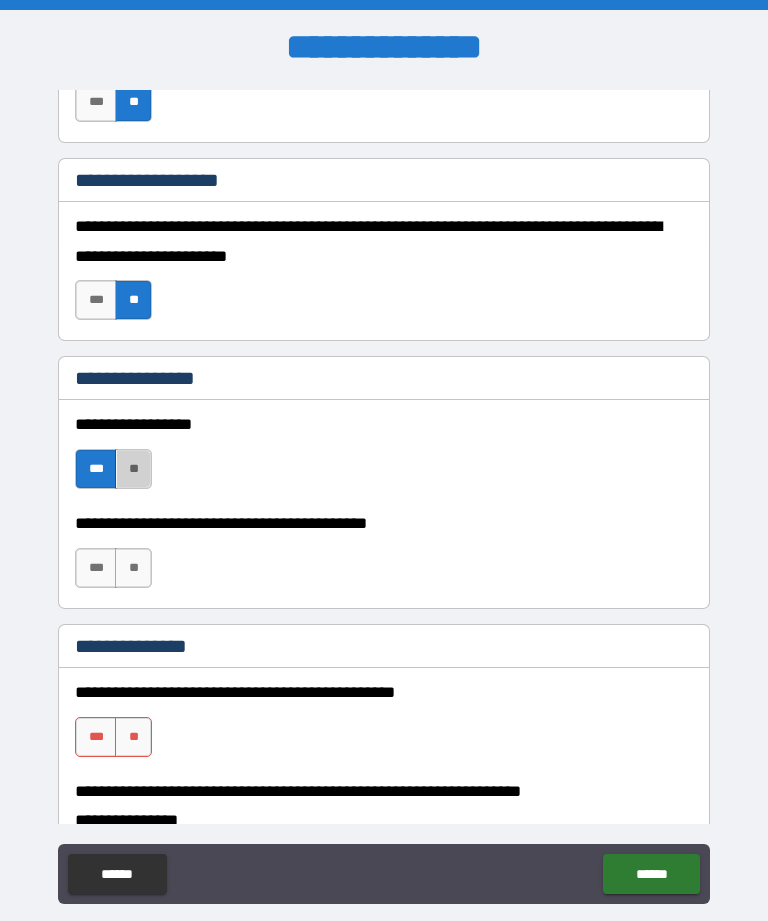 click on "**" at bounding box center [133, 469] 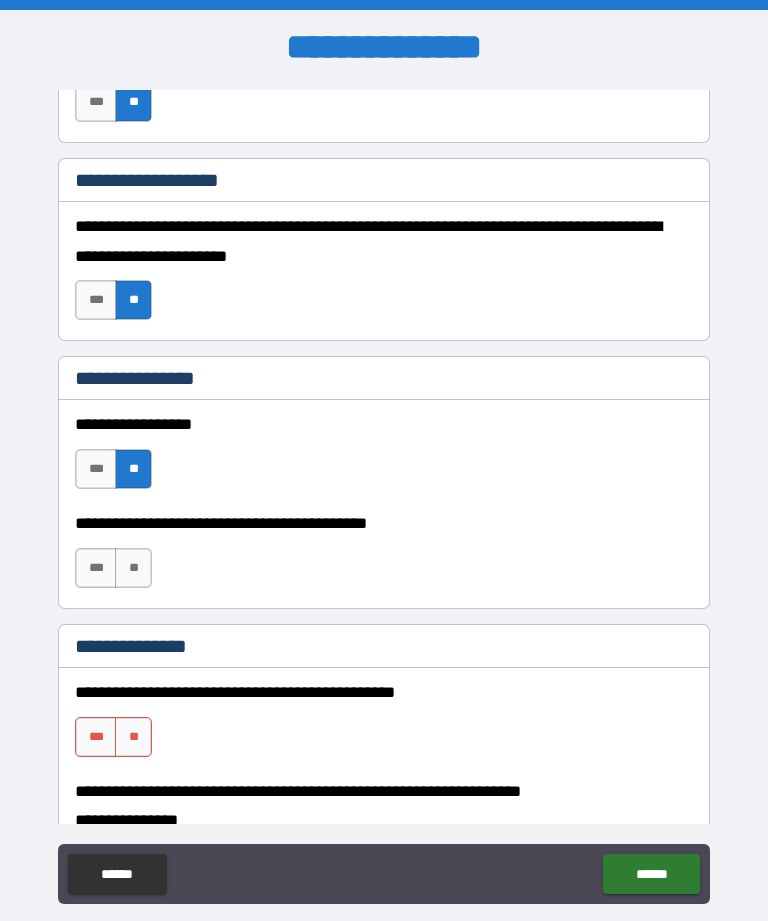 click on "**" at bounding box center [133, 469] 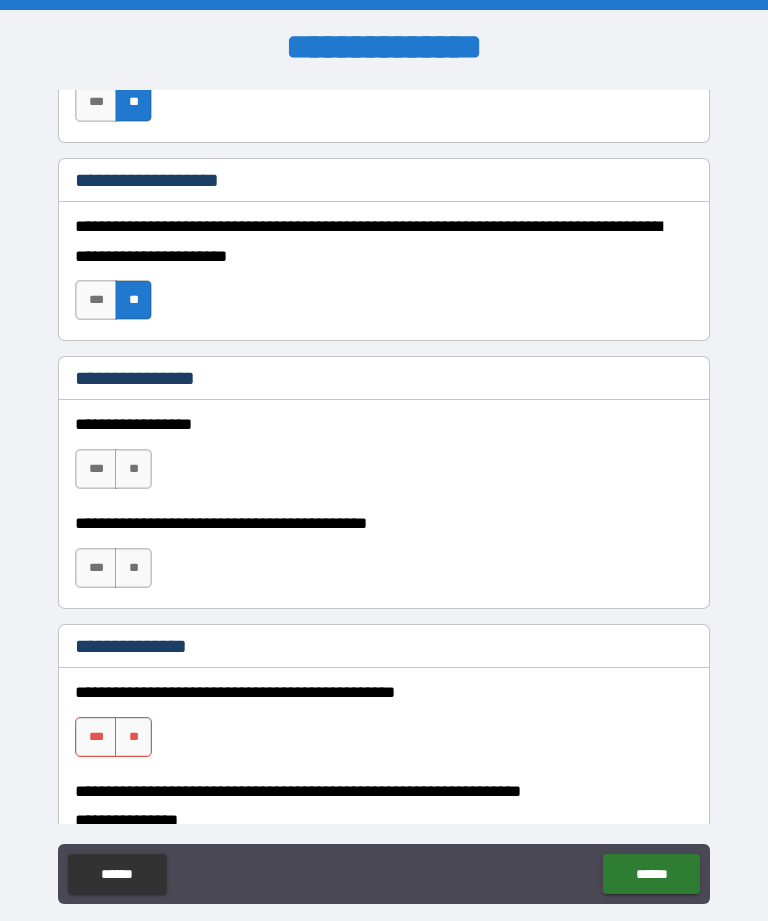 click on "**" at bounding box center [133, 469] 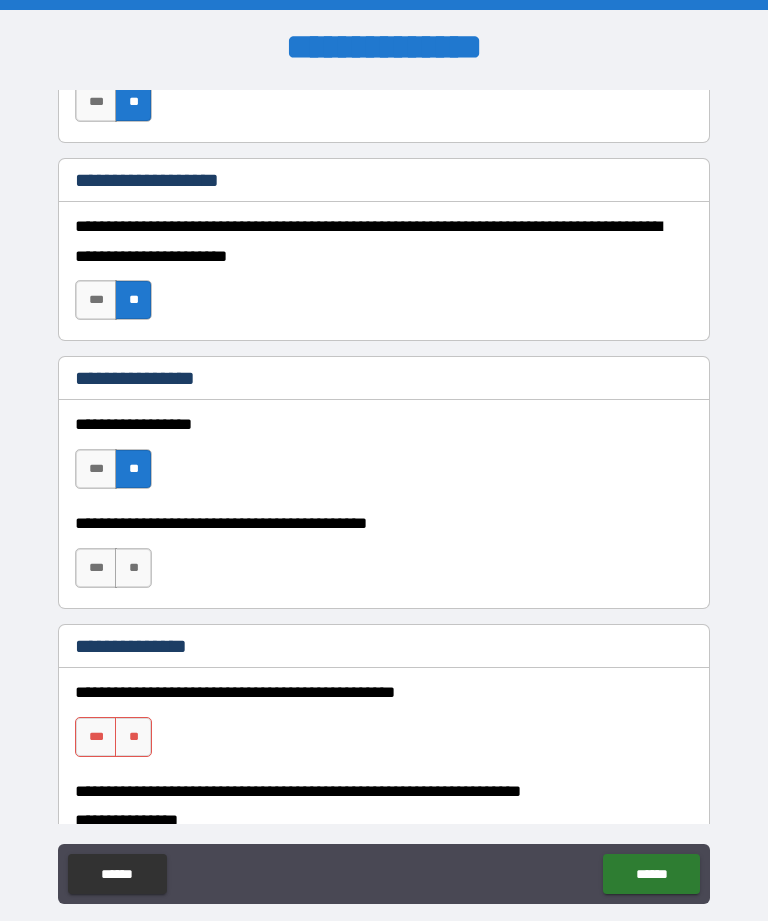 click on "**" at bounding box center [133, 568] 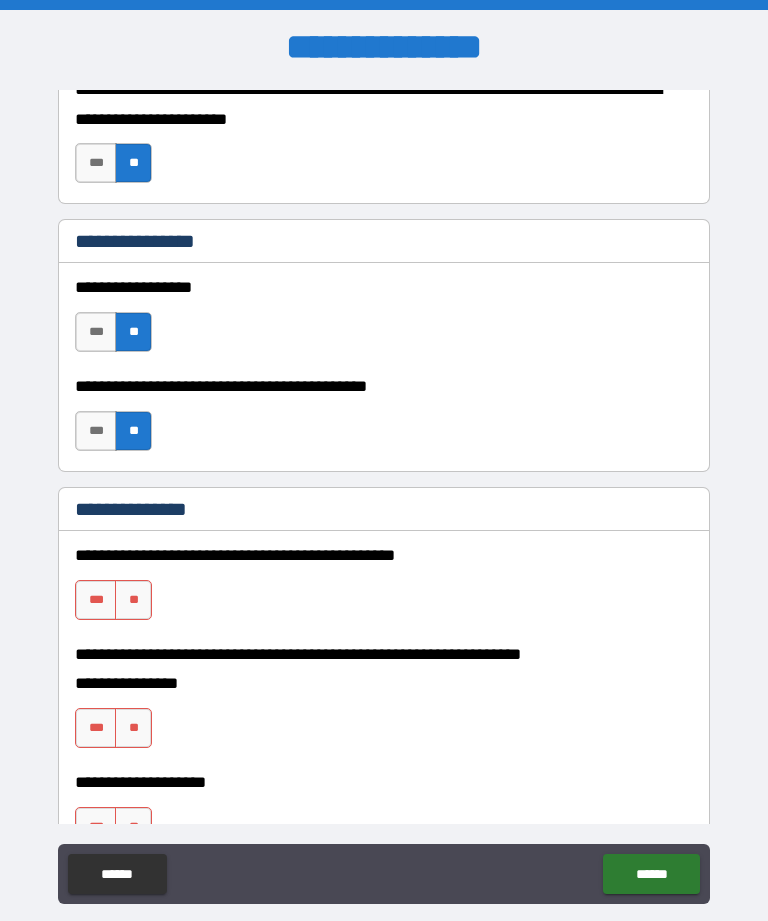 scroll, scrollTop: 8072, scrollLeft: 0, axis: vertical 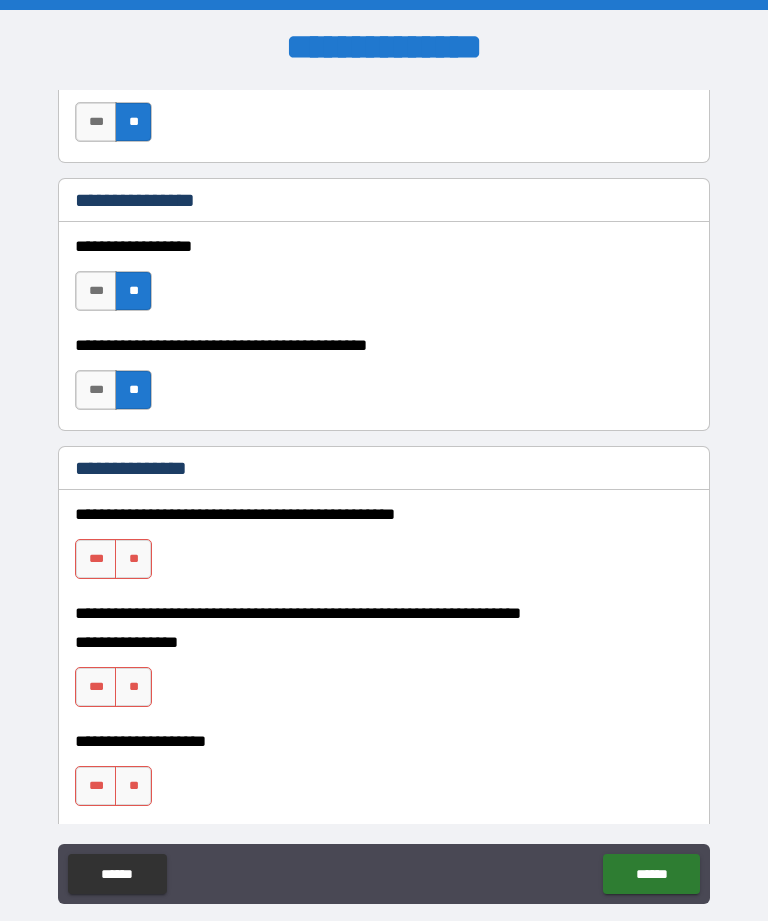 click on "**" at bounding box center [133, 559] 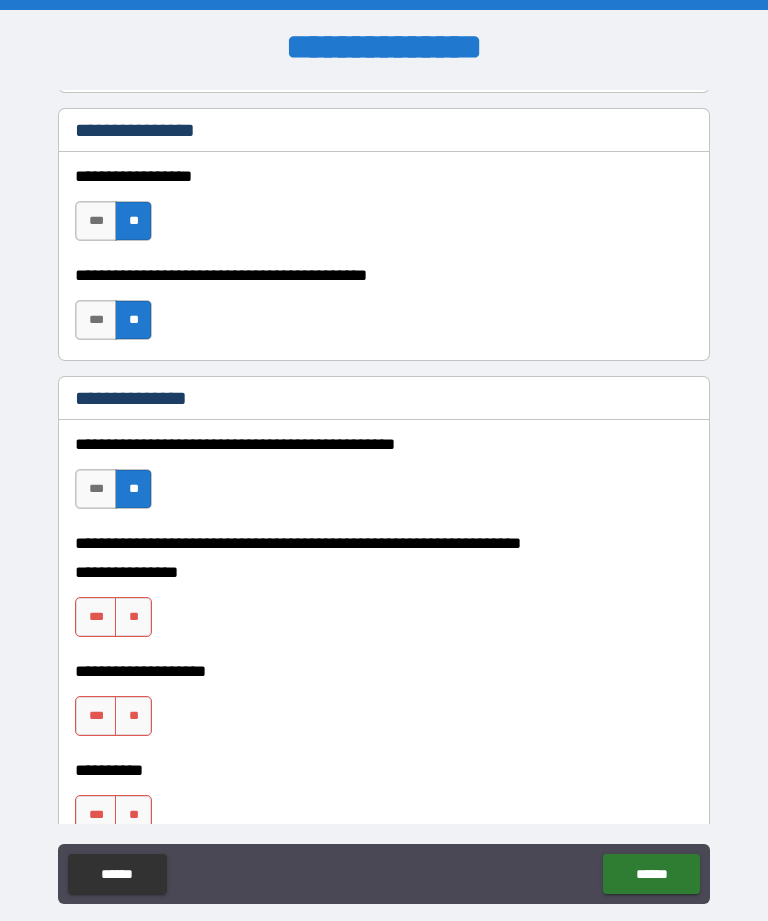 scroll, scrollTop: 8148, scrollLeft: 0, axis: vertical 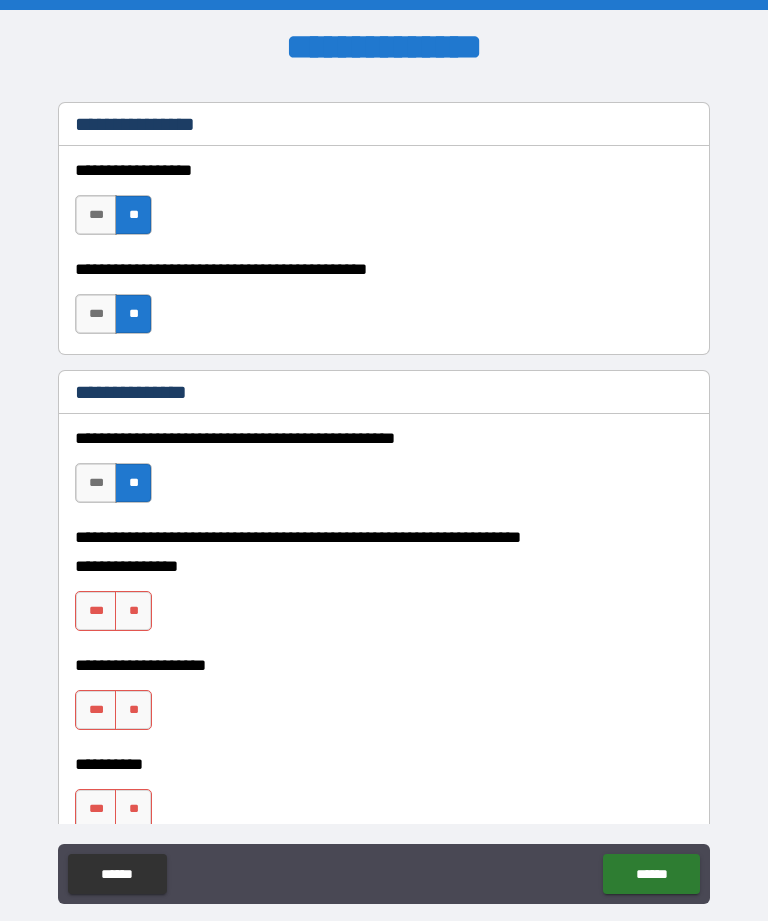 click on "**" at bounding box center [133, 611] 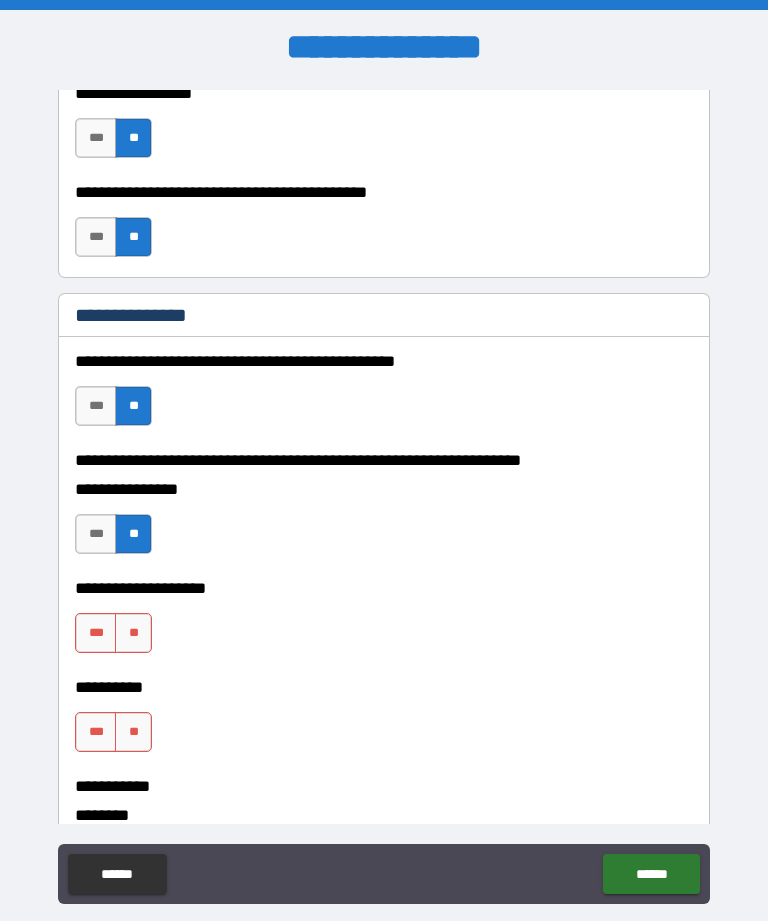 click on "**" at bounding box center (133, 633) 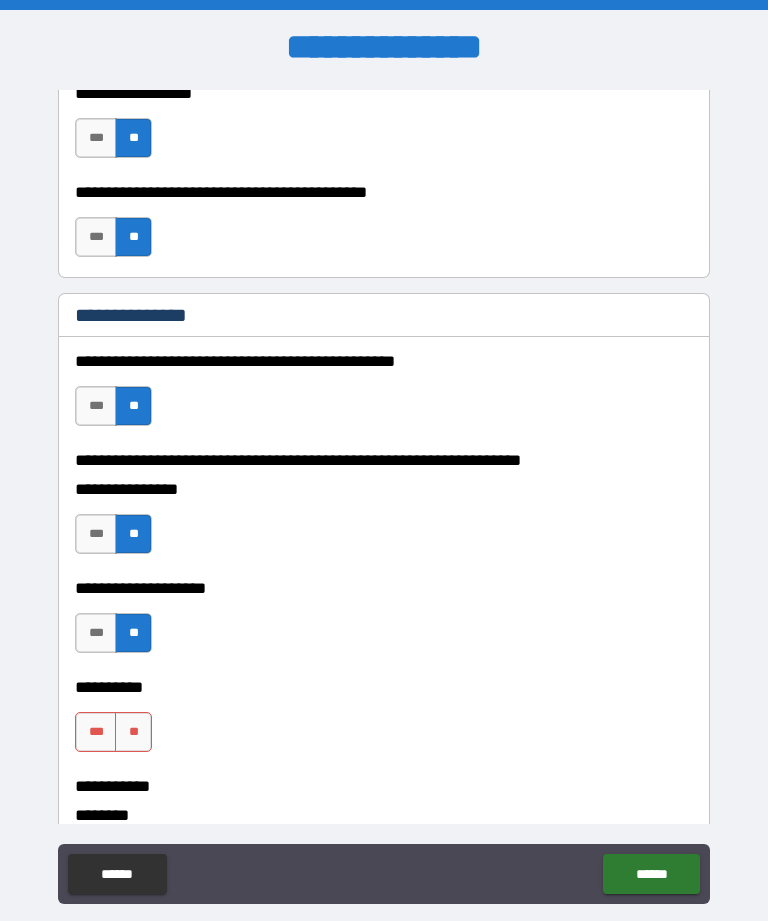 scroll, scrollTop: 8304, scrollLeft: 0, axis: vertical 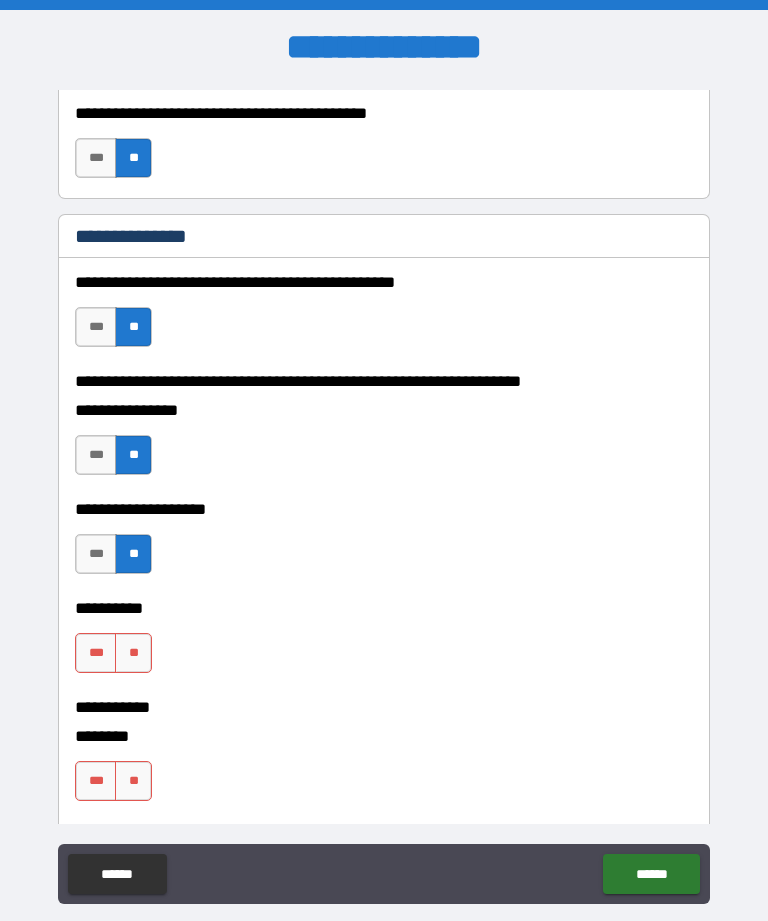 click on "**" at bounding box center [133, 653] 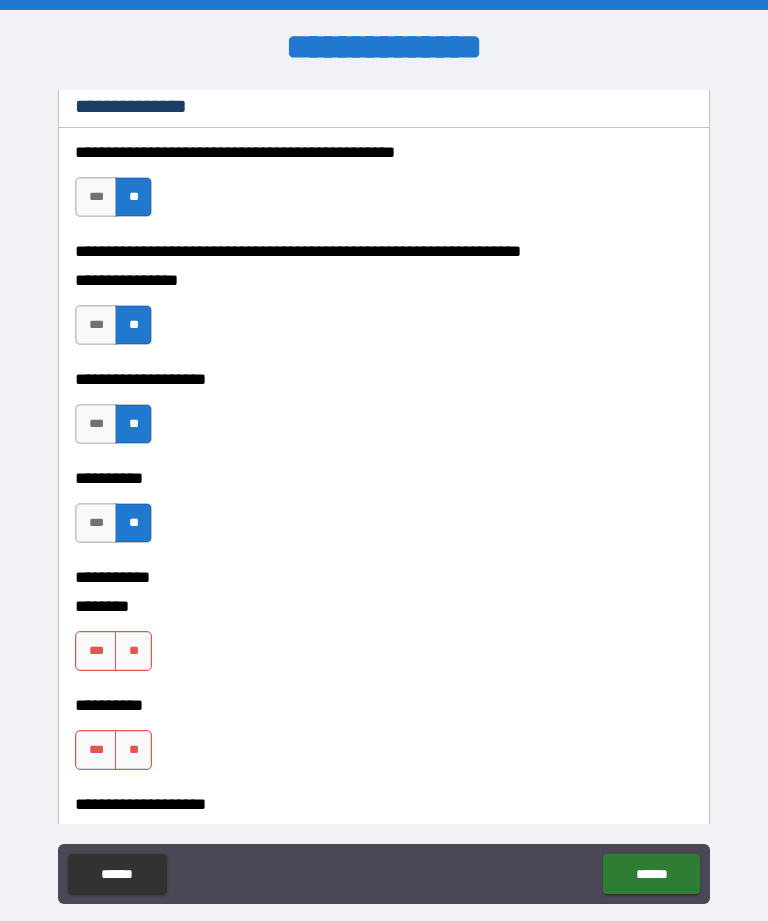 scroll, scrollTop: 8437, scrollLeft: 0, axis: vertical 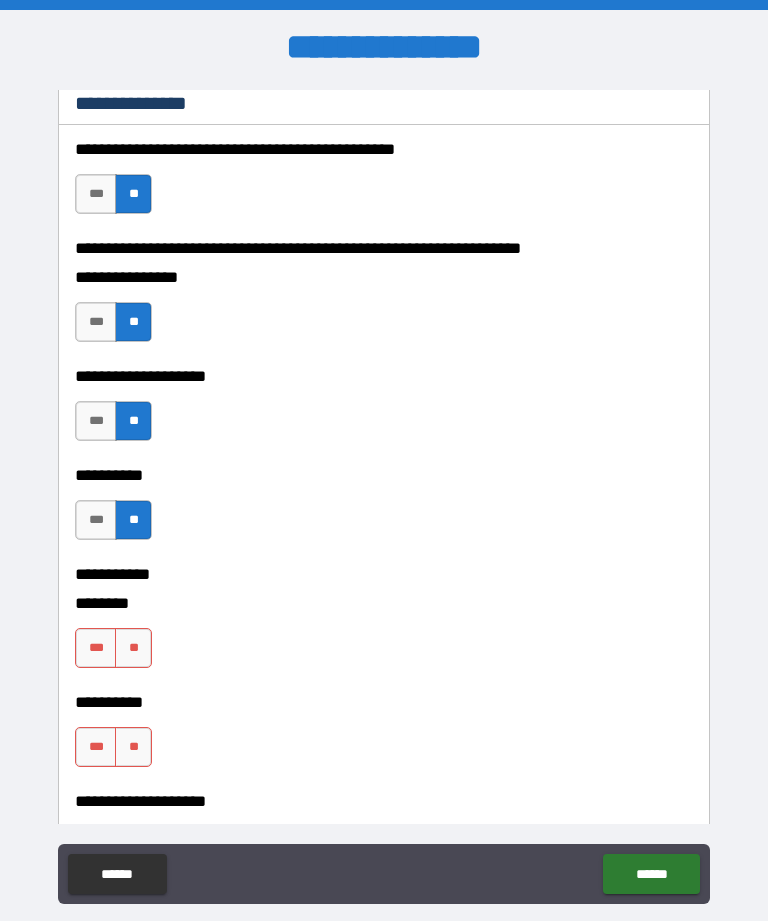click on "**" at bounding box center (133, 648) 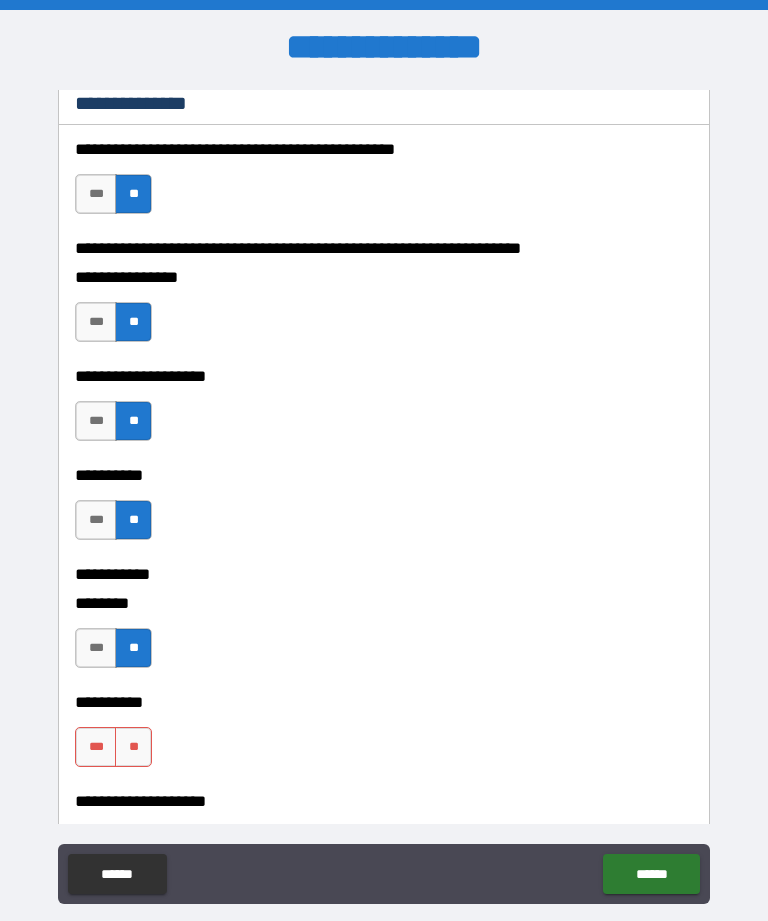 scroll, scrollTop: 8540, scrollLeft: 0, axis: vertical 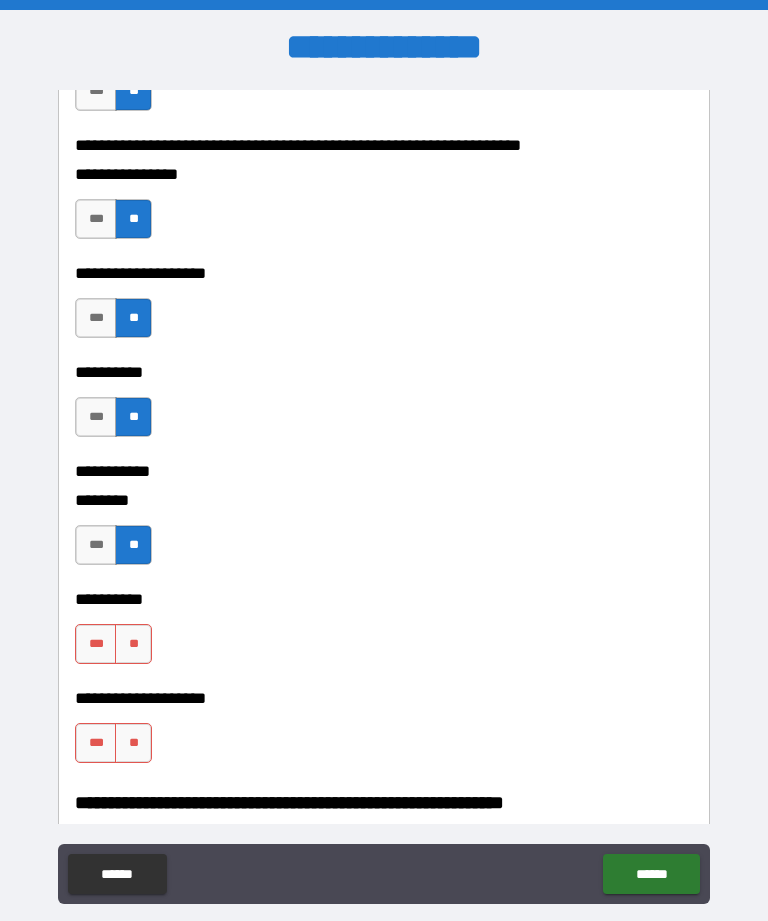 click on "**" at bounding box center (133, 644) 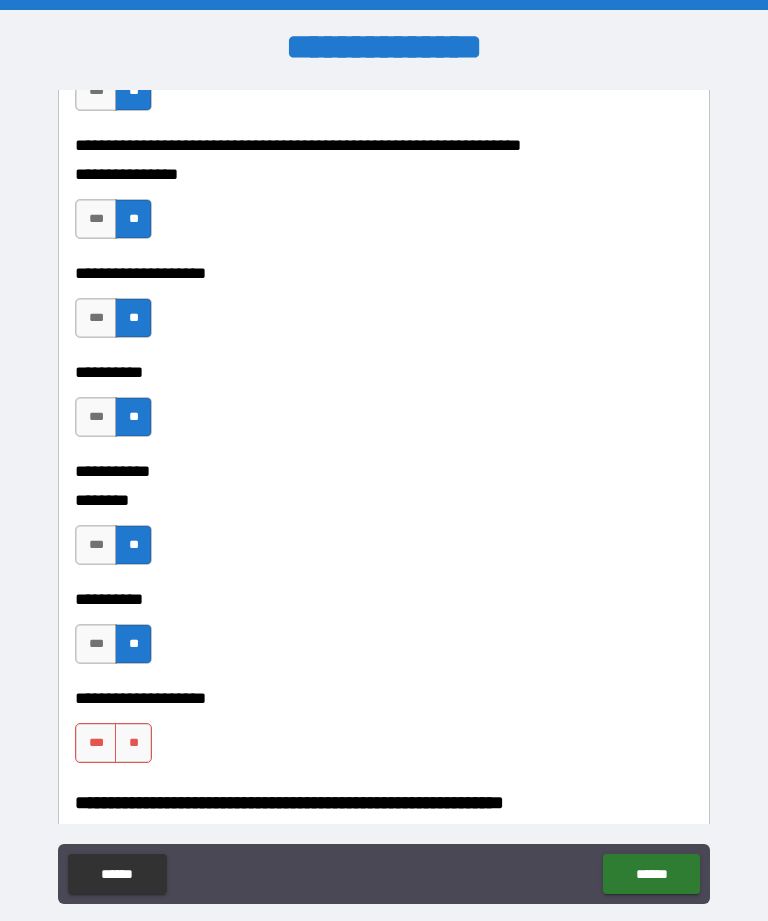 scroll, scrollTop: 8647, scrollLeft: 0, axis: vertical 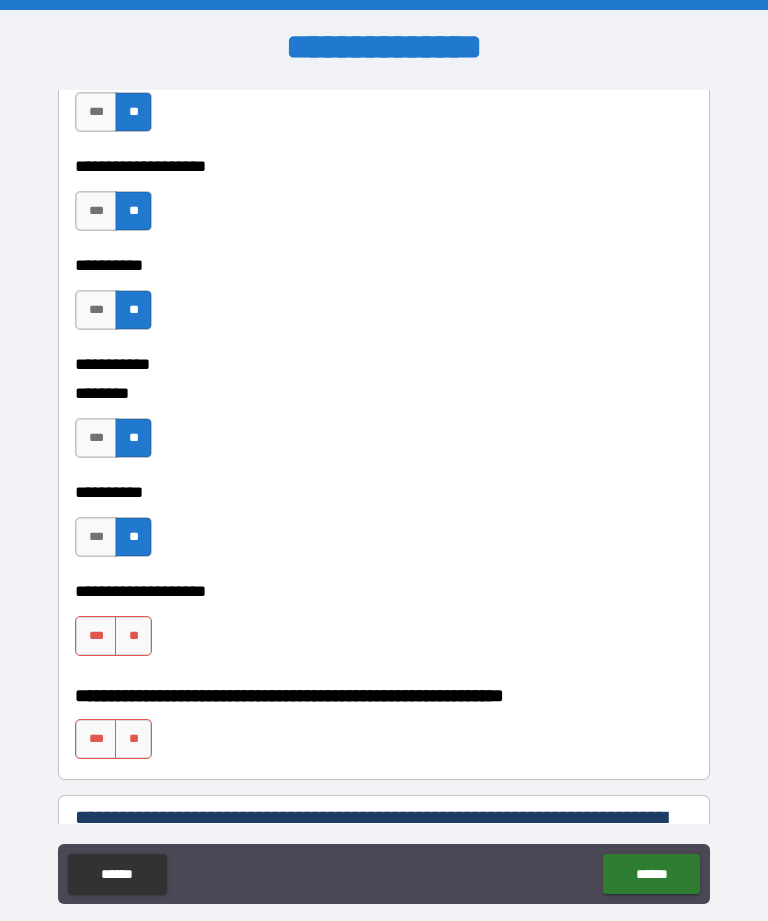 click on "**" at bounding box center (133, 636) 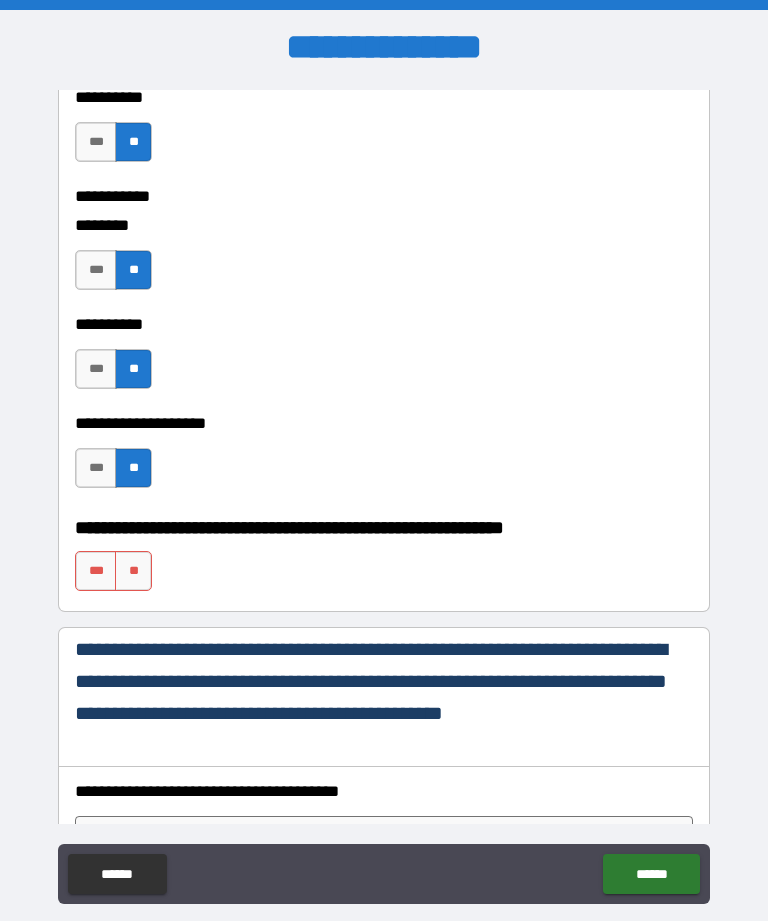 scroll, scrollTop: 8821, scrollLeft: 0, axis: vertical 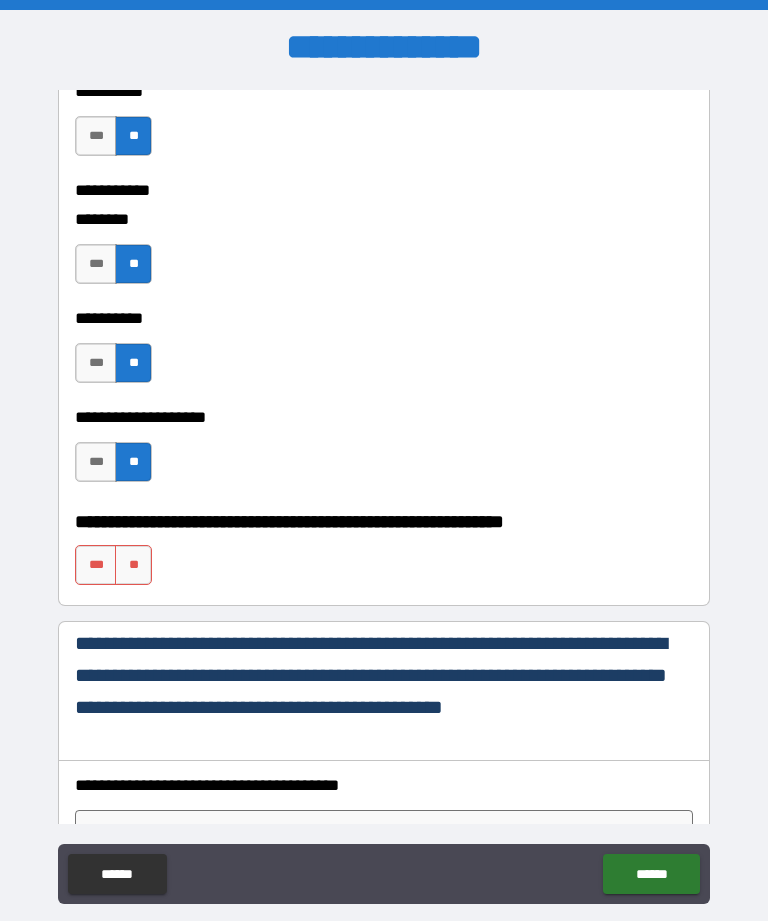 click on "**" at bounding box center (133, 565) 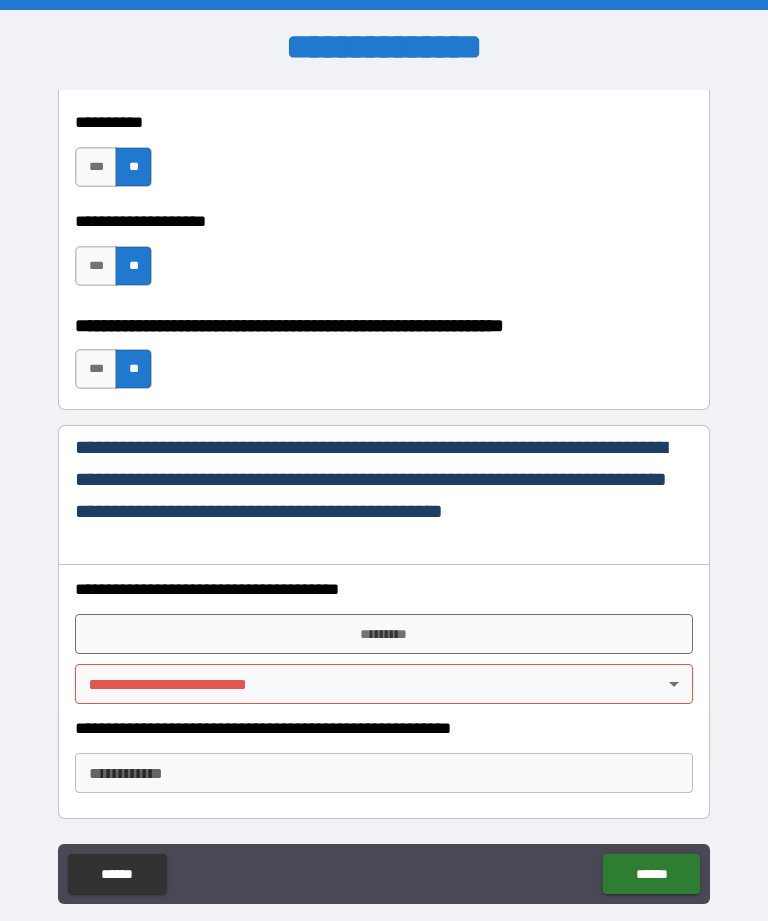 scroll, scrollTop: 9062, scrollLeft: 0, axis: vertical 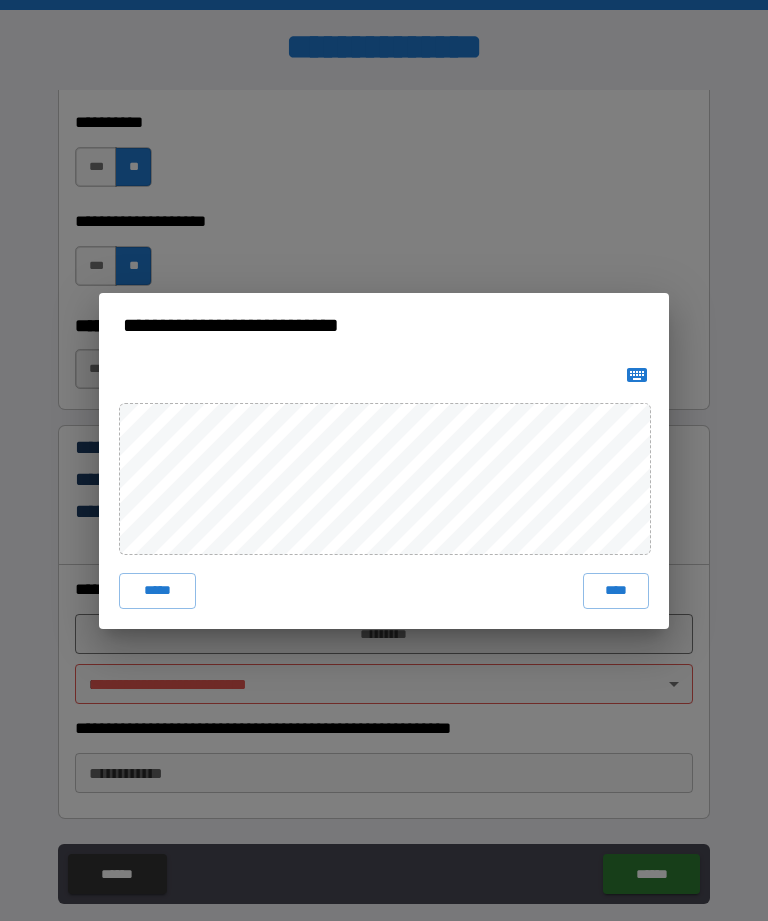 click on "****" at bounding box center (616, 591) 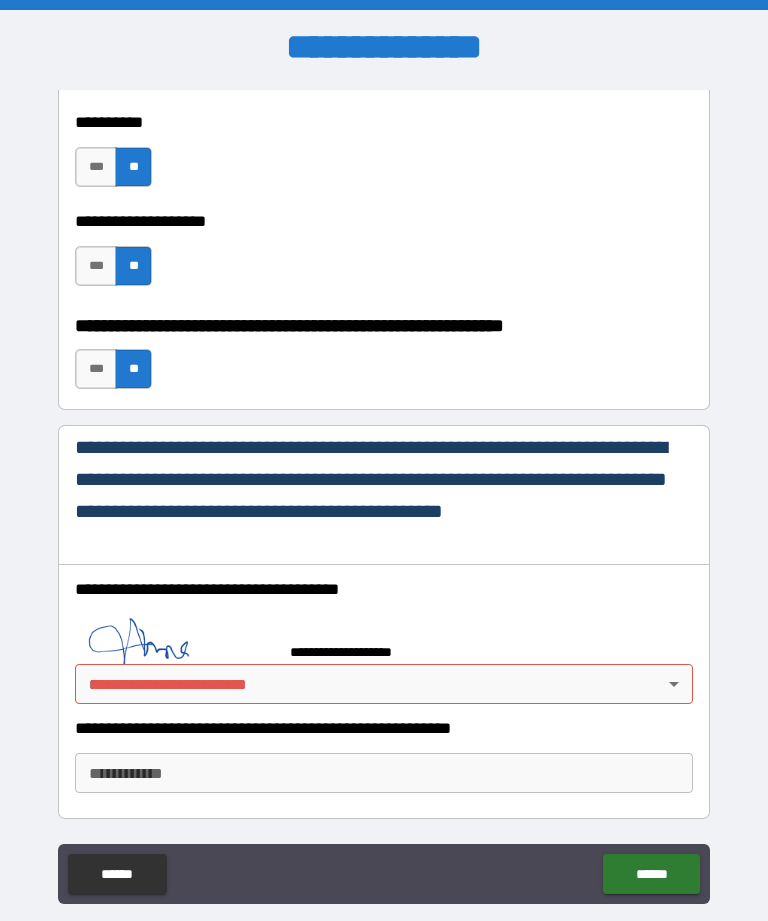 scroll, scrollTop: 9052, scrollLeft: 0, axis: vertical 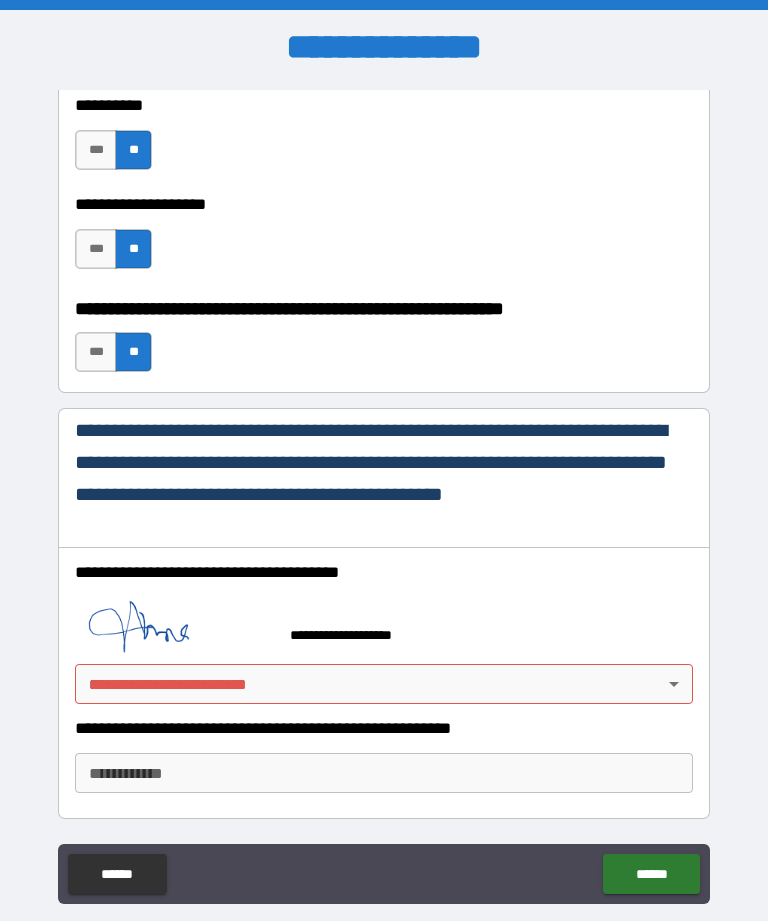 click on "**********" at bounding box center [384, 492] 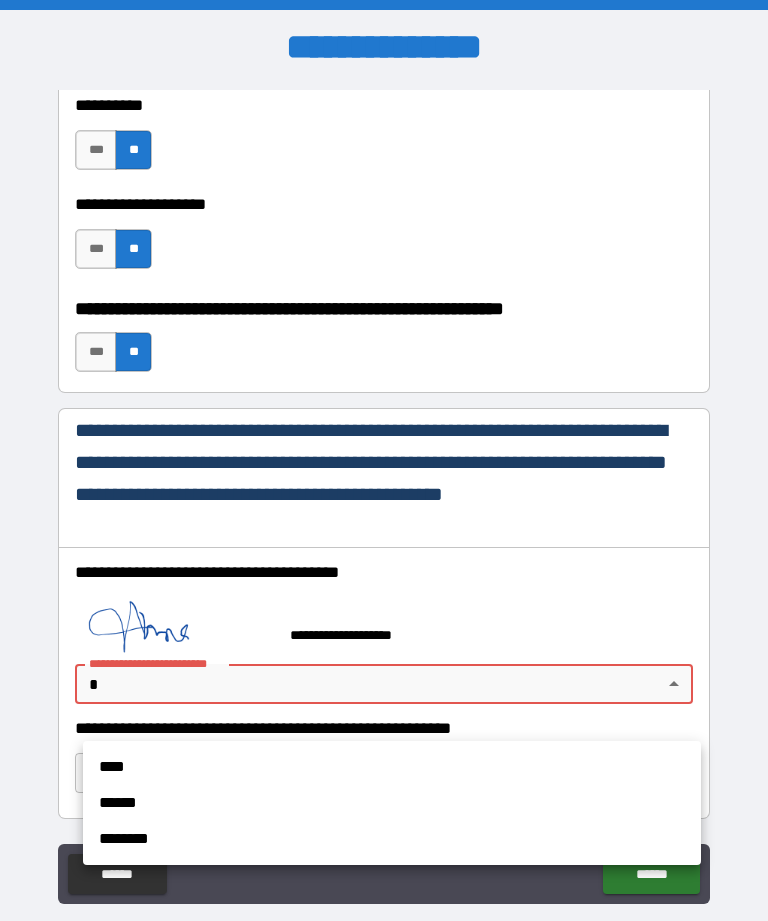 click on "****" at bounding box center (392, 767) 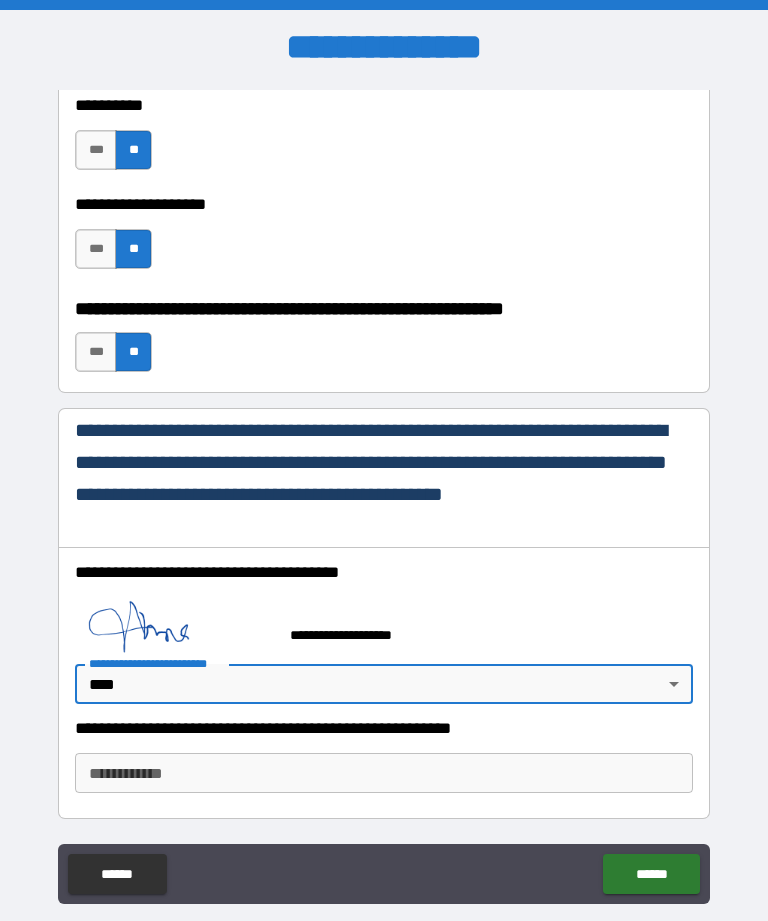 type on "****" 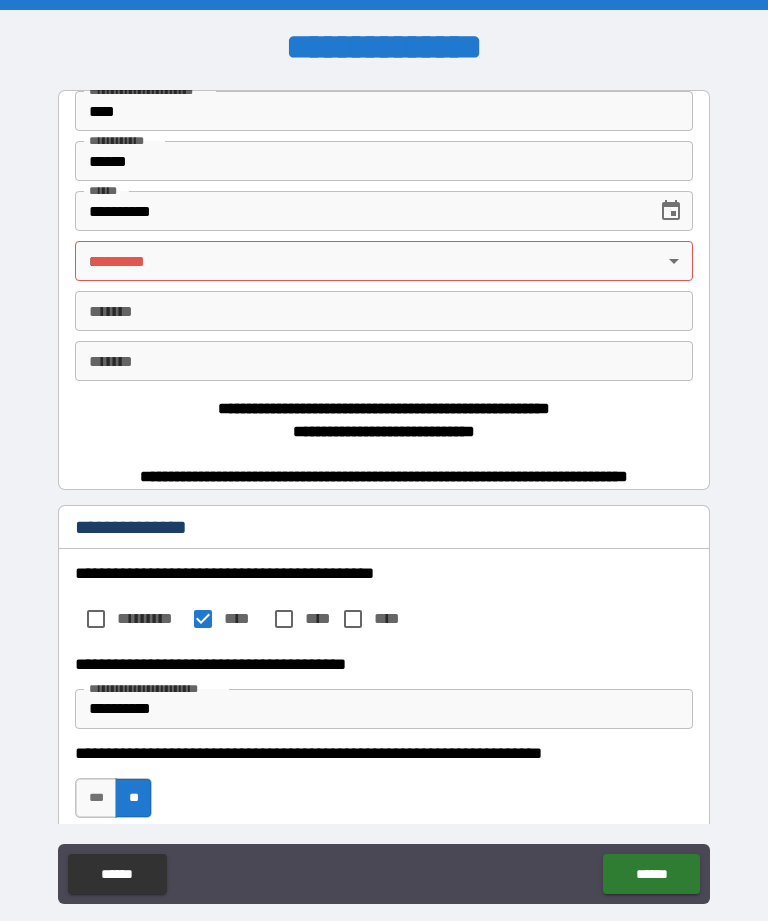 scroll, scrollTop: 0, scrollLeft: 0, axis: both 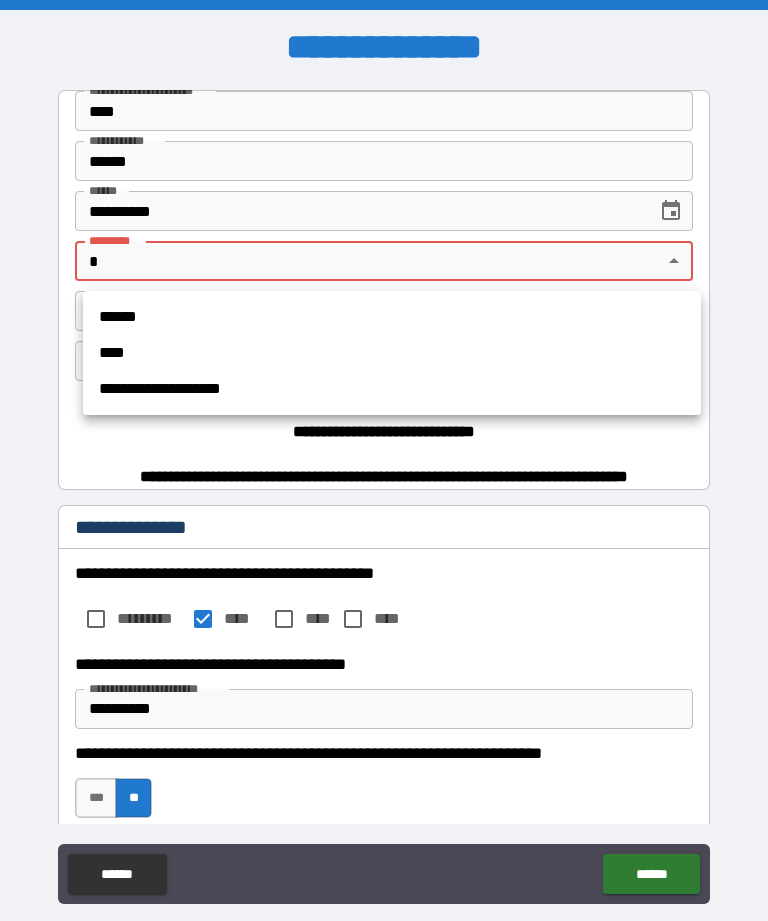 click on "******" at bounding box center (392, 317) 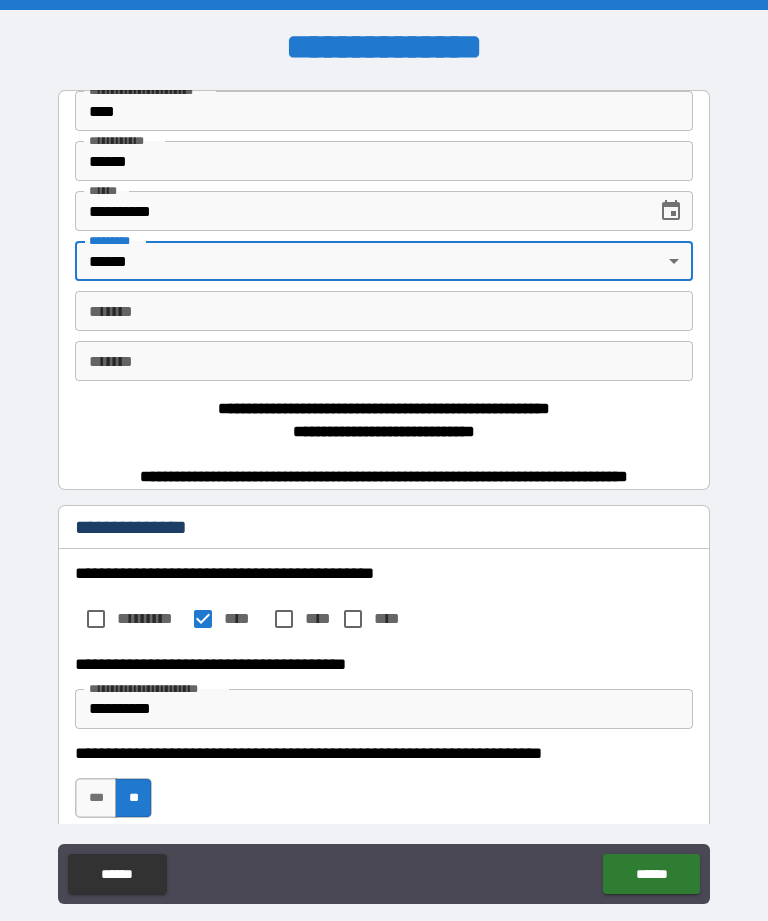 click on "******* *******" at bounding box center [384, 311] 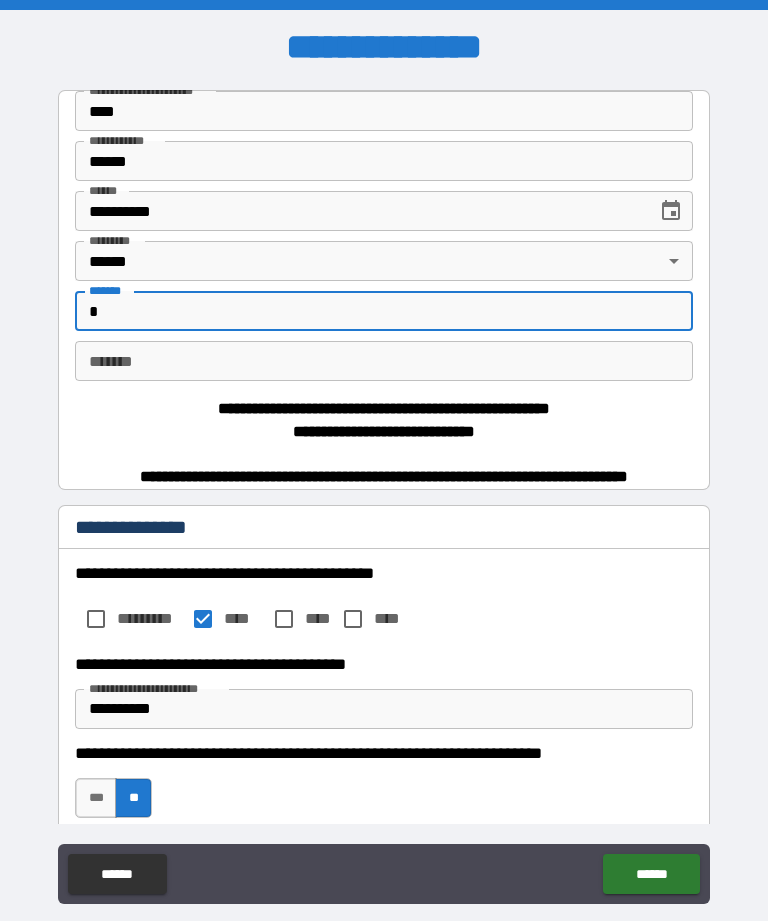 type on "*" 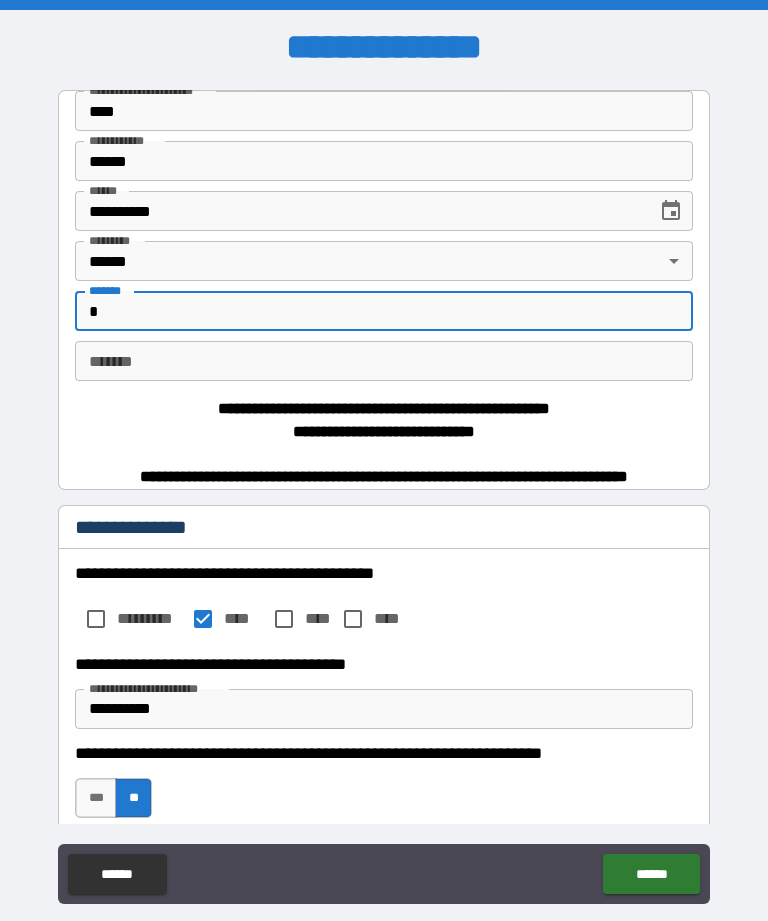 click on "*******" at bounding box center [384, 361] 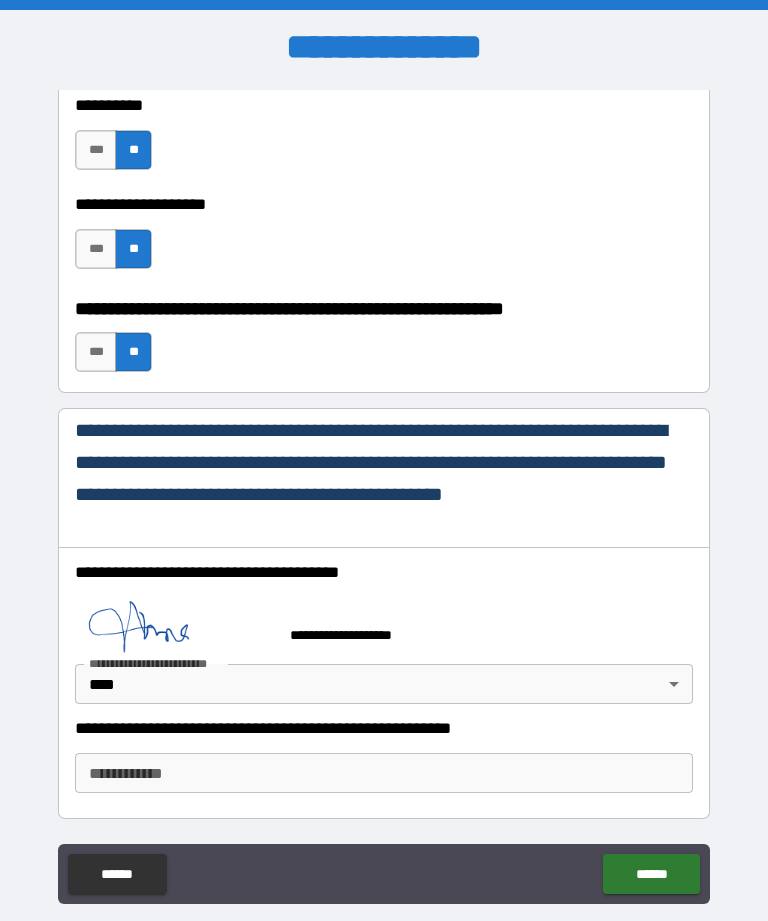 scroll, scrollTop: 9079, scrollLeft: 0, axis: vertical 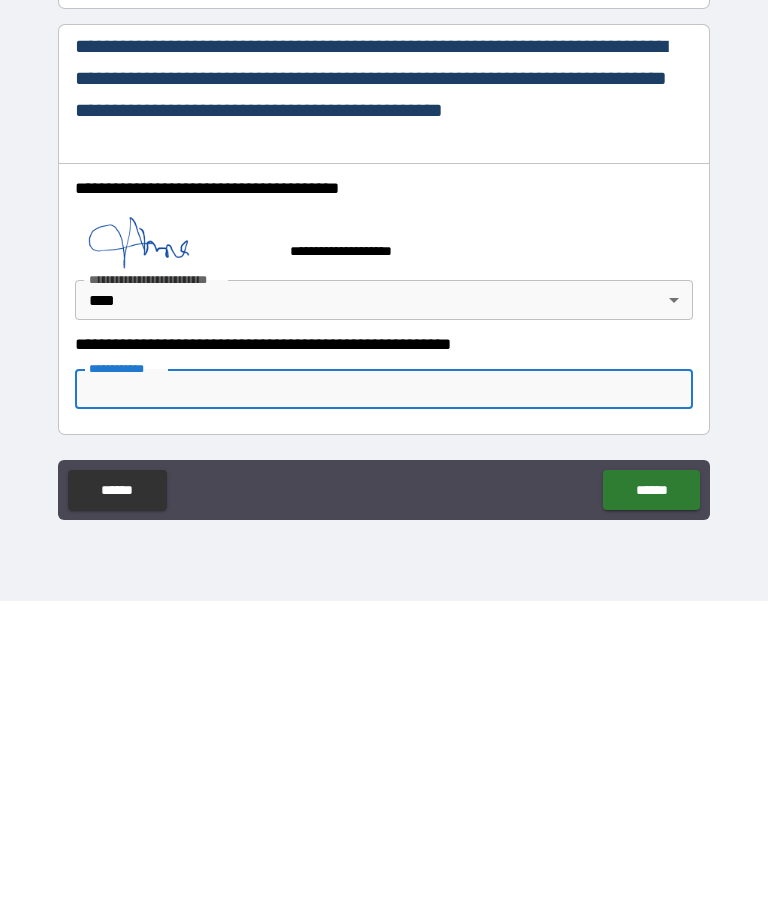 click on "******" at bounding box center (651, 810) 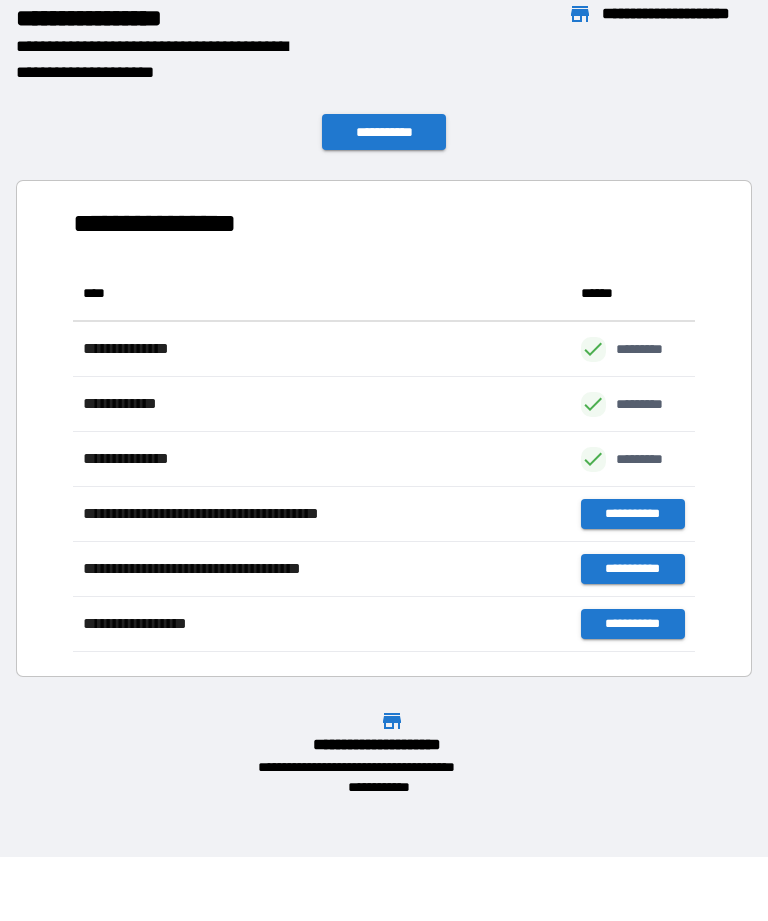 scroll, scrollTop: 1, scrollLeft: 1, axis: both 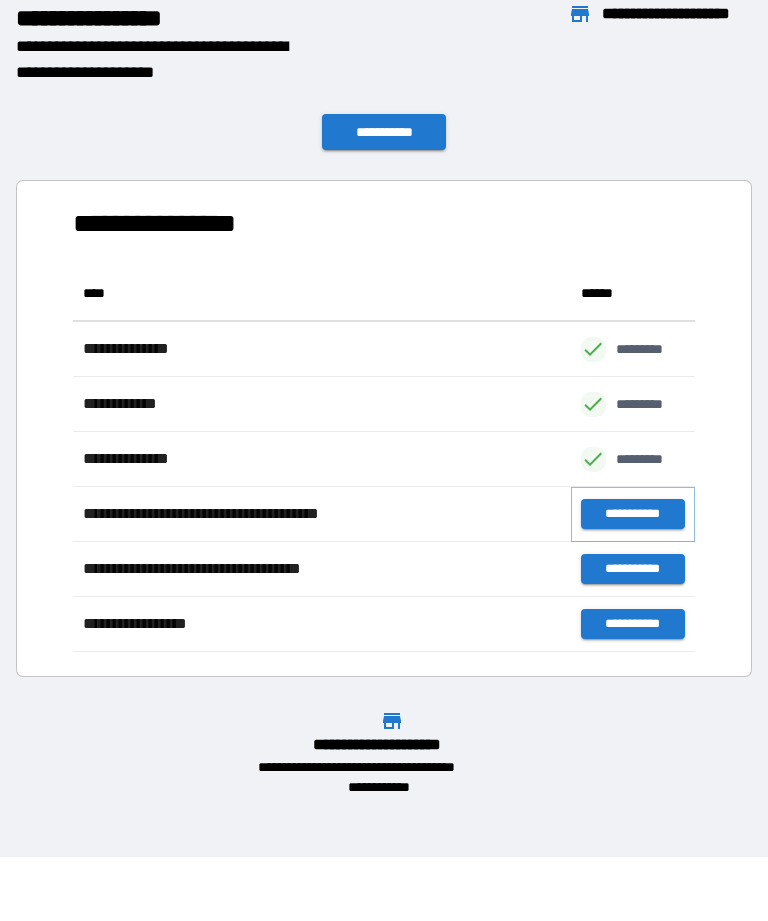 click on "**********" at bounding box center [633, 514] 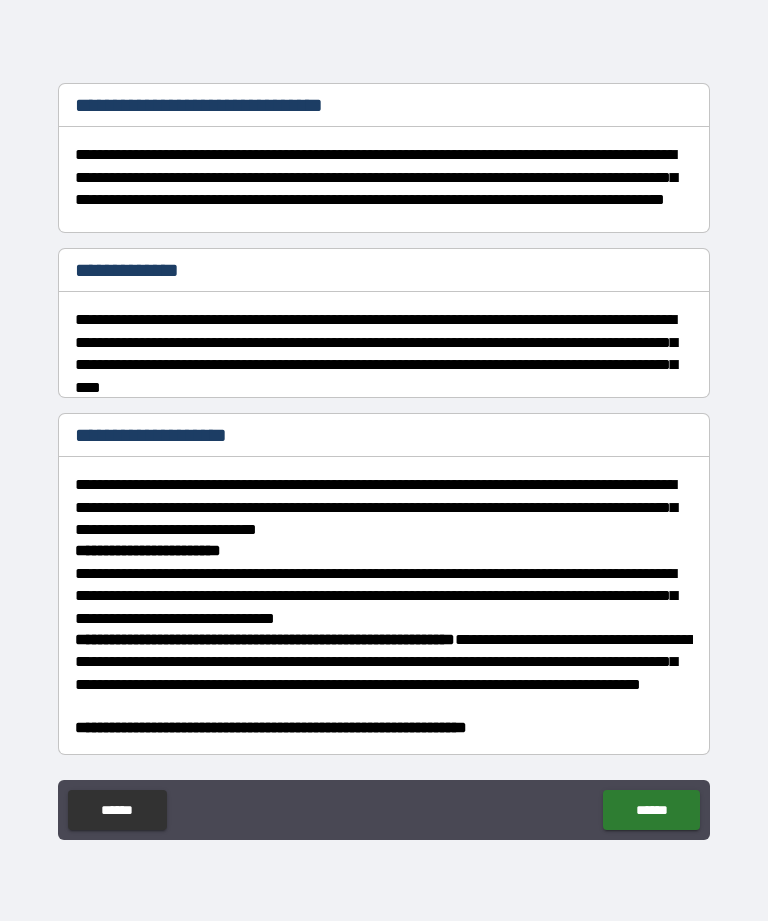 scroll, scrollTop: 244, scrollLeft: 0, axis: vertical 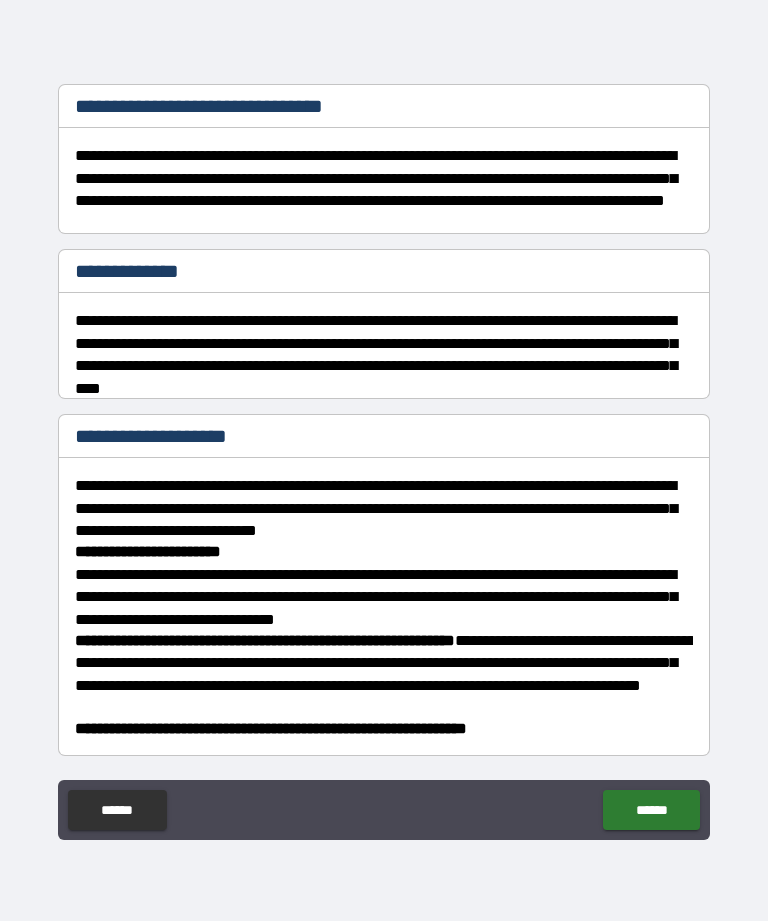 click on "******" at bounding box center [651, 810] 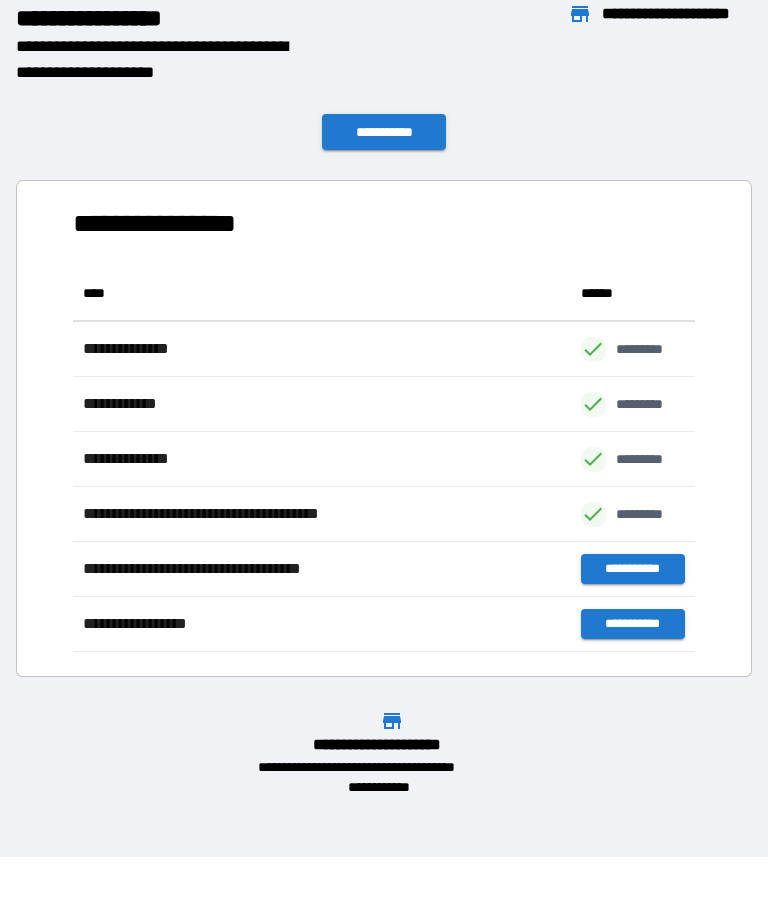 scroll, scrollTop: 386, scrollLeft: 622, axis: both 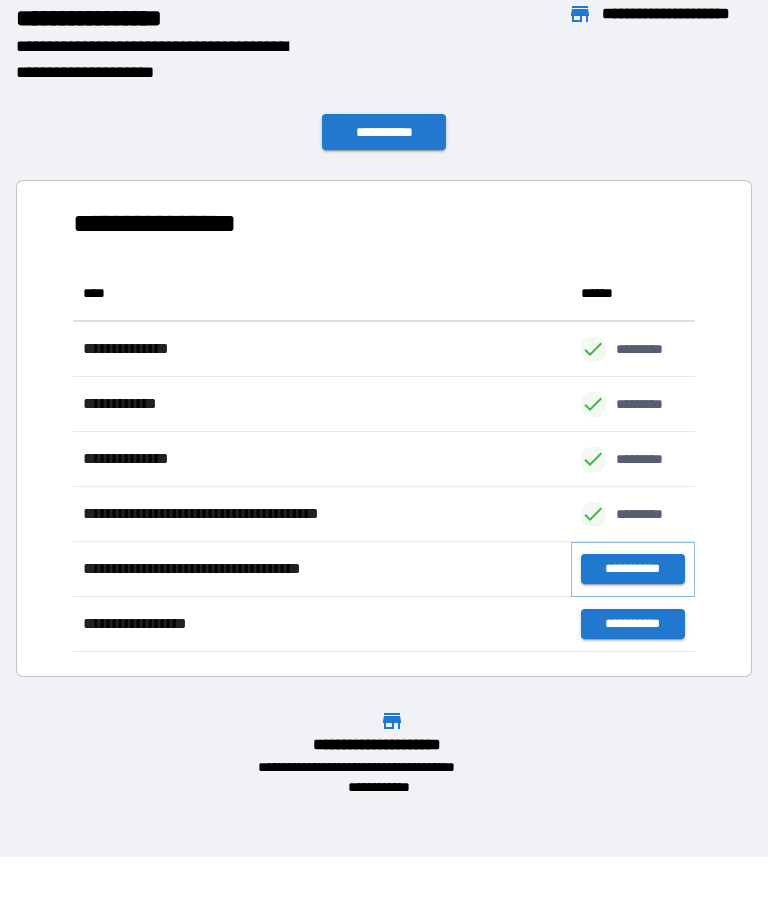 click on "**********" at bounding box center (633, 569) 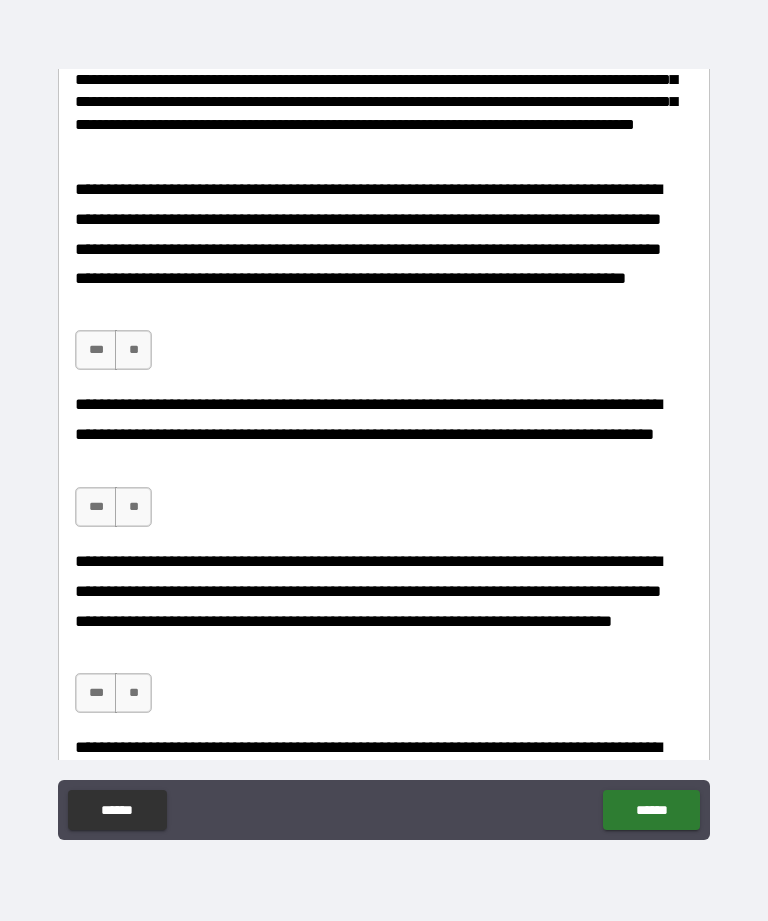 scroll, scrollTop: 421, scrollLeft: 0, axis: vertical 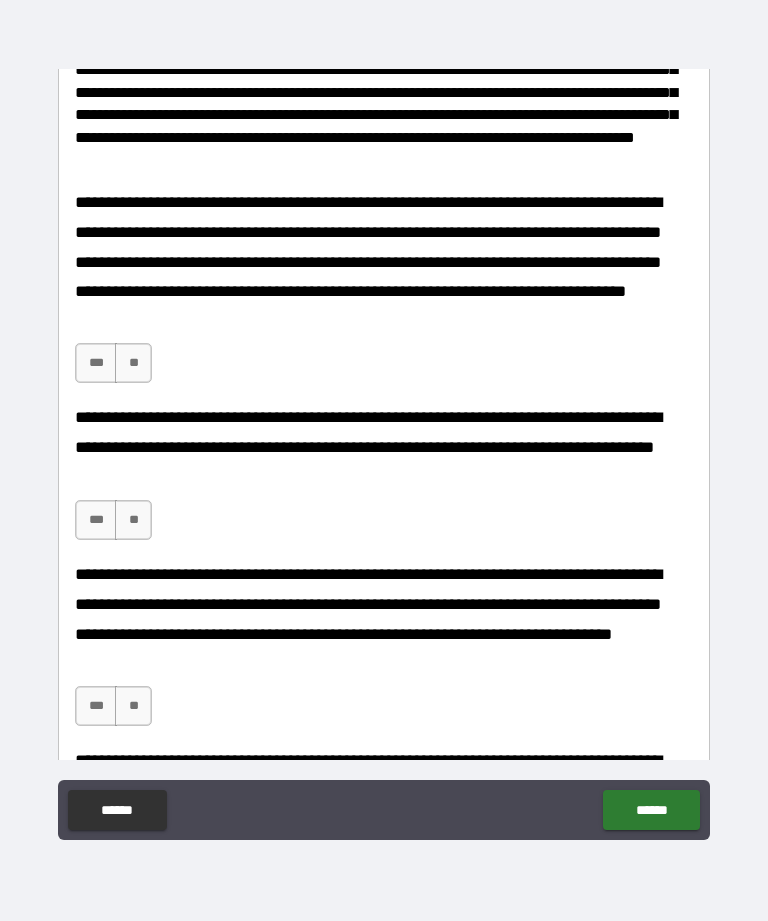 click on "***" at bounding box center (96, 363) 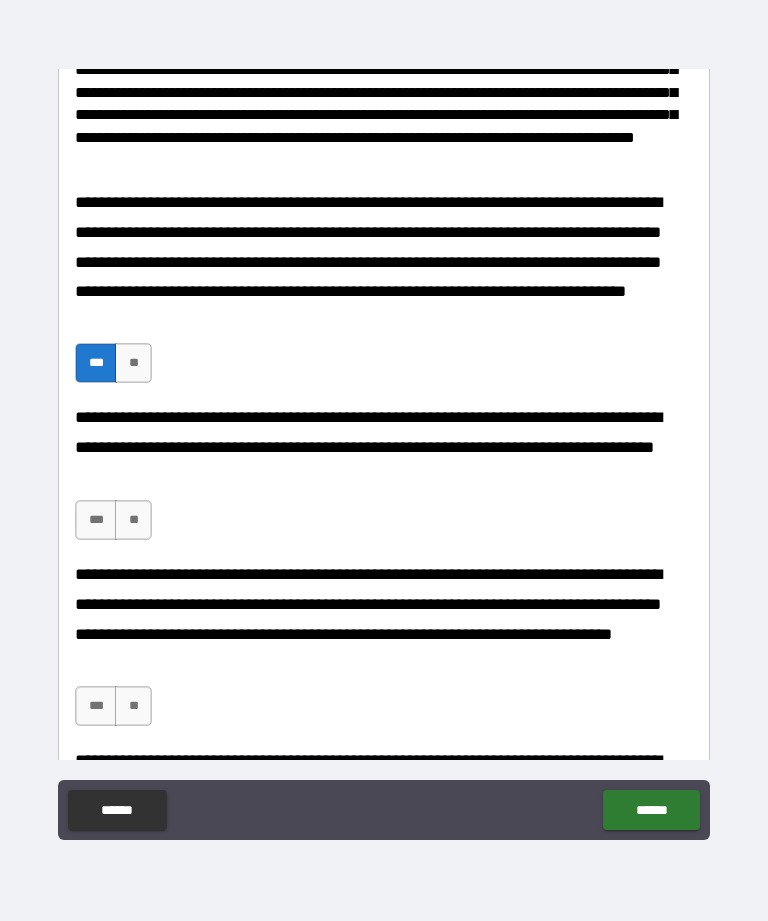 click on "***" at bounding box center [96, 520] 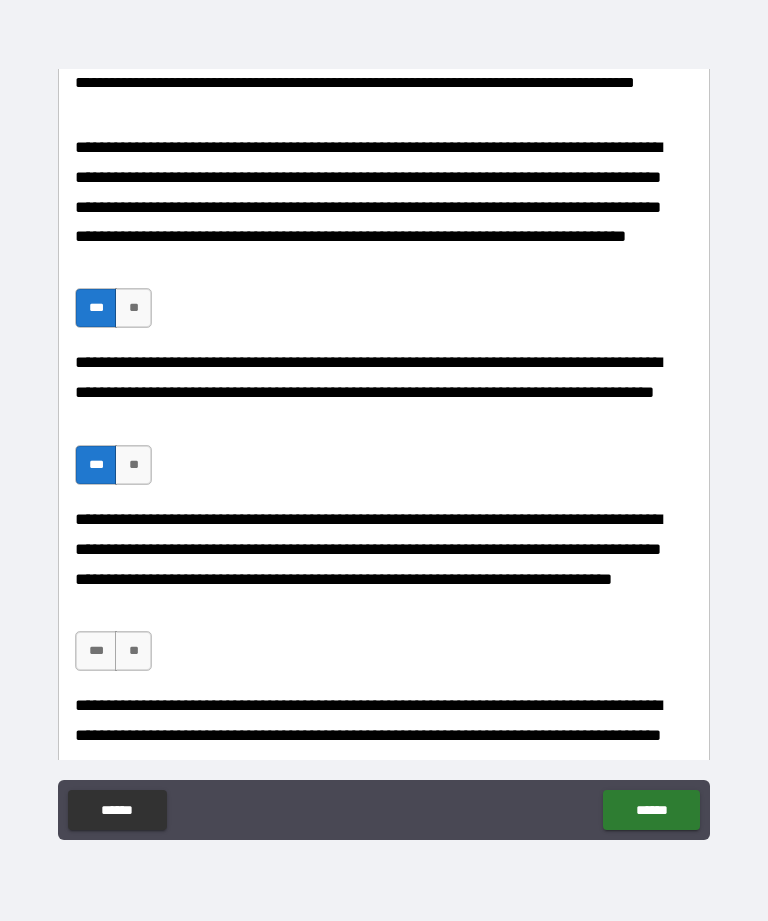 scroll, scrollTop: 497, scrollLeft: 0, axis: vertical 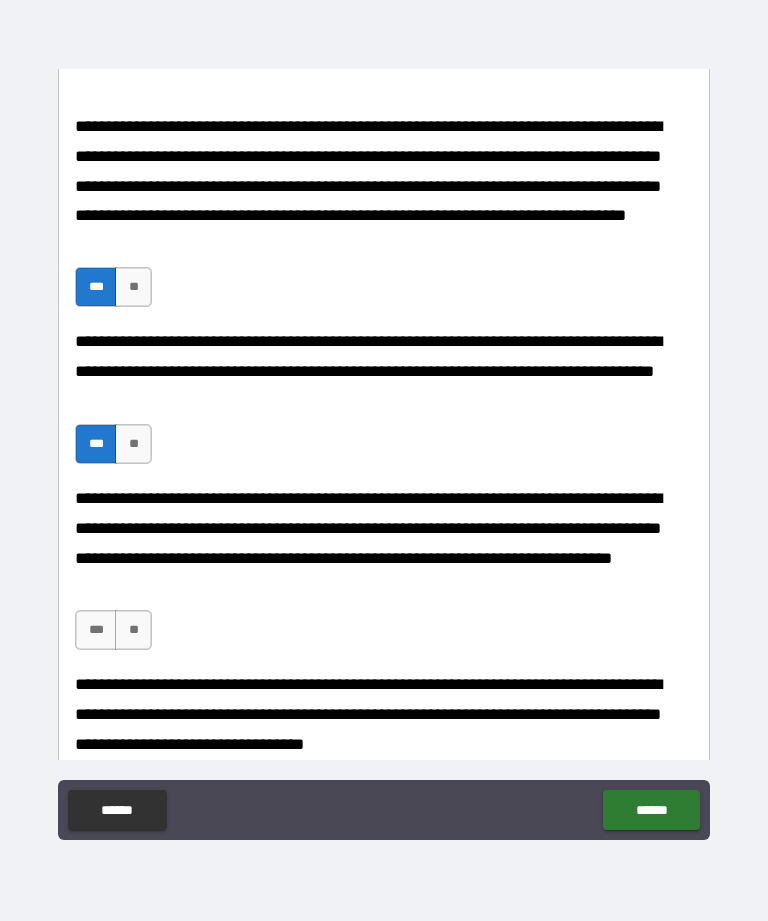 click on "***" at bounding box center (96, 630) 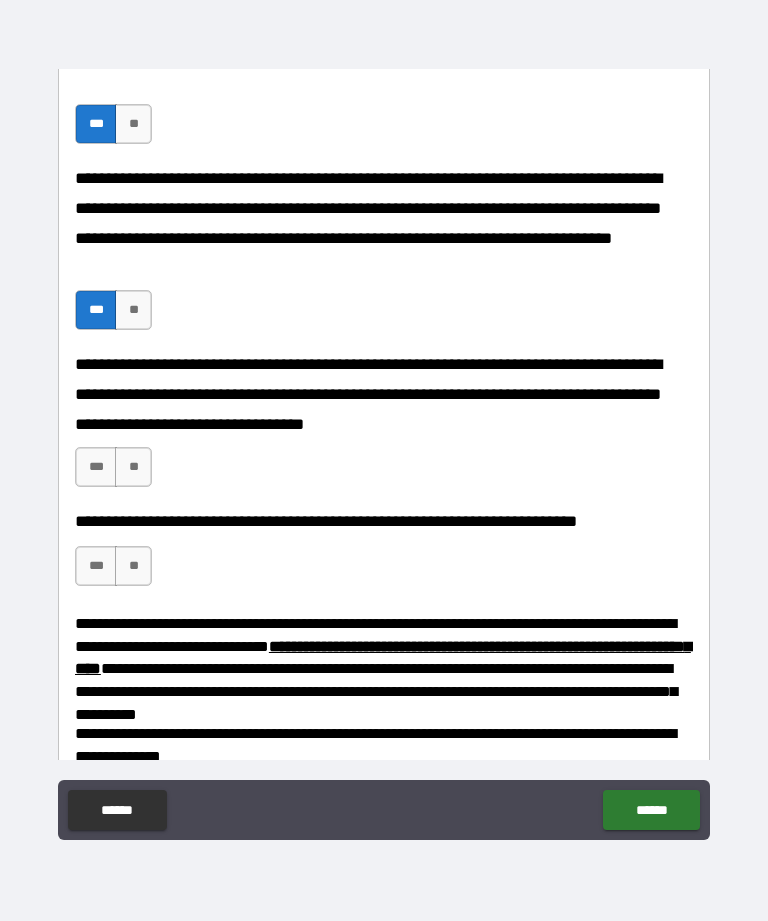 scroll, scrollTop: 825, scrollLeft: 0, axis: vertical 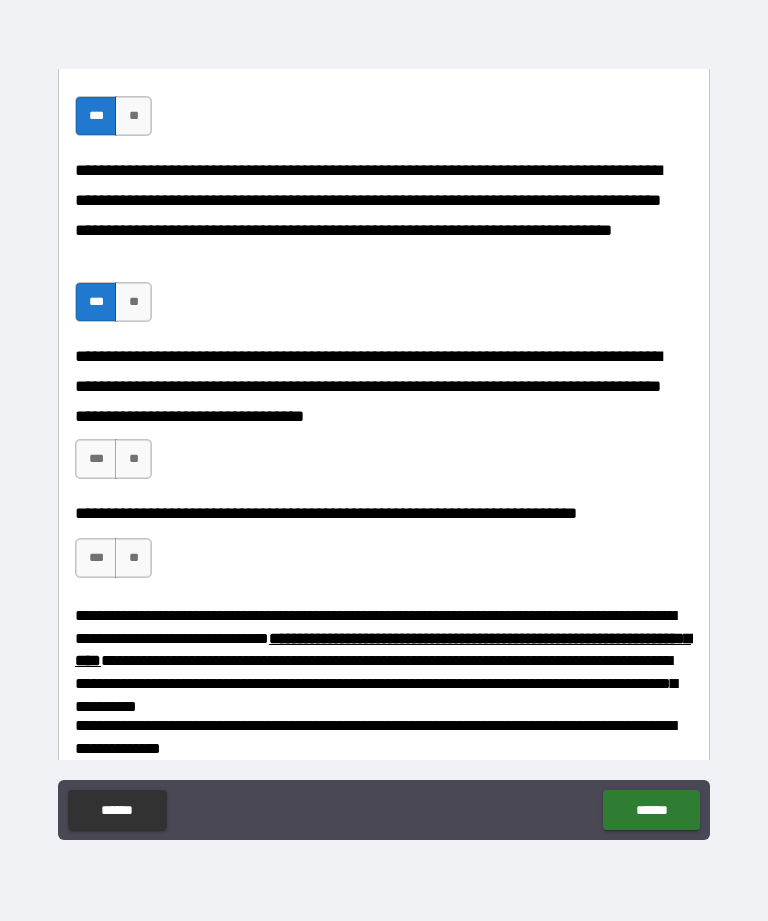click on "***" at bounding box center (96, 459) 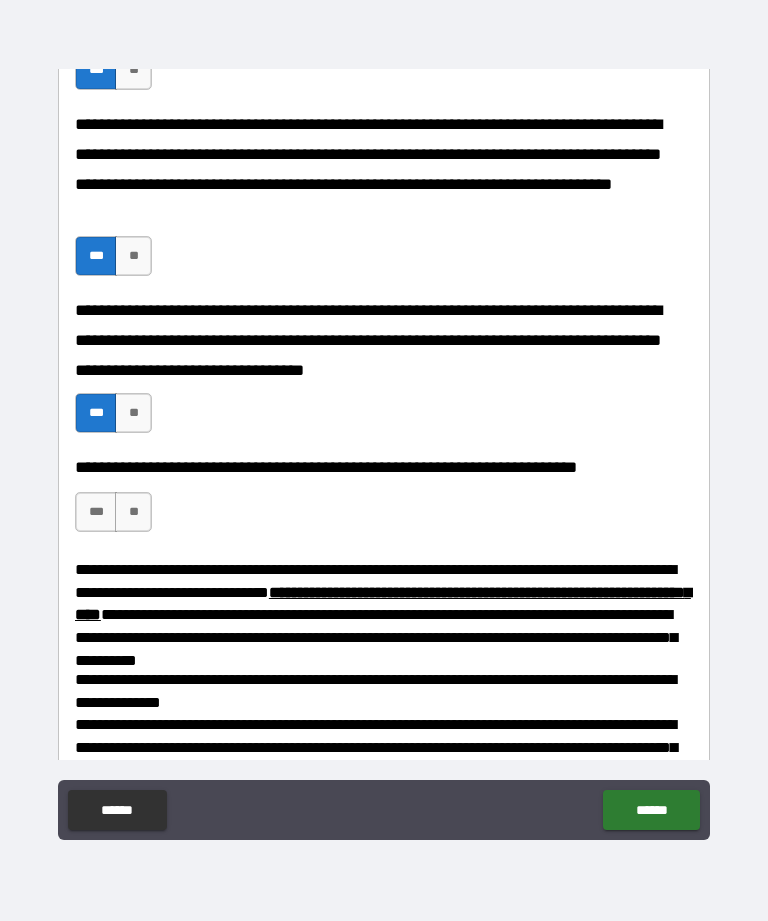 click on "***" at bounding box center [96, 512] 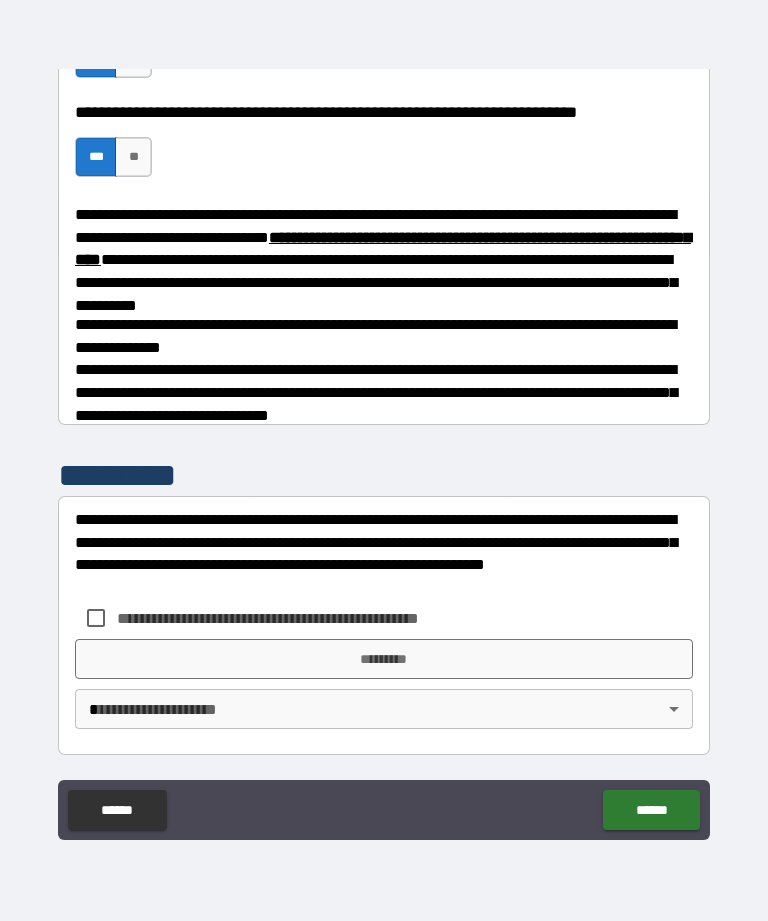 scroll, scrollTop: 1226, scrollLeft: 0, axis: vertical 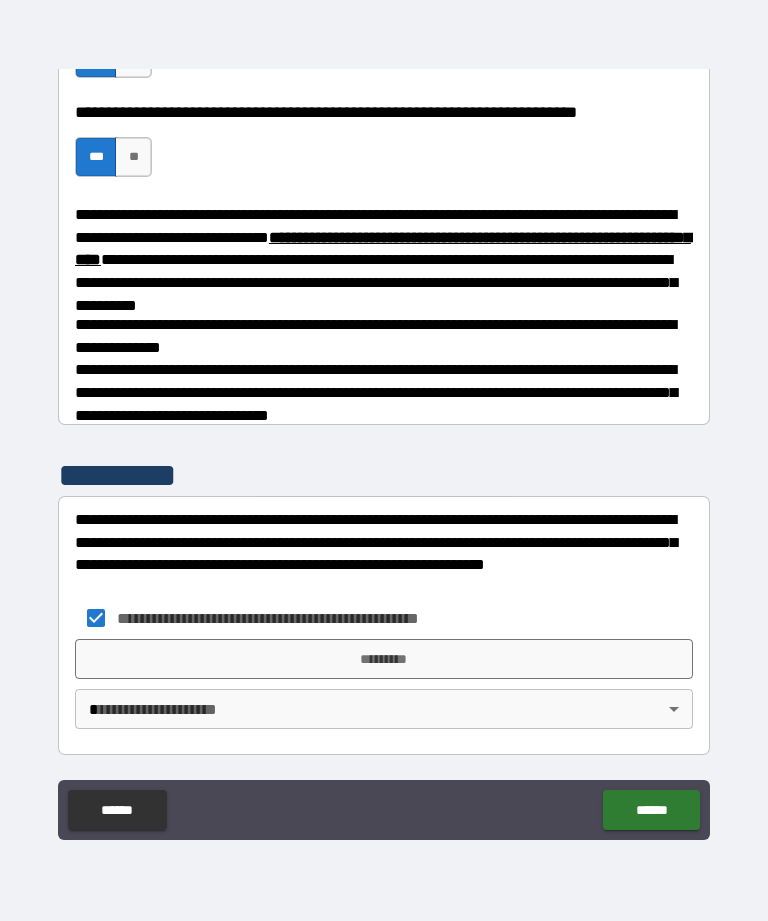 click on "*********" at bounding box center [384, 659] 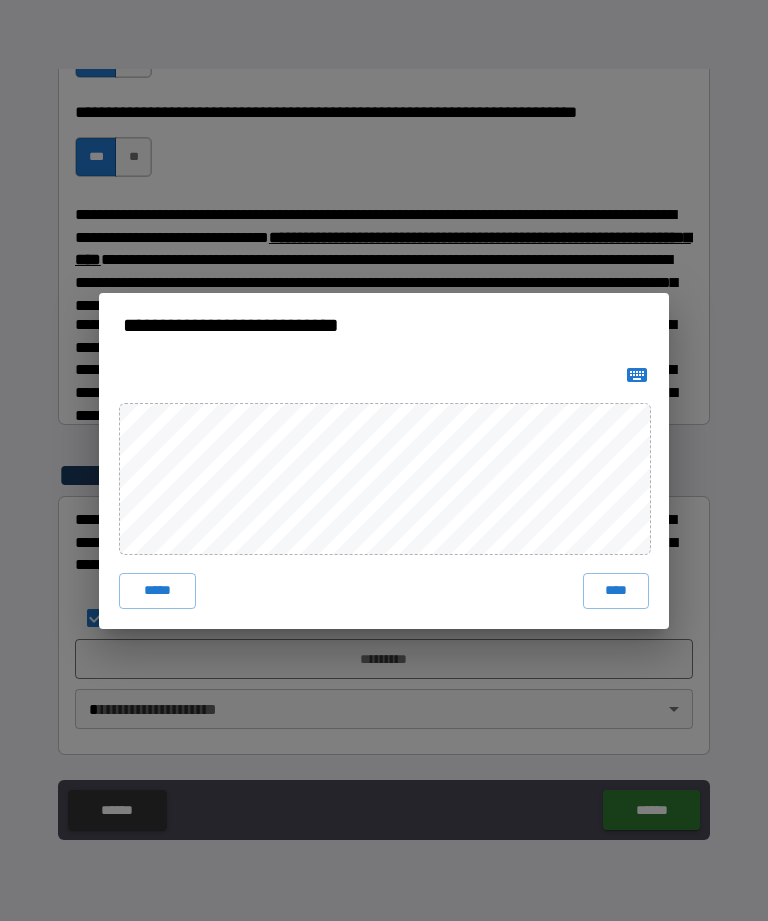 click on "****" at bounding box center [616, 591] 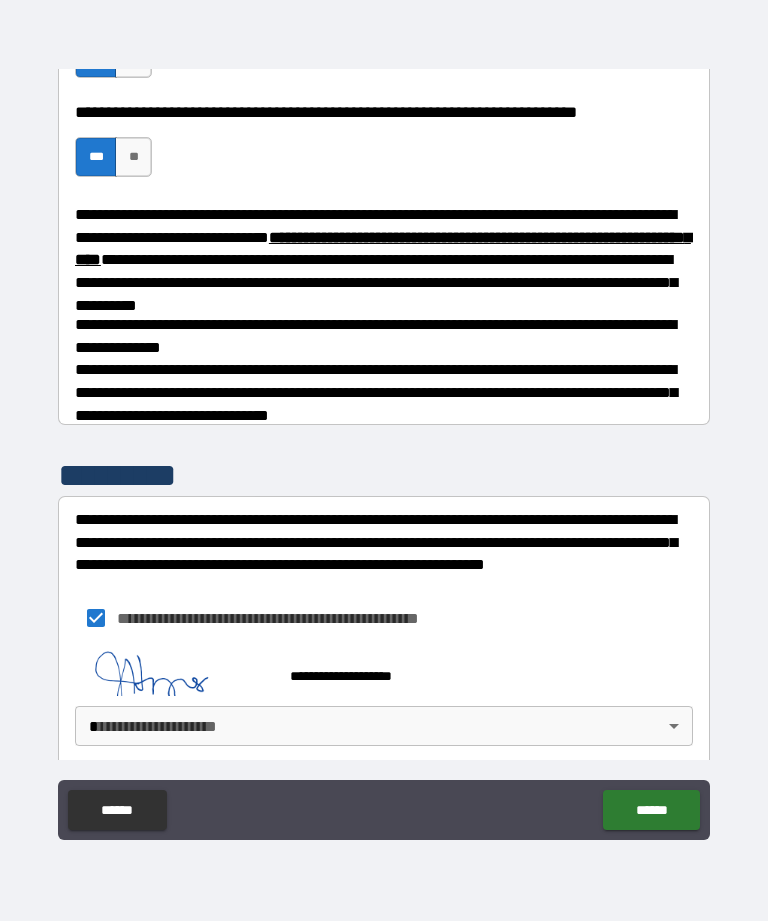 click on "**********" at bounding box center (384, 428) 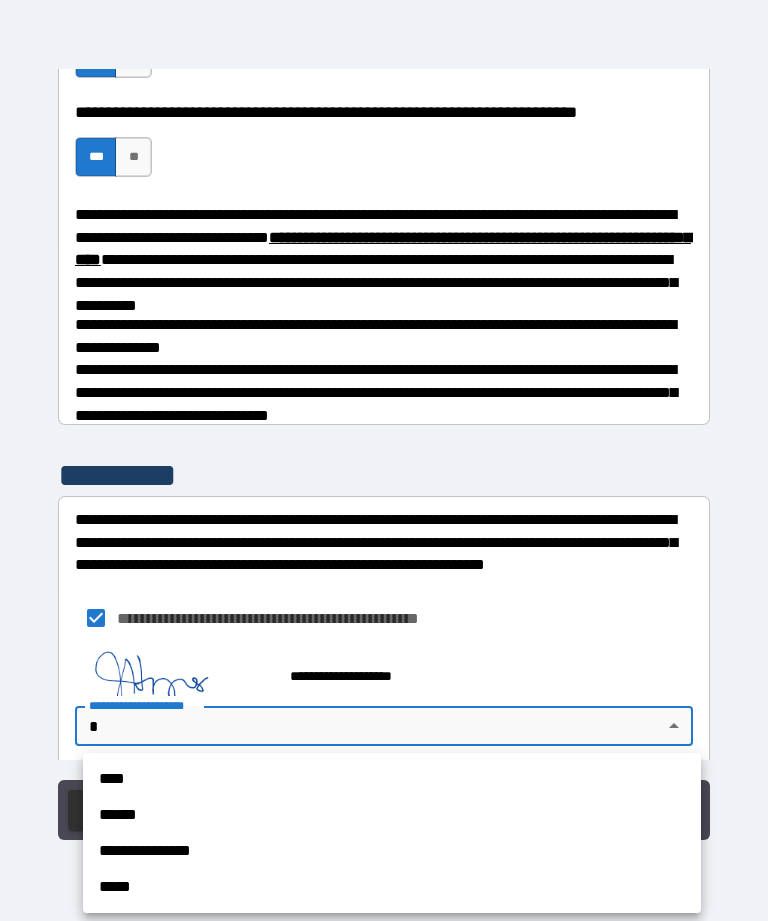 click on "****" at bounding box center [392, 779] 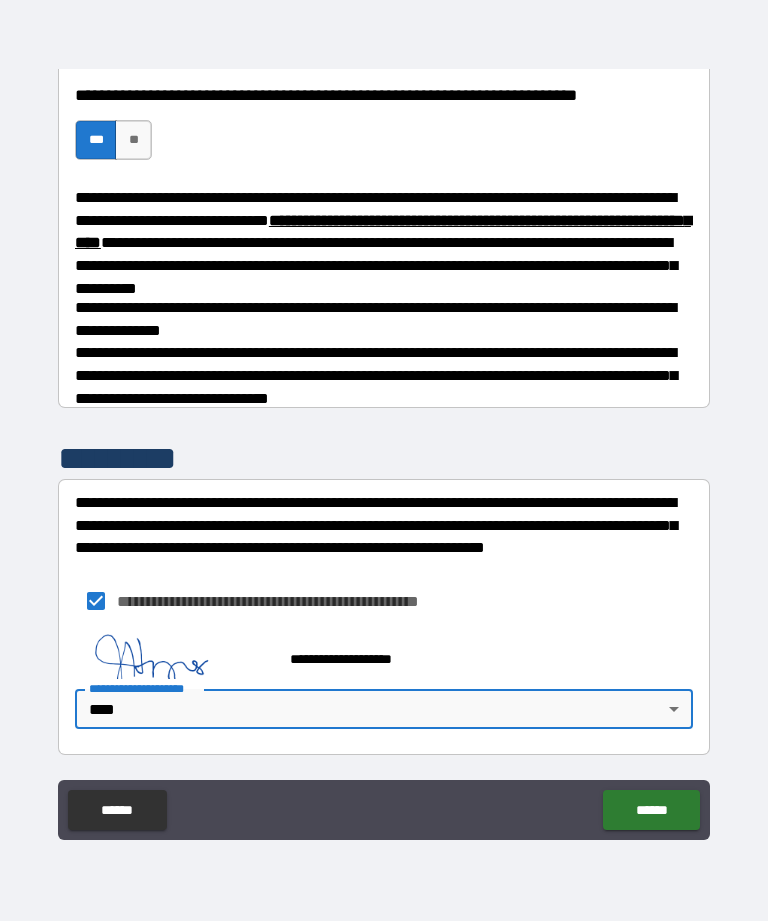 scroll, scrollTop: 1243, scrollLeft: 0, axis: vertical 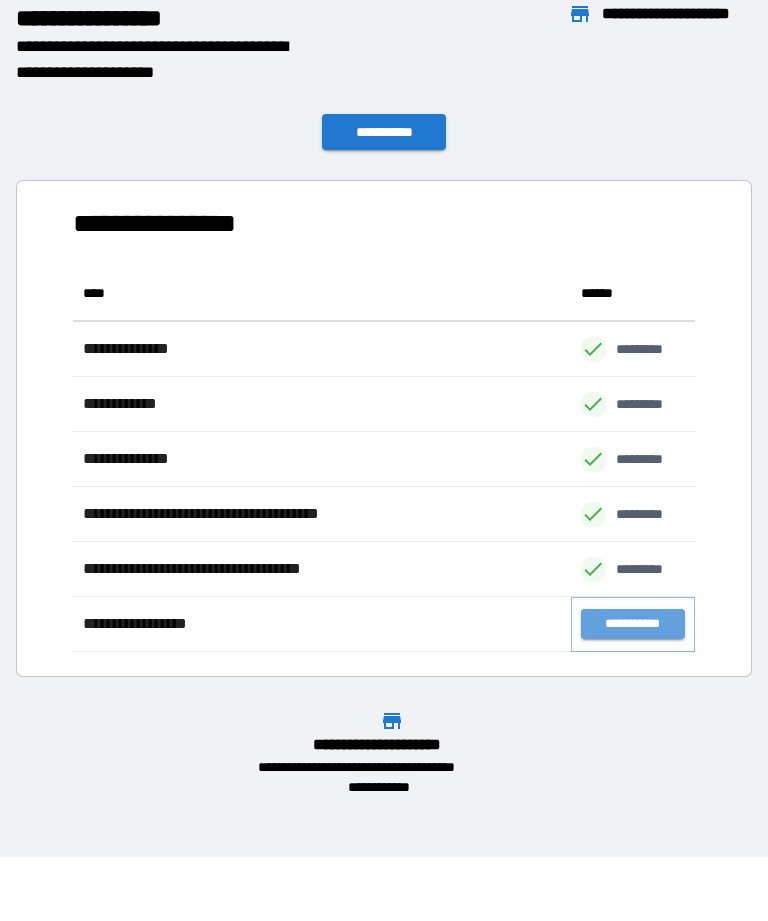click on "**********" at bounding box center (633, 624) 